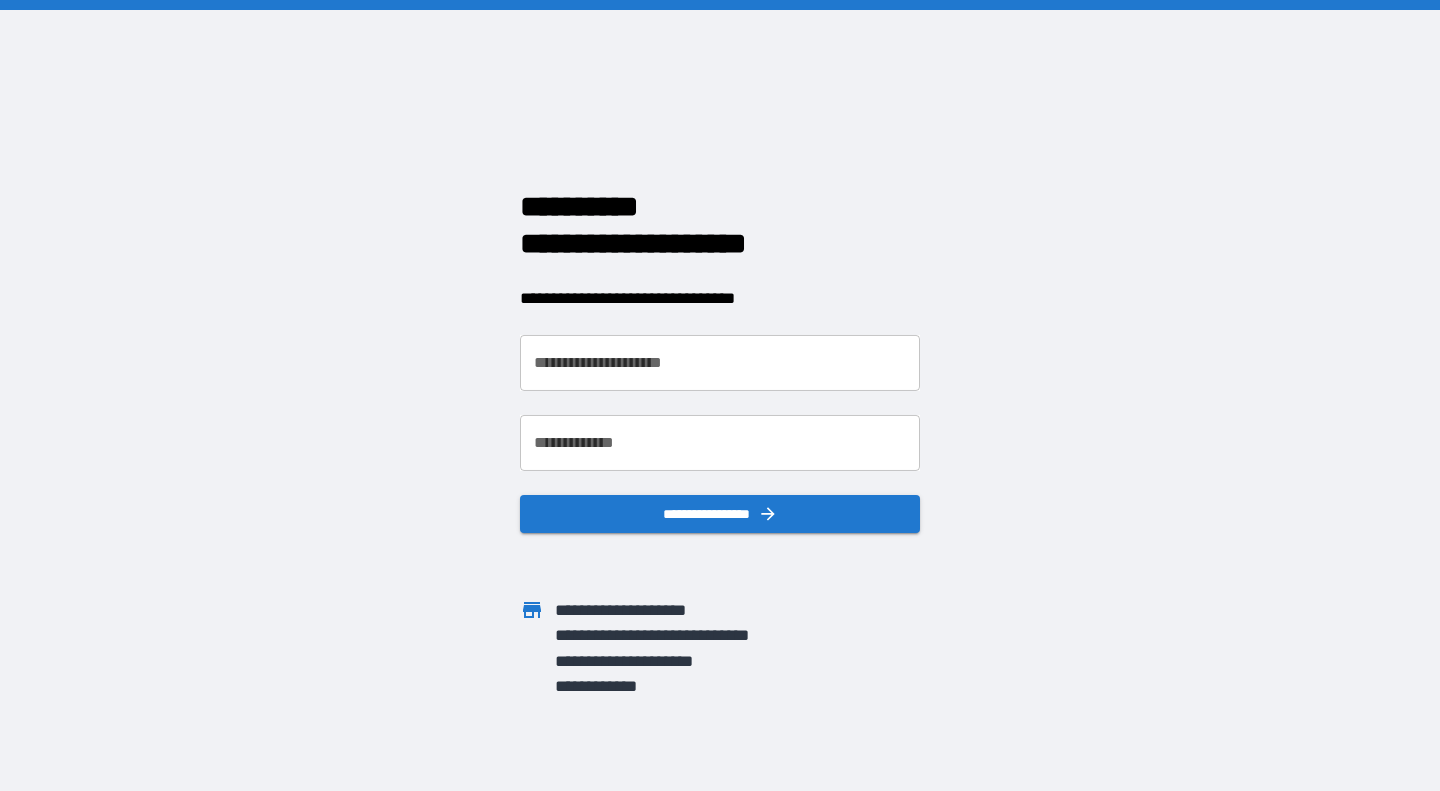 scroll, scrollTop: 0, scrollLeft: 0, axis: both 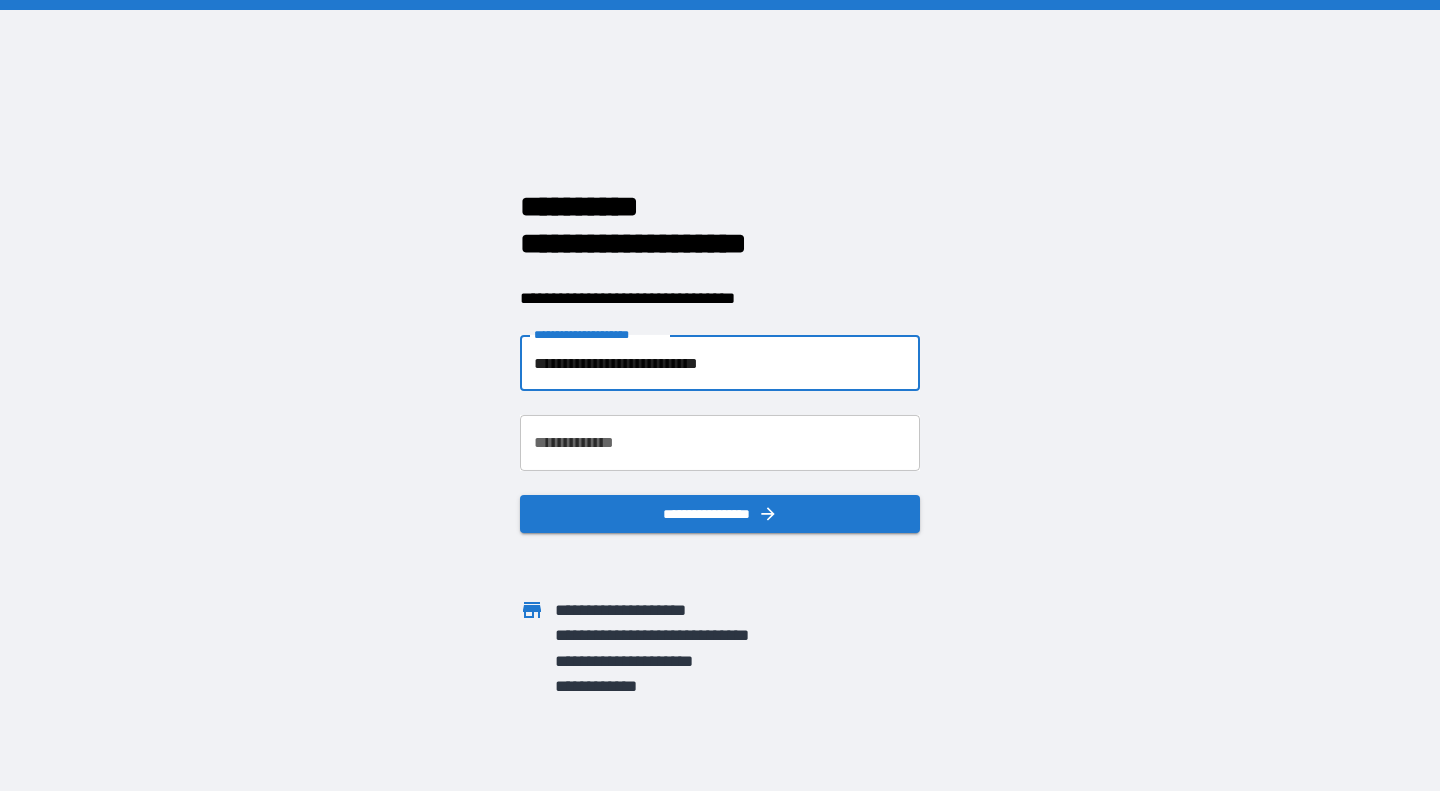 type on "**********" 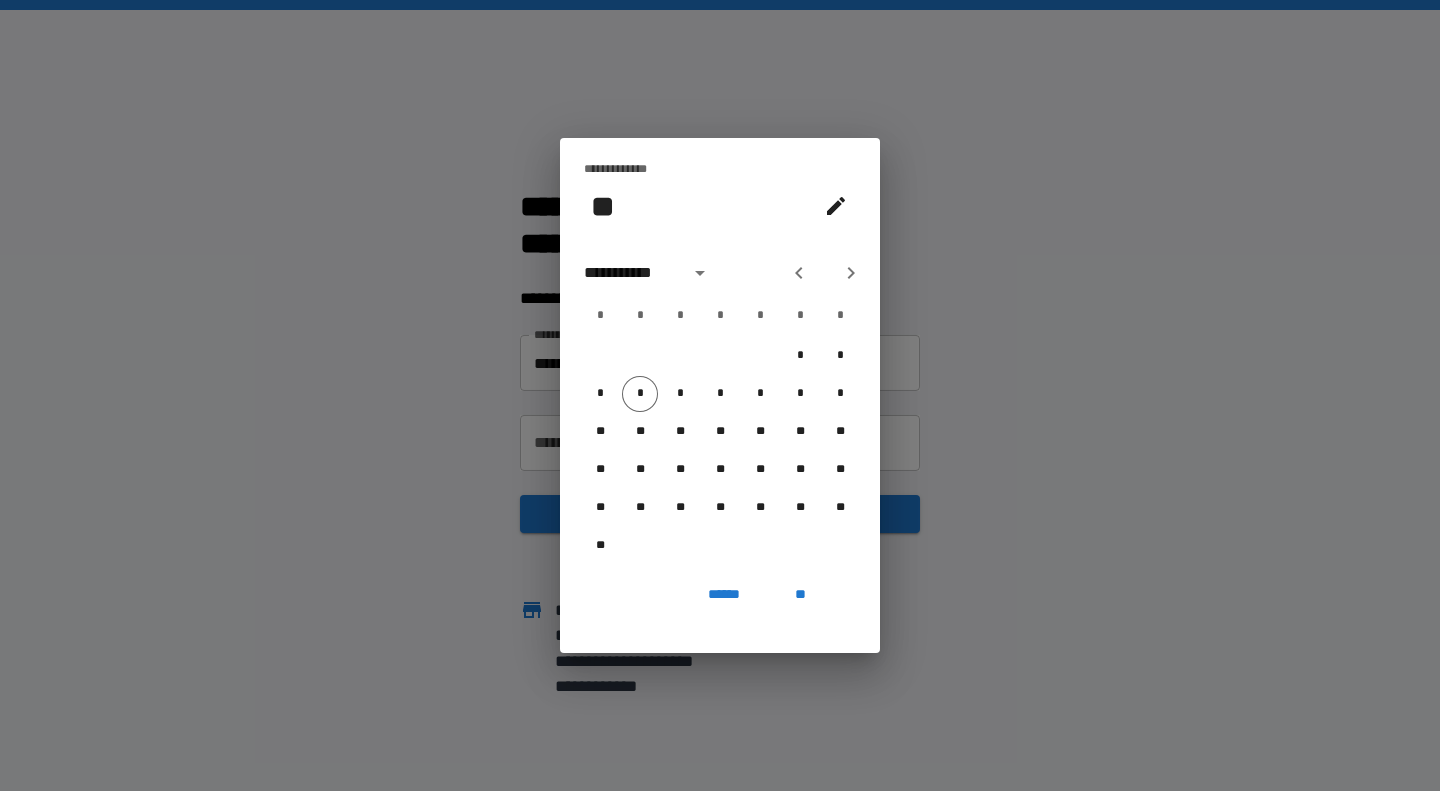 type 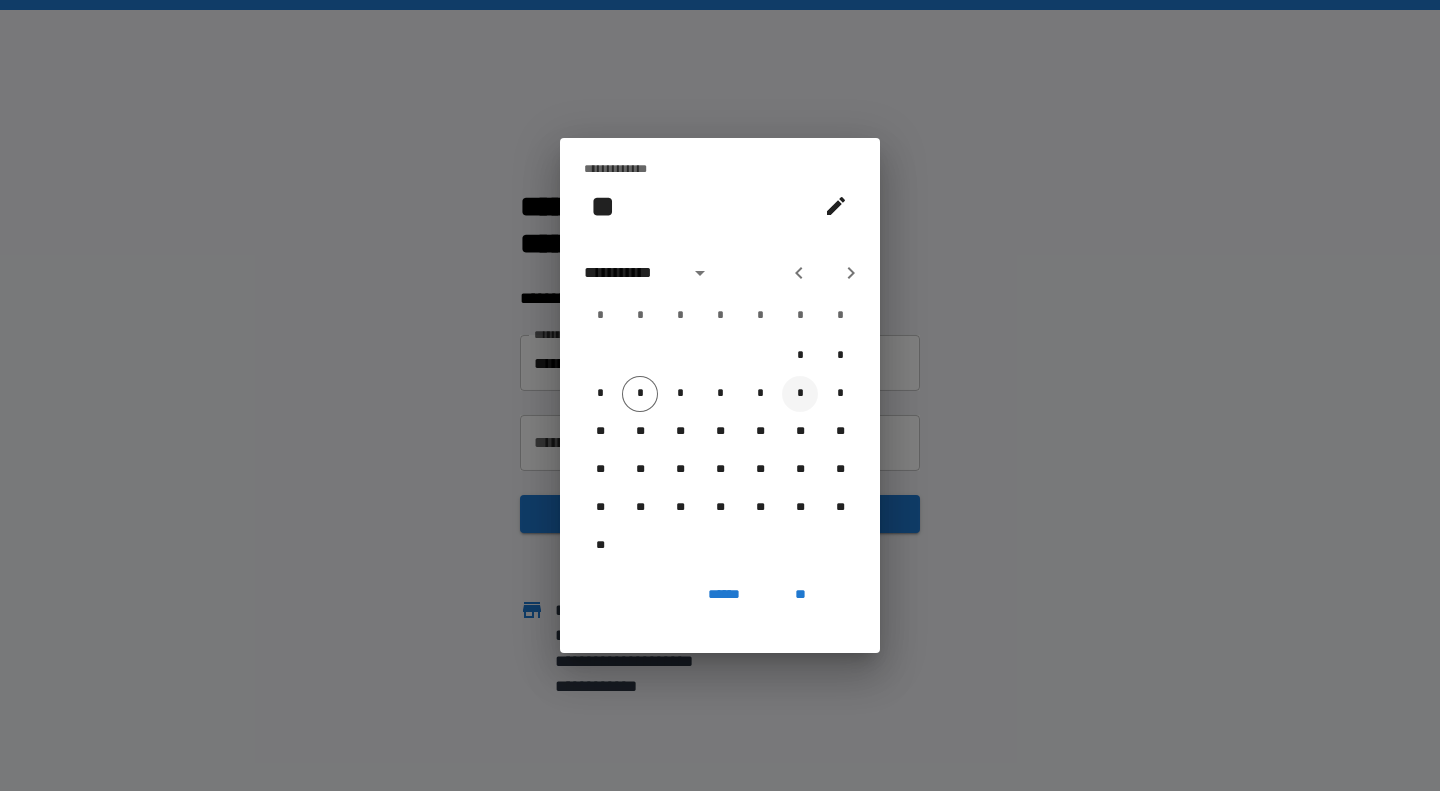 click on "*" at bounding box center (800, 394) 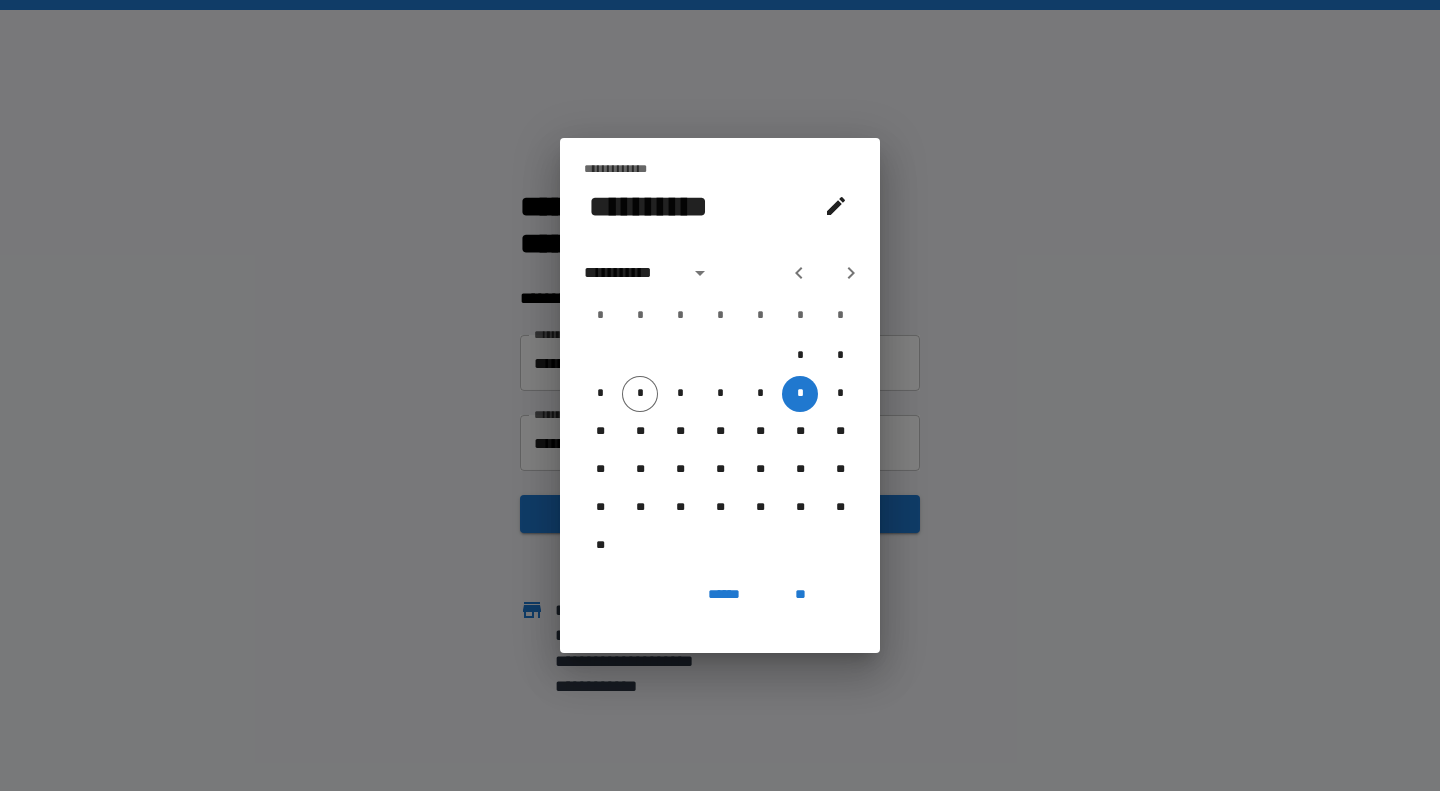 click on "**********" at bounding box center [720, 395] 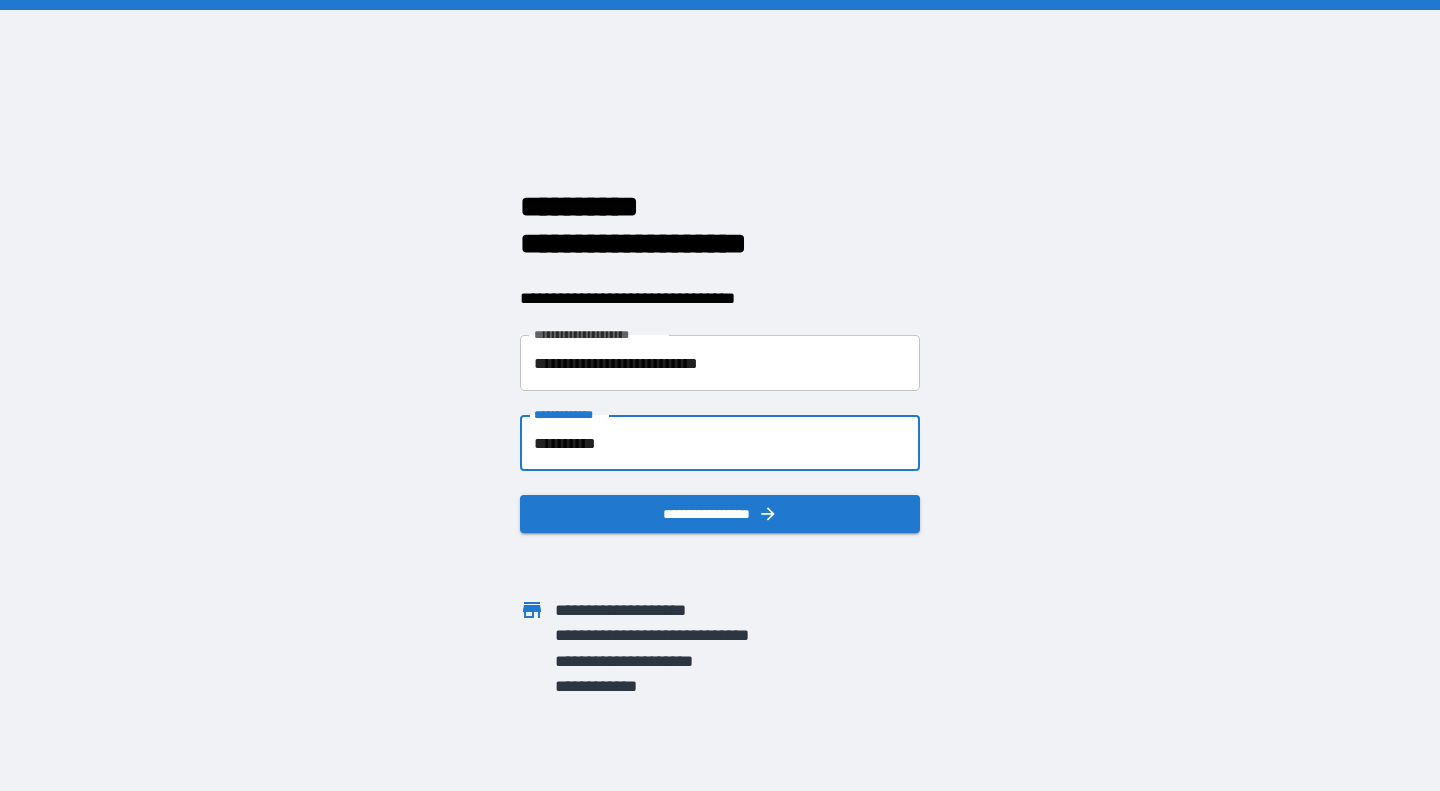 click on "**********" at bounding box center (720, 443) 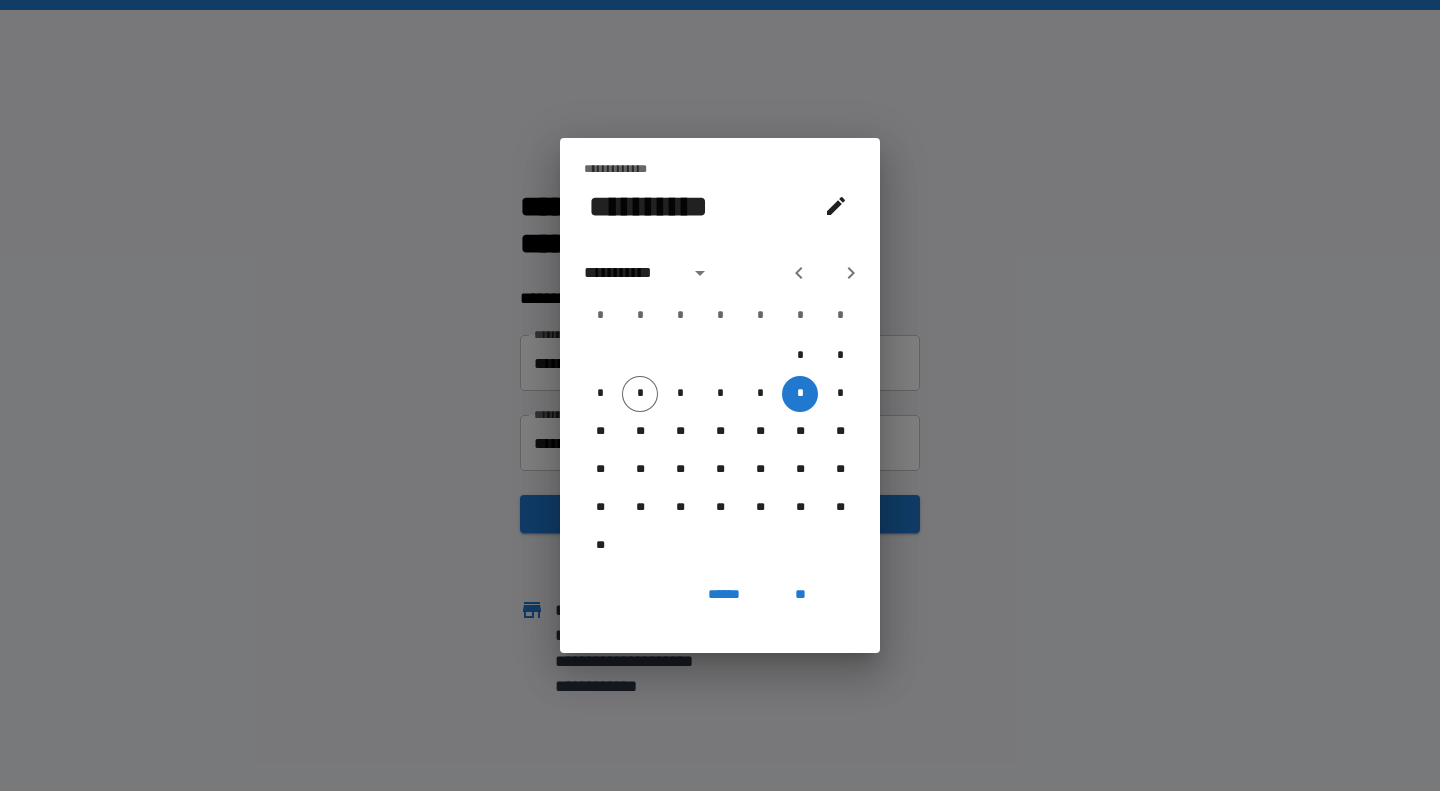 type 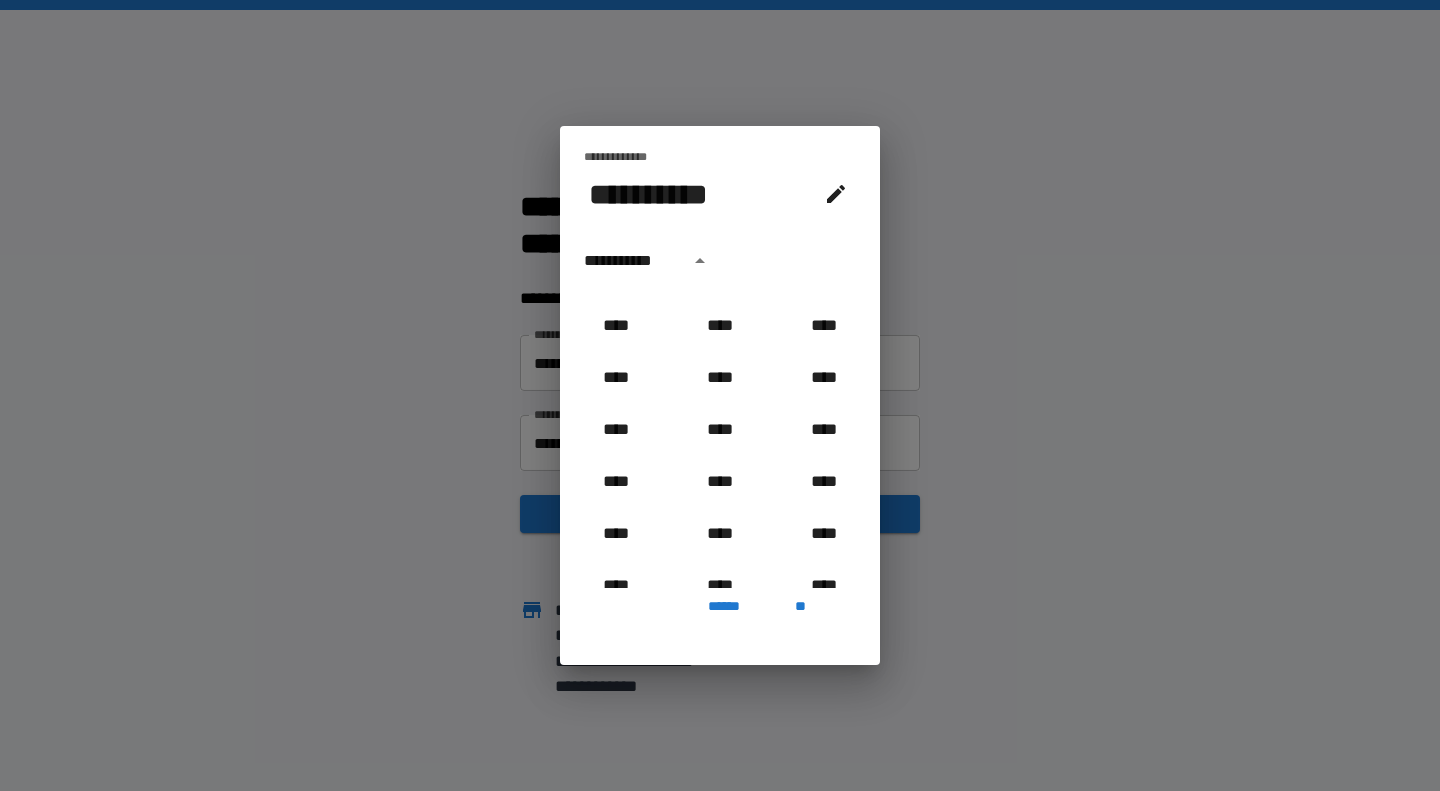scroll, scrollTop: 1486, scrollLeft: 0, axis: vertical 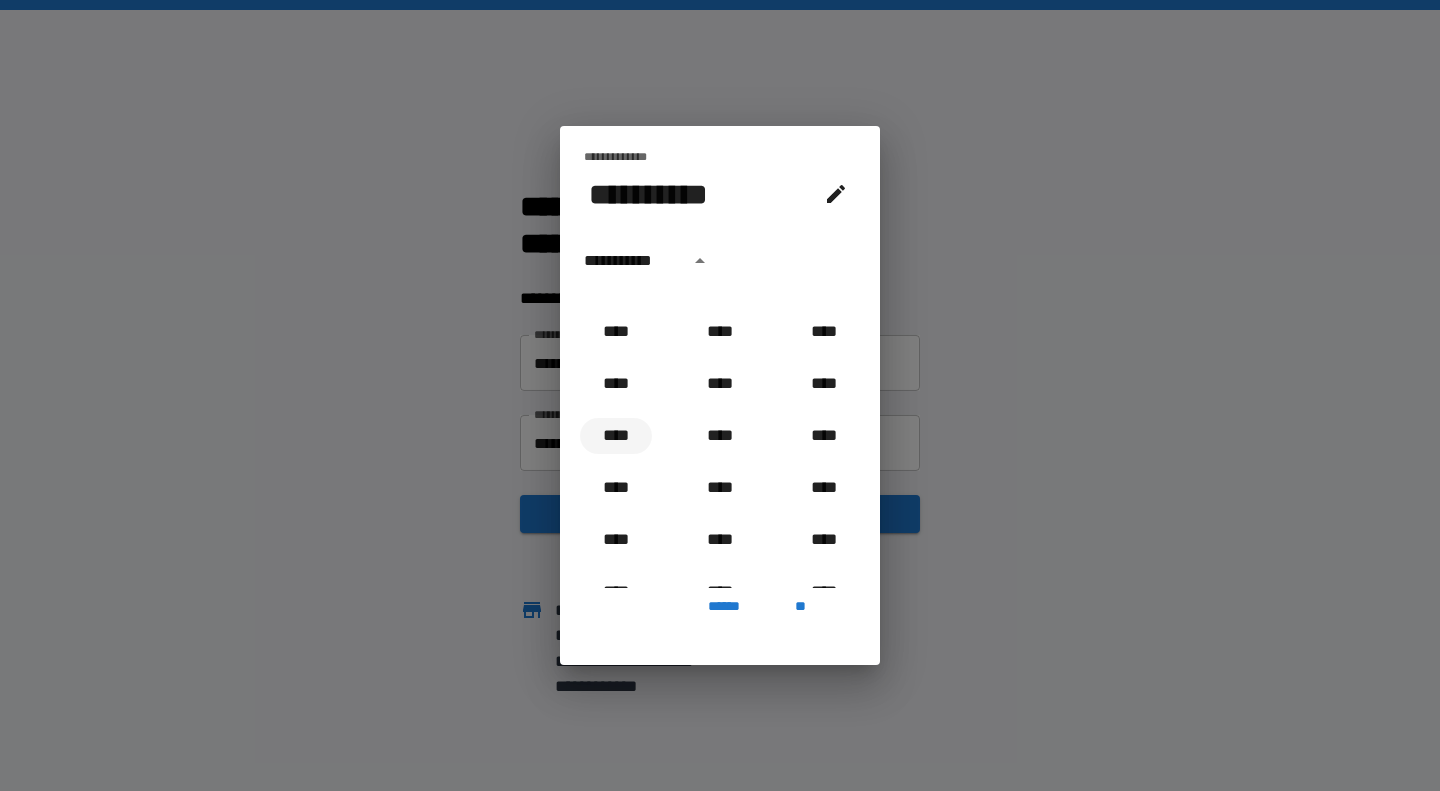 click on "****" at bounding box center (616, 436) 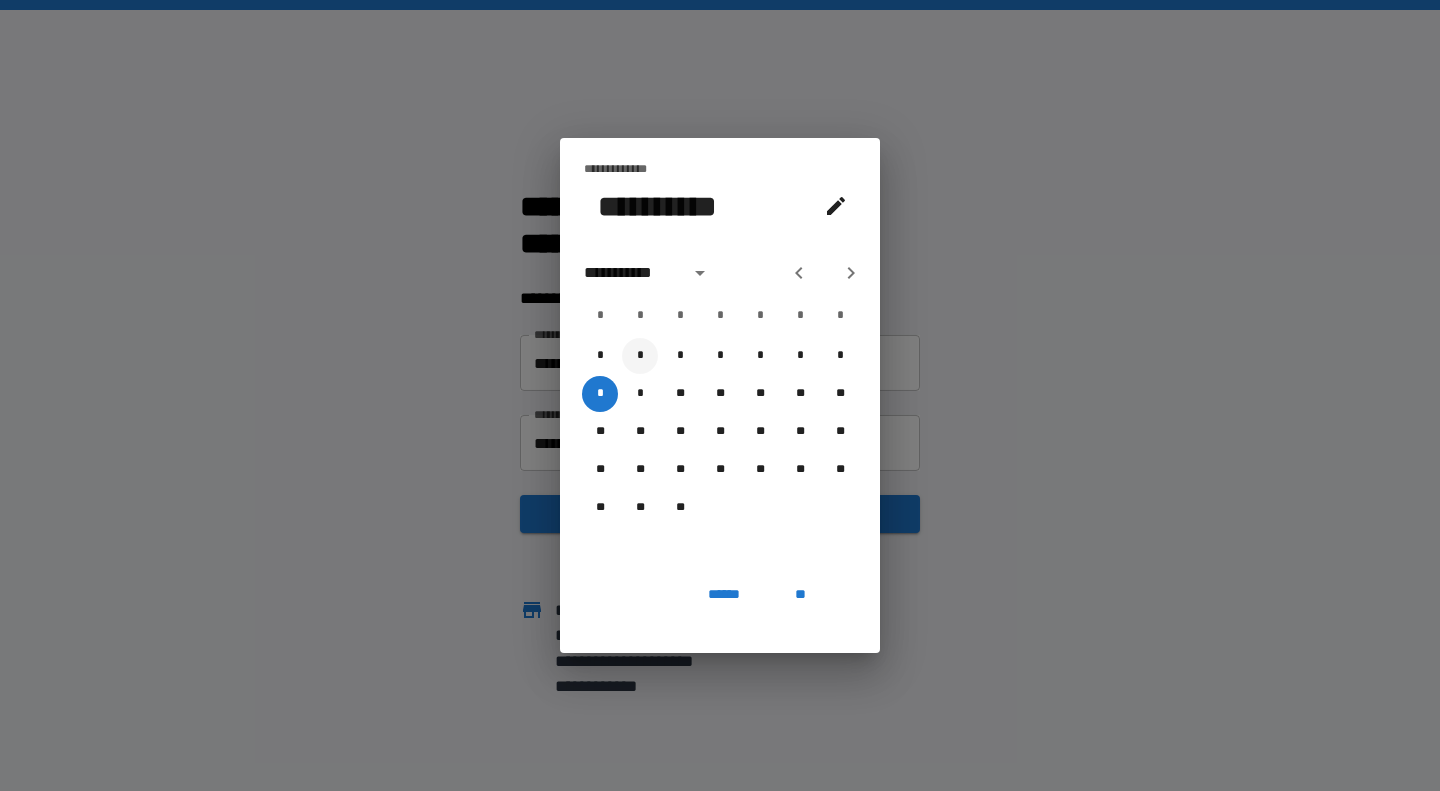 click on "*" at bounding box center [640, 356] 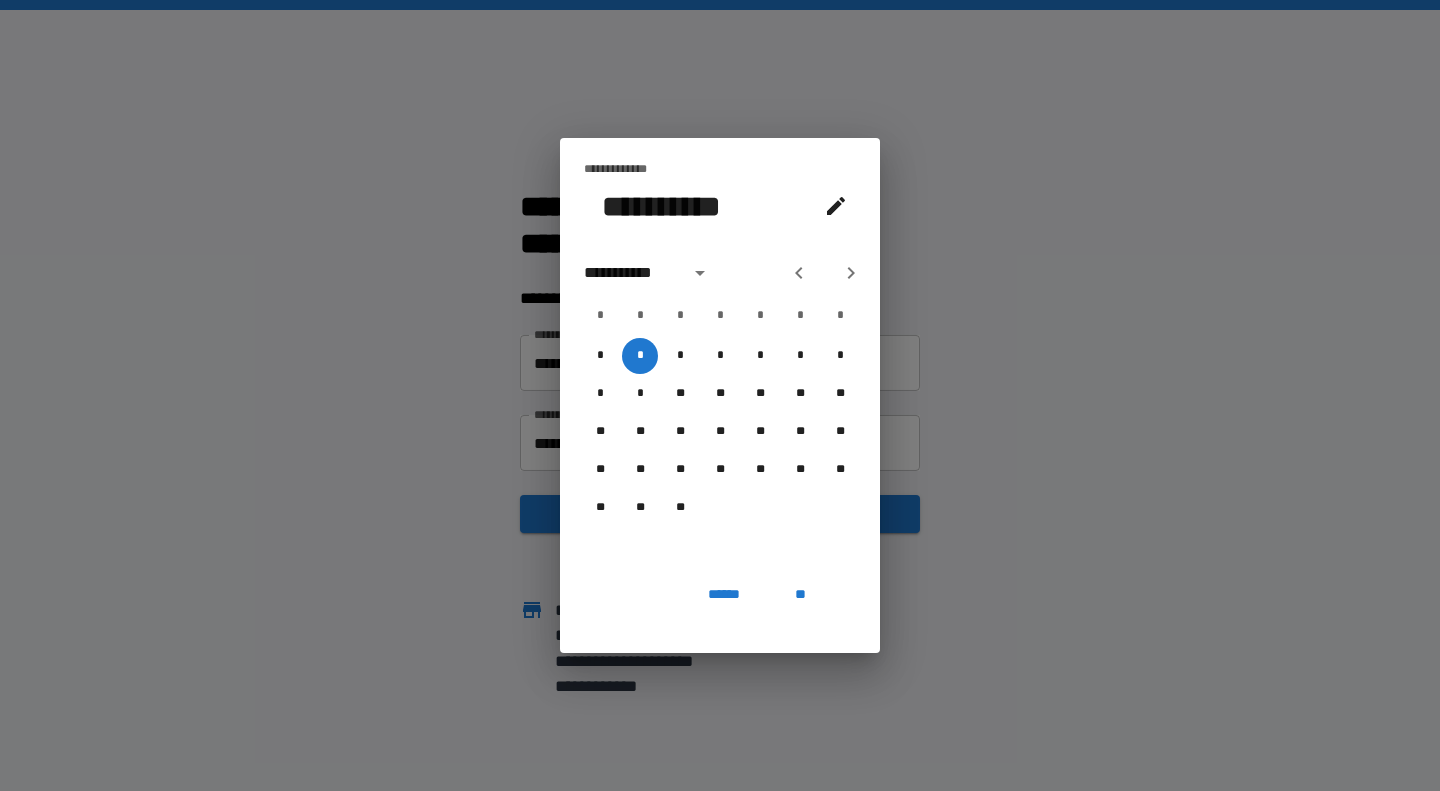 click on "**" at bounding box center [800, 594] 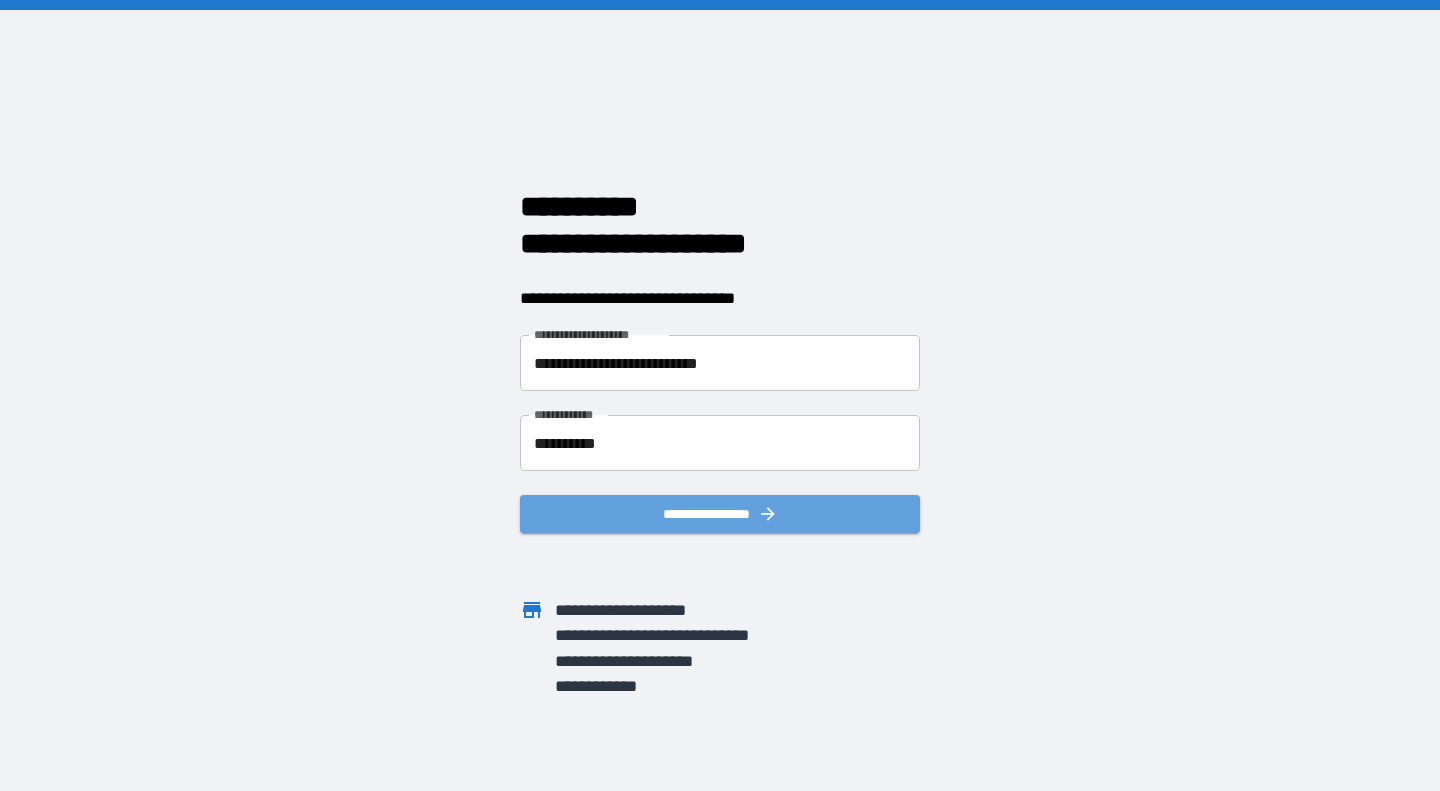 click on "**********" at bounding box center [720, 514] 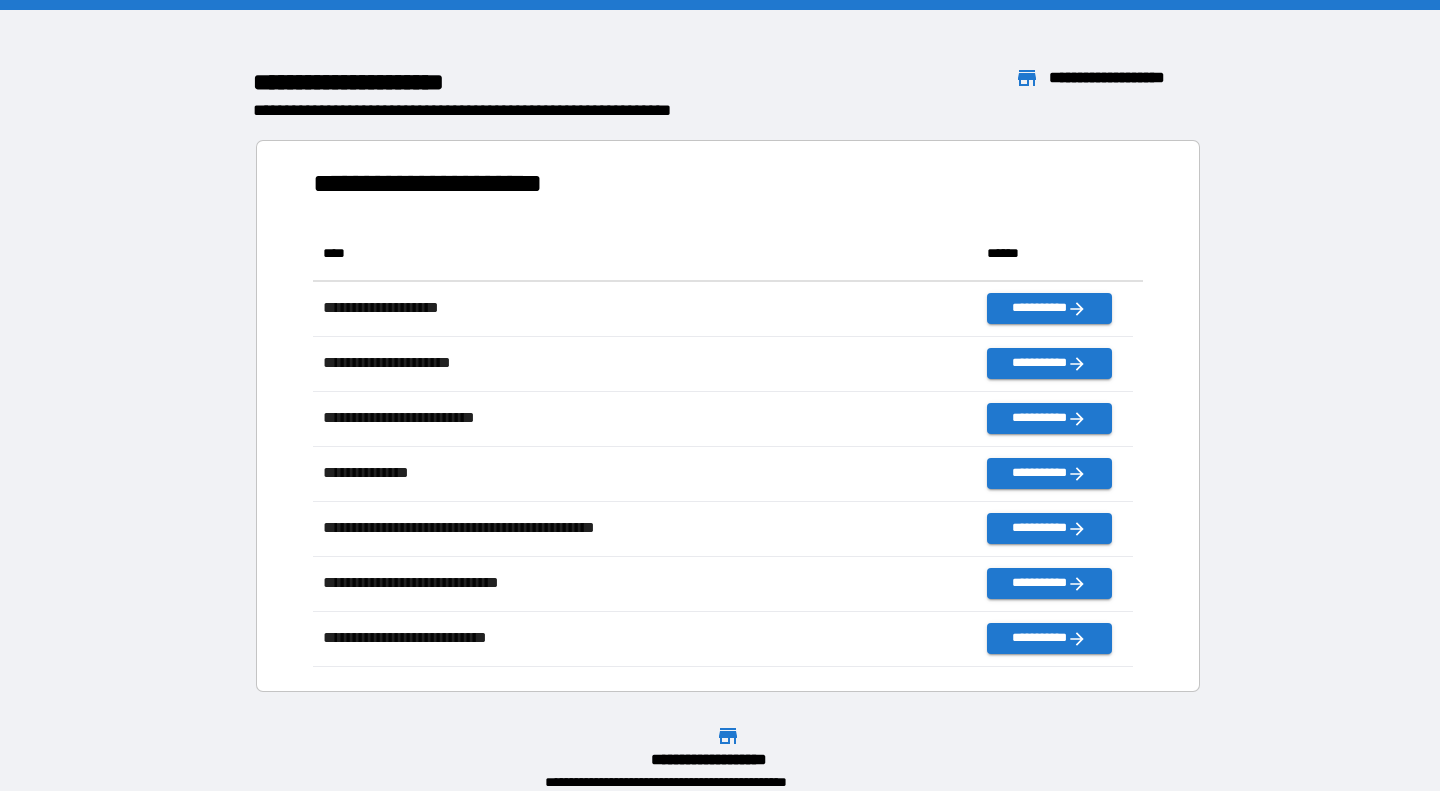scroll, scrollTop: 16, scrollLeft: 16, axis: both 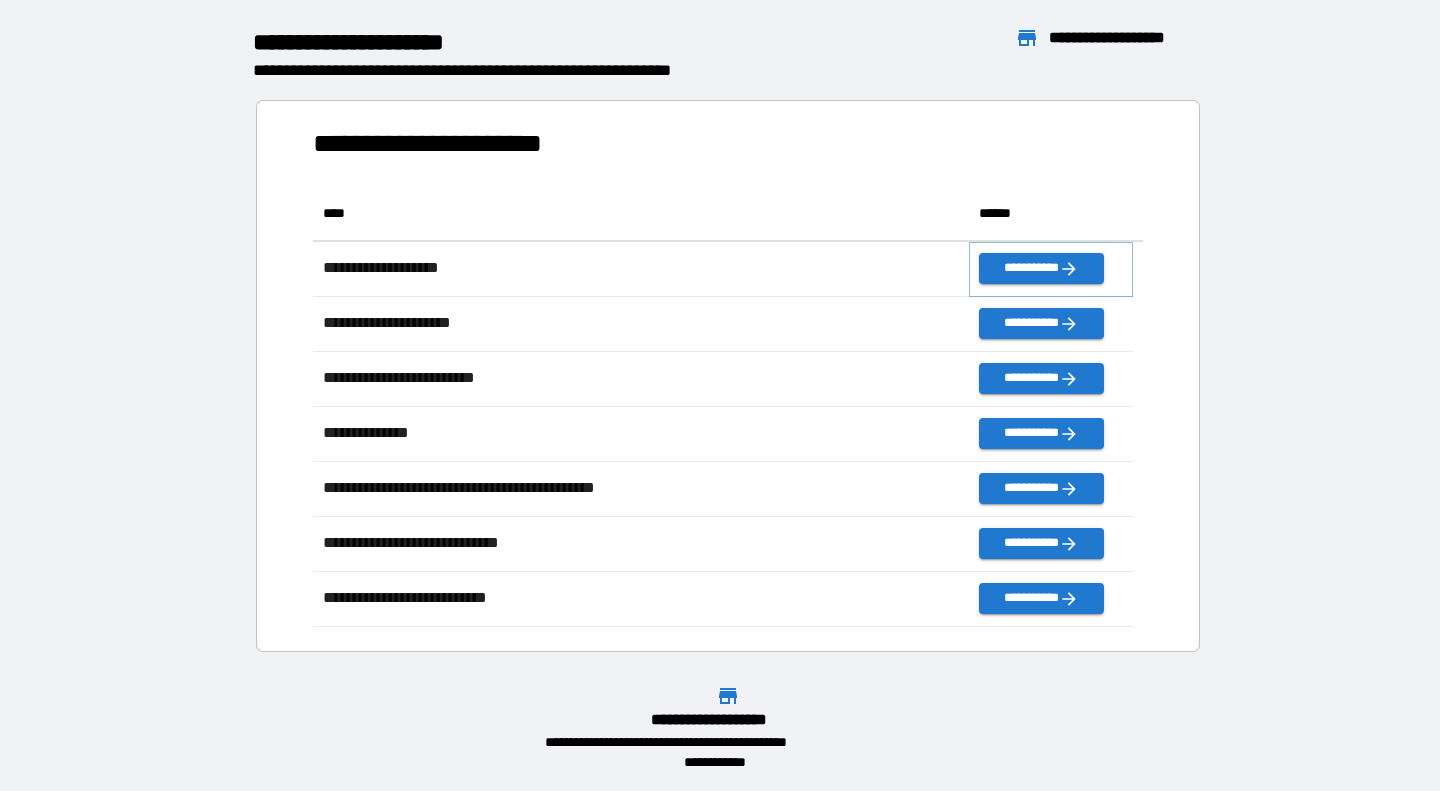 click on "**********" at bounding box center [1041, 268] 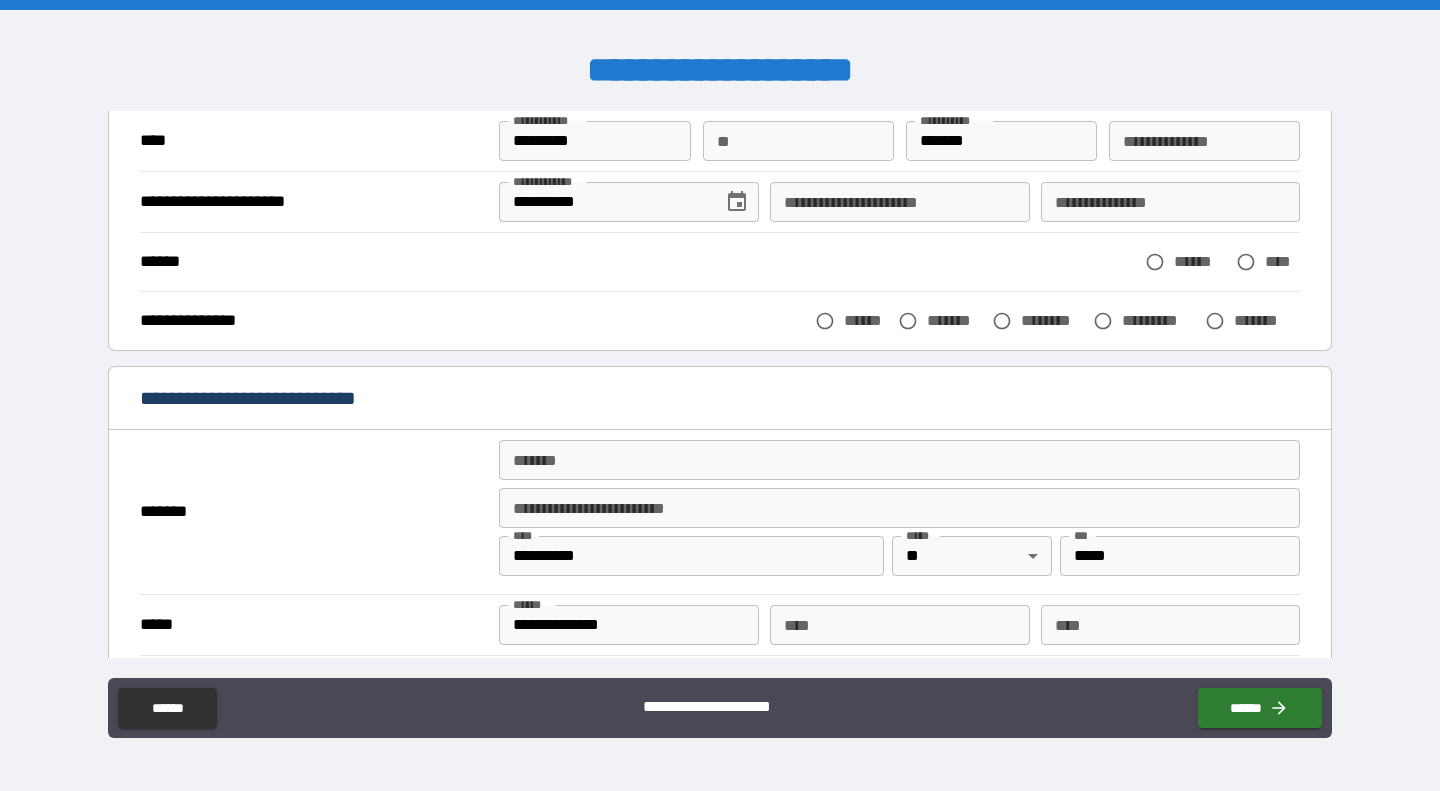 scroll, scrollTop: 118, scrollLeft: 0, axis: vertical 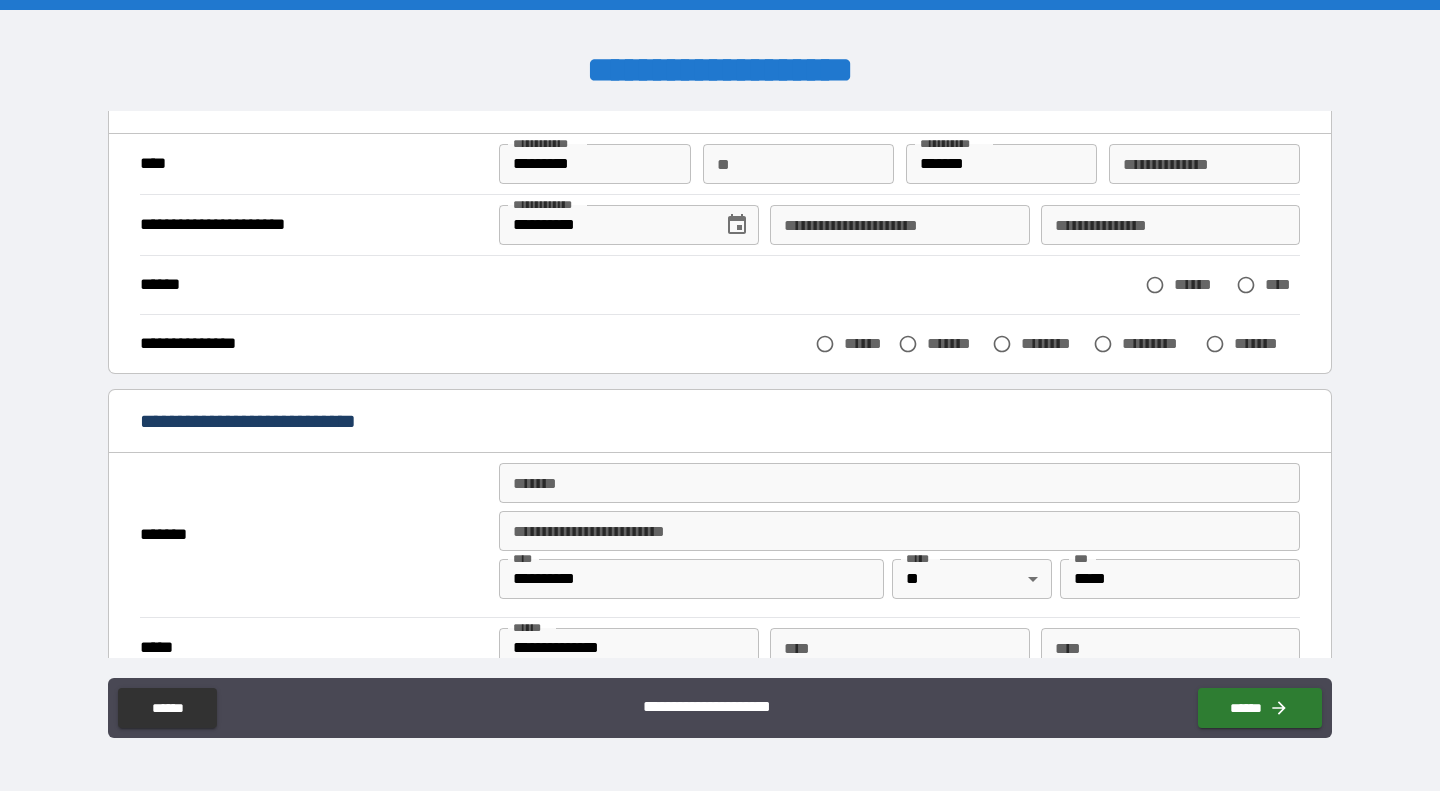 click on "**********" at bounding box center (899, 225) 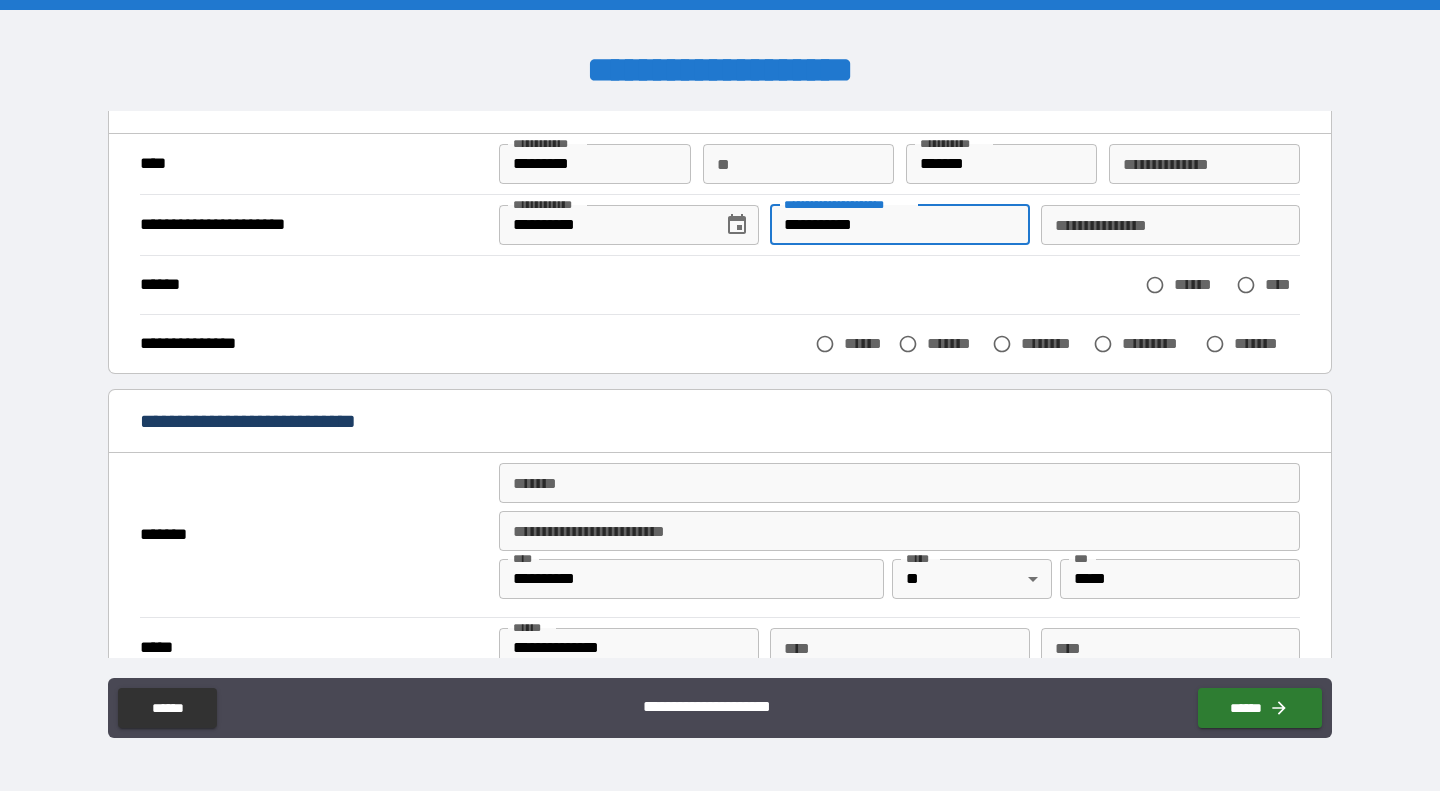 type on "**********" 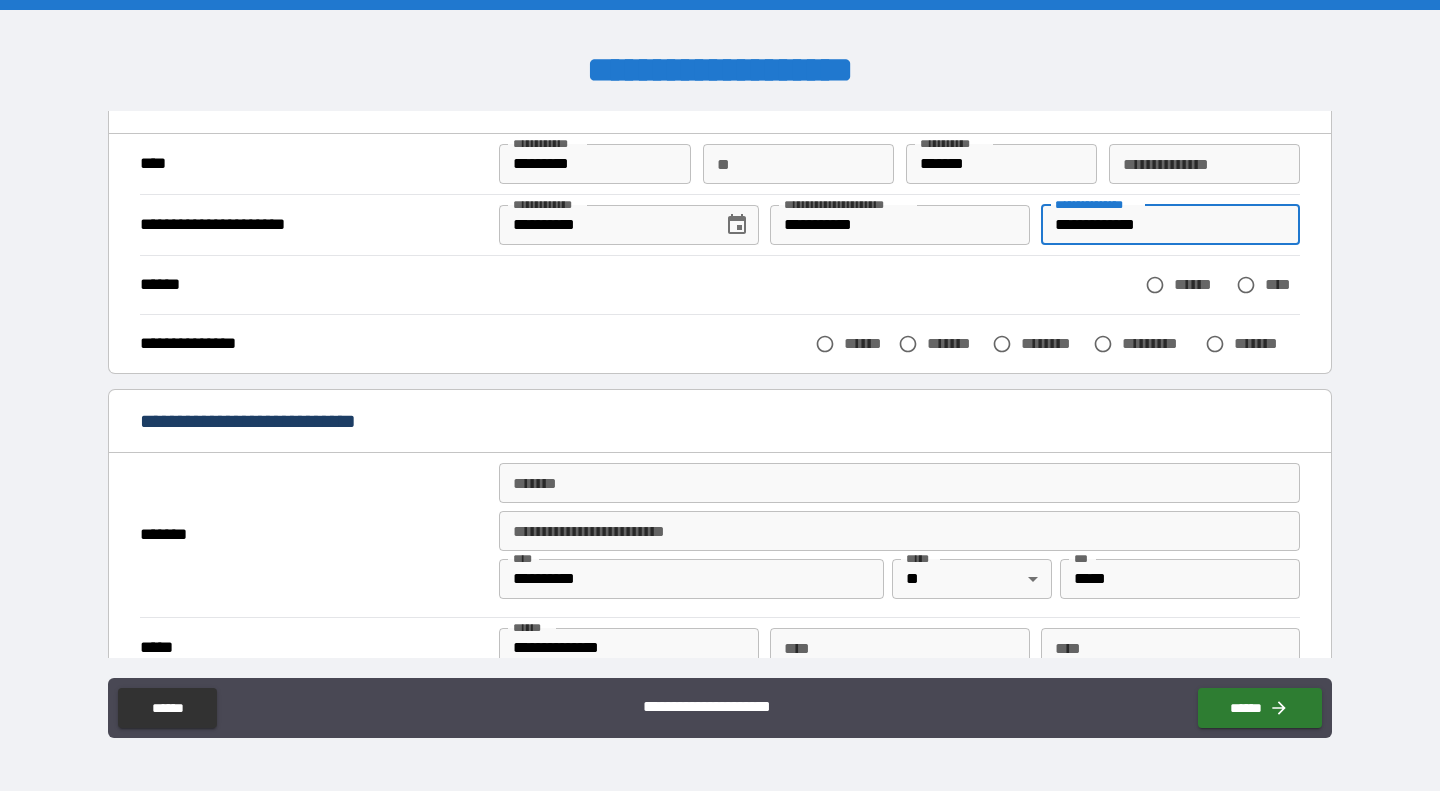 type on "**********" 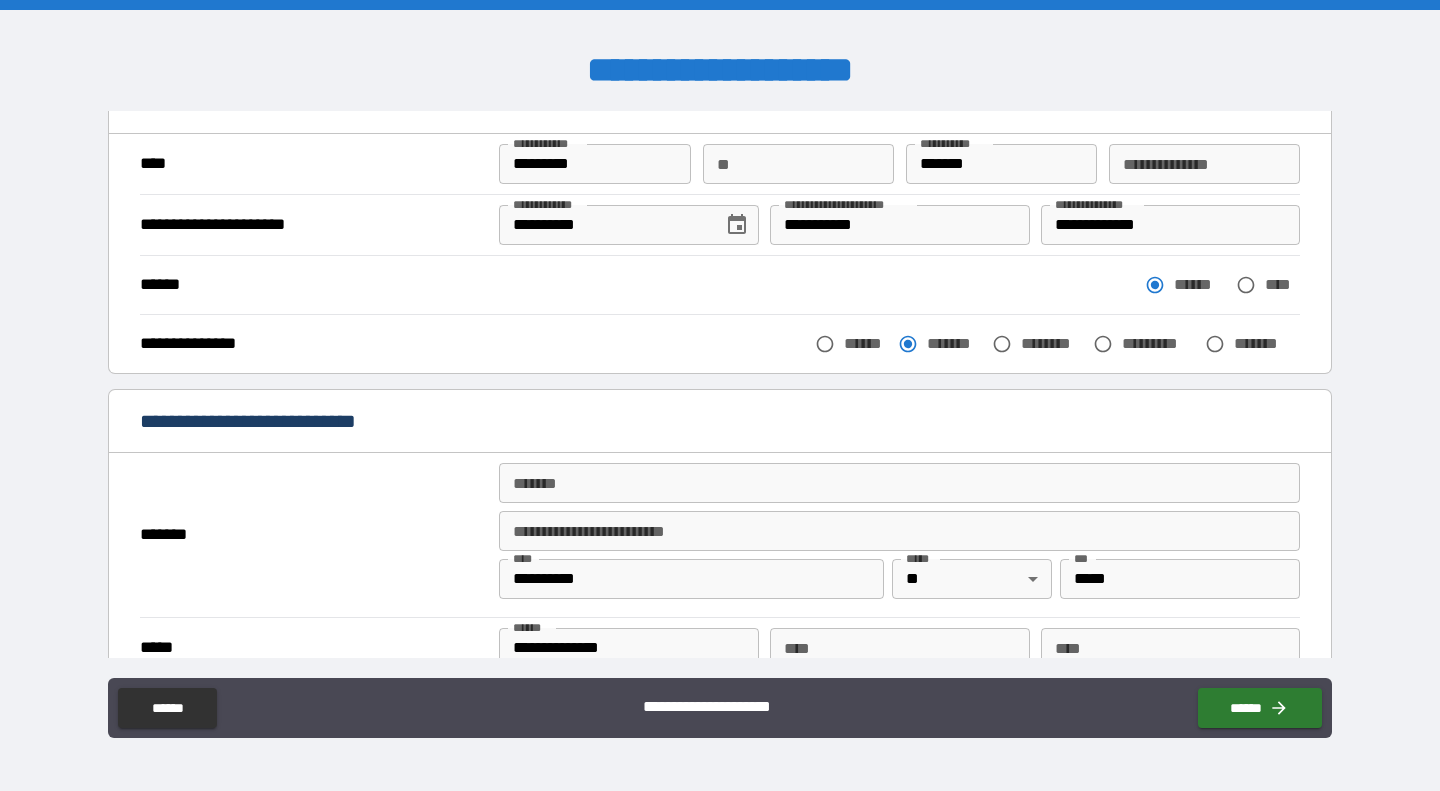 scroll, scrollTop: 295, scrollLeft: 0, axis: vertical 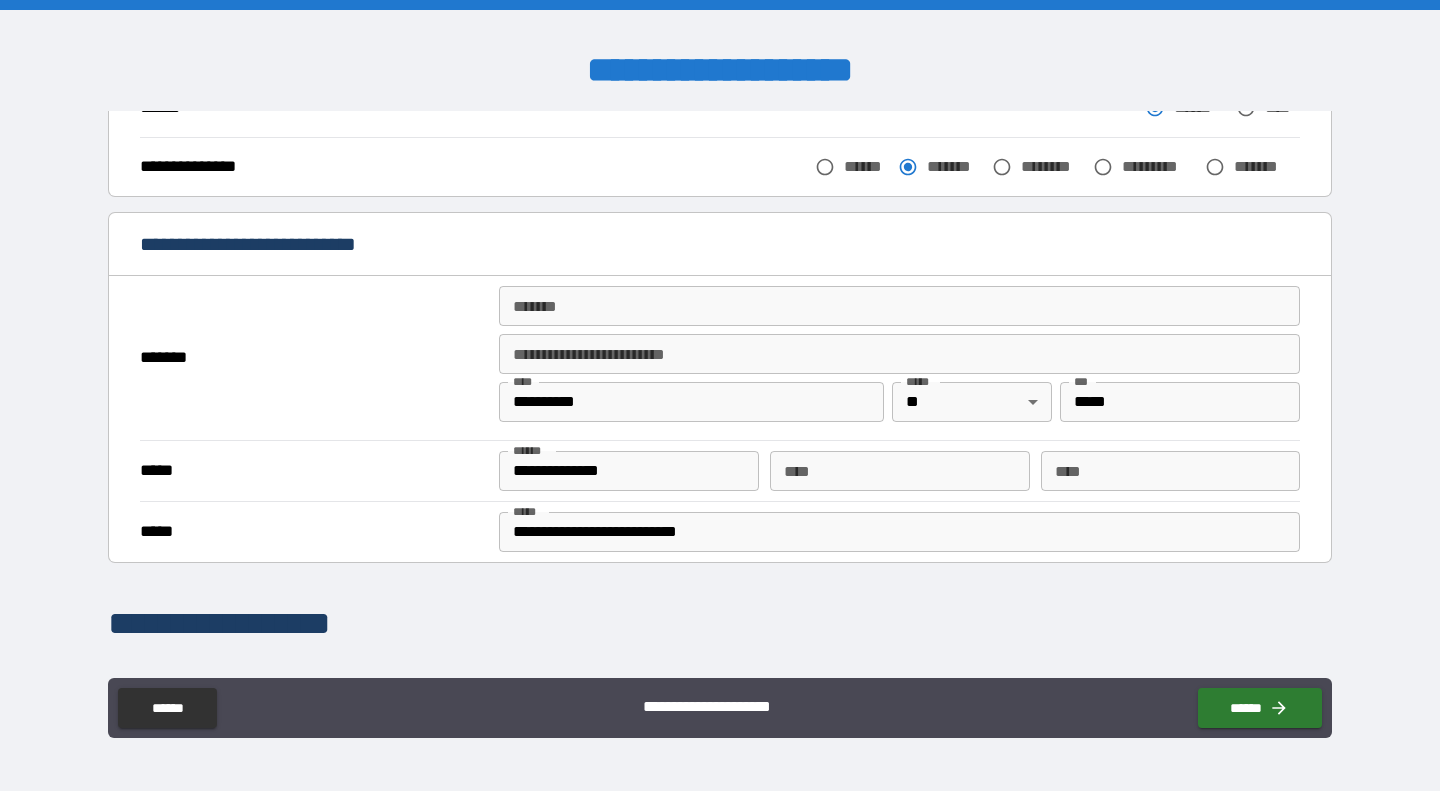 click on "******* *******" at bounding box center (899, 306) 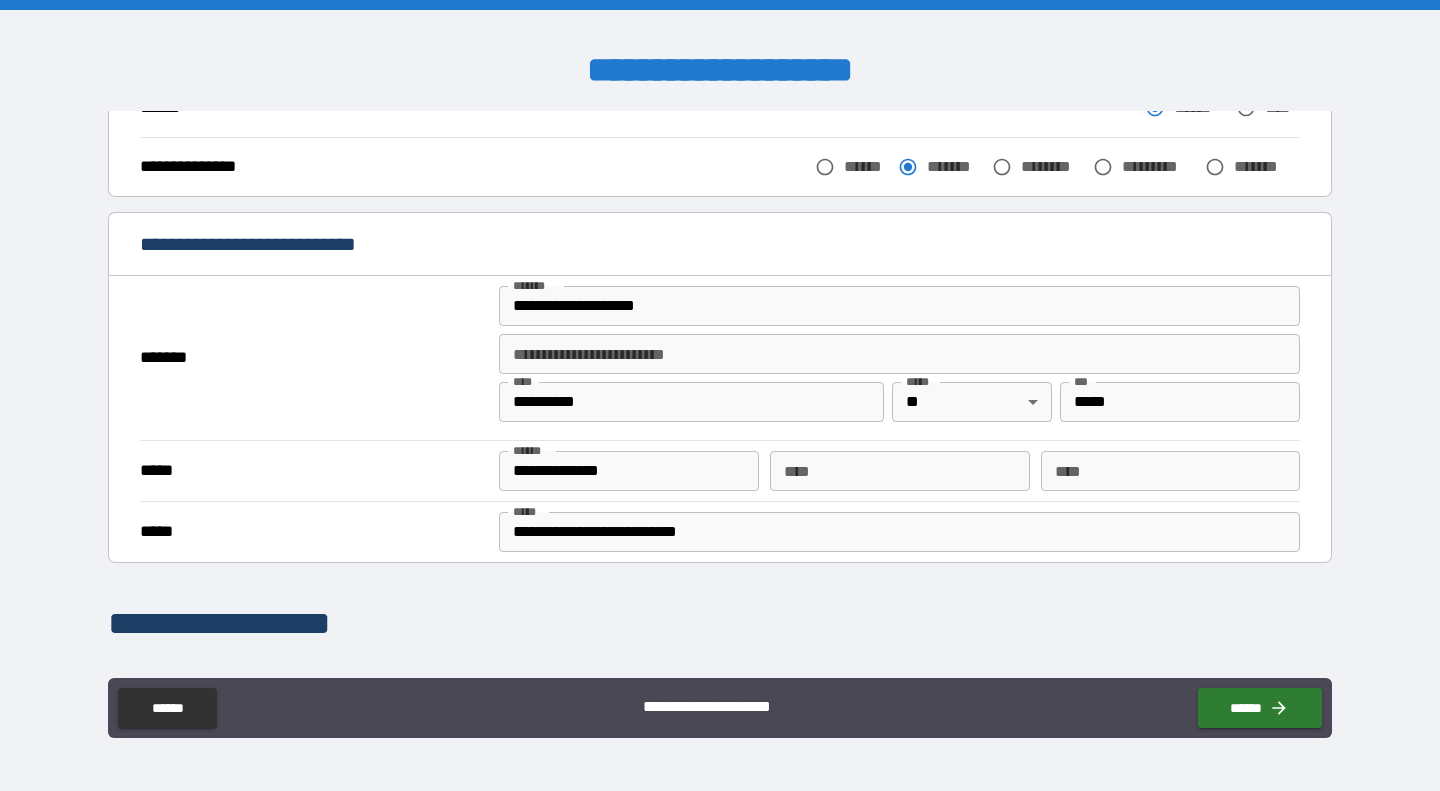 type on "**********" 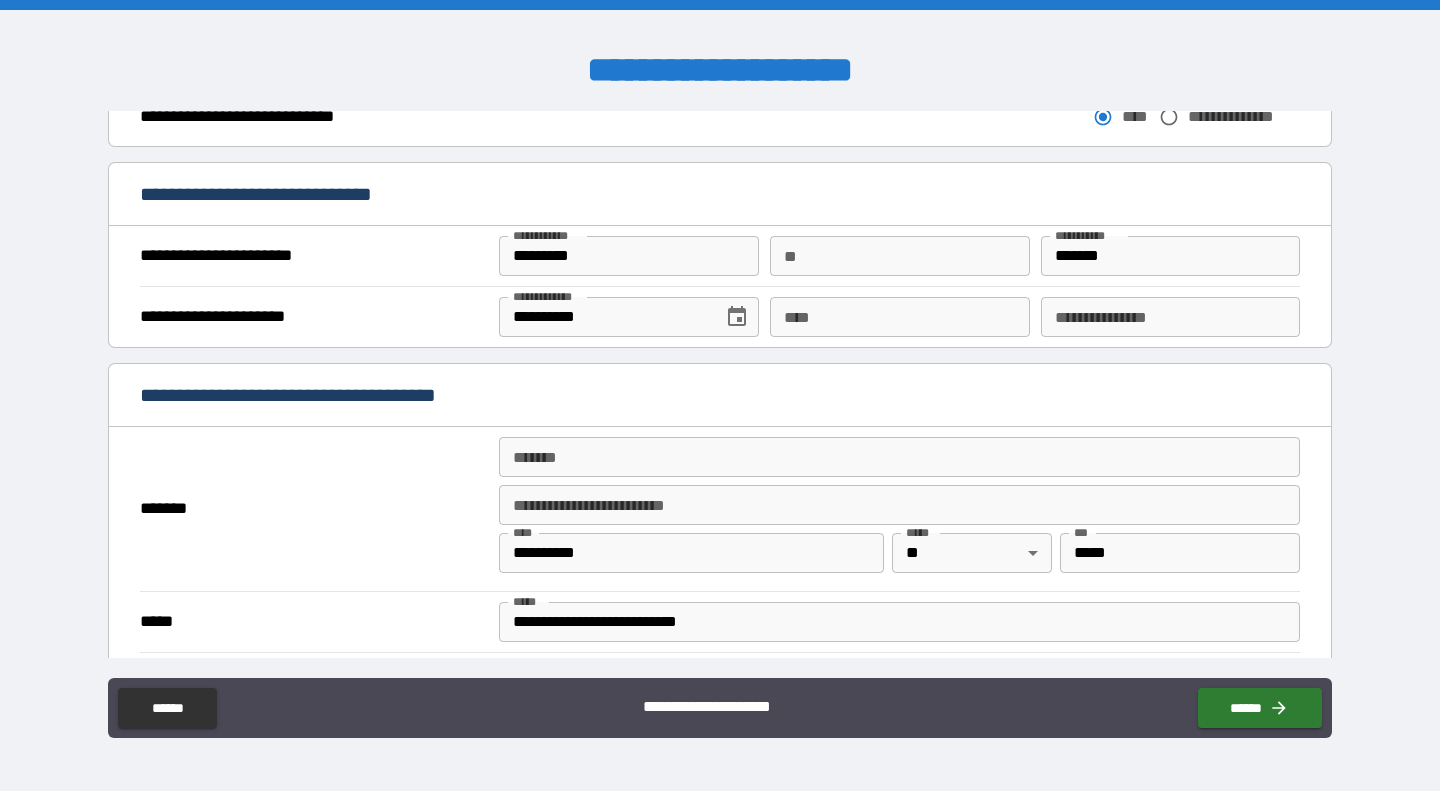 scroll, scrollTop: 942, scrollLeft: 0, axis: vertical 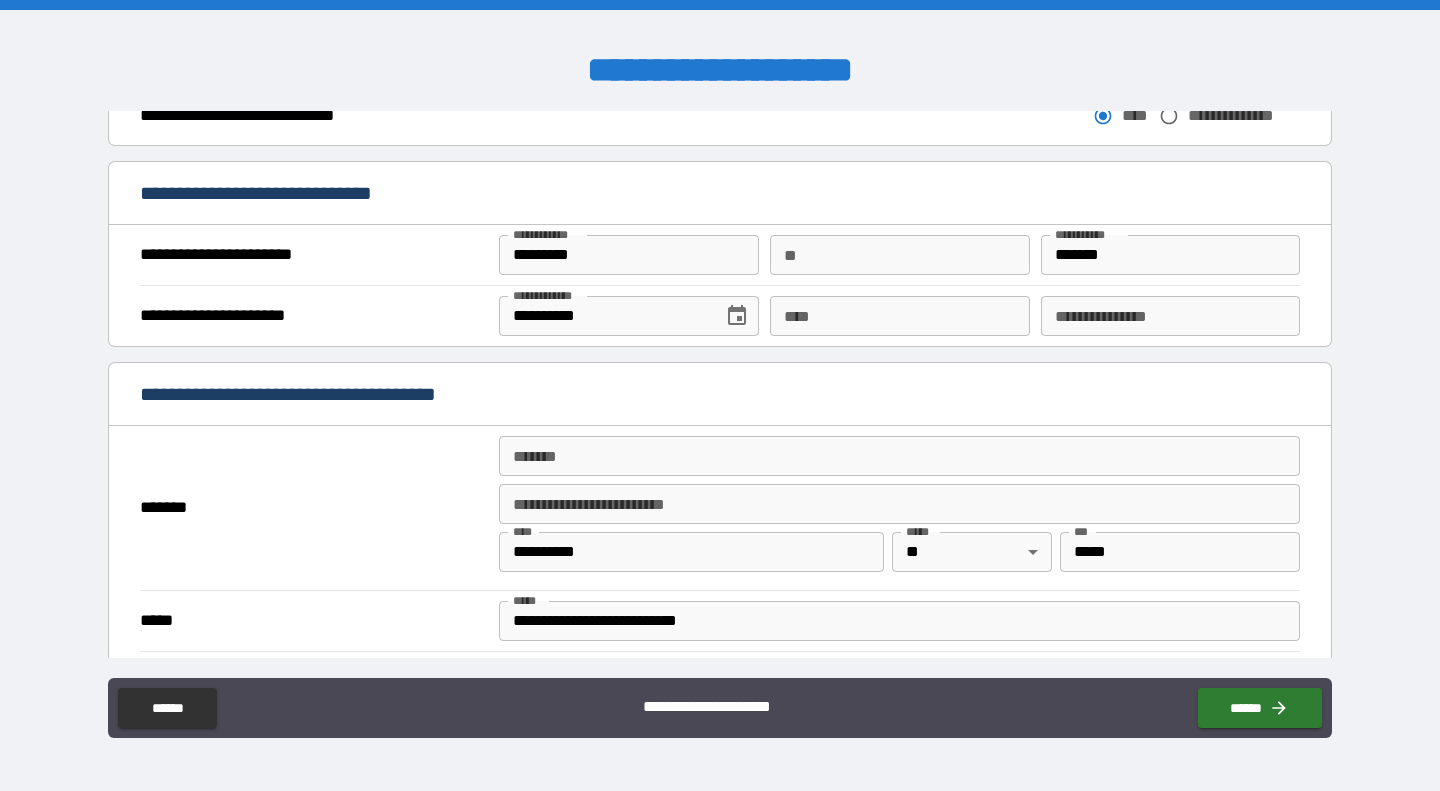 click on "****" at bounding box center [899, 316] 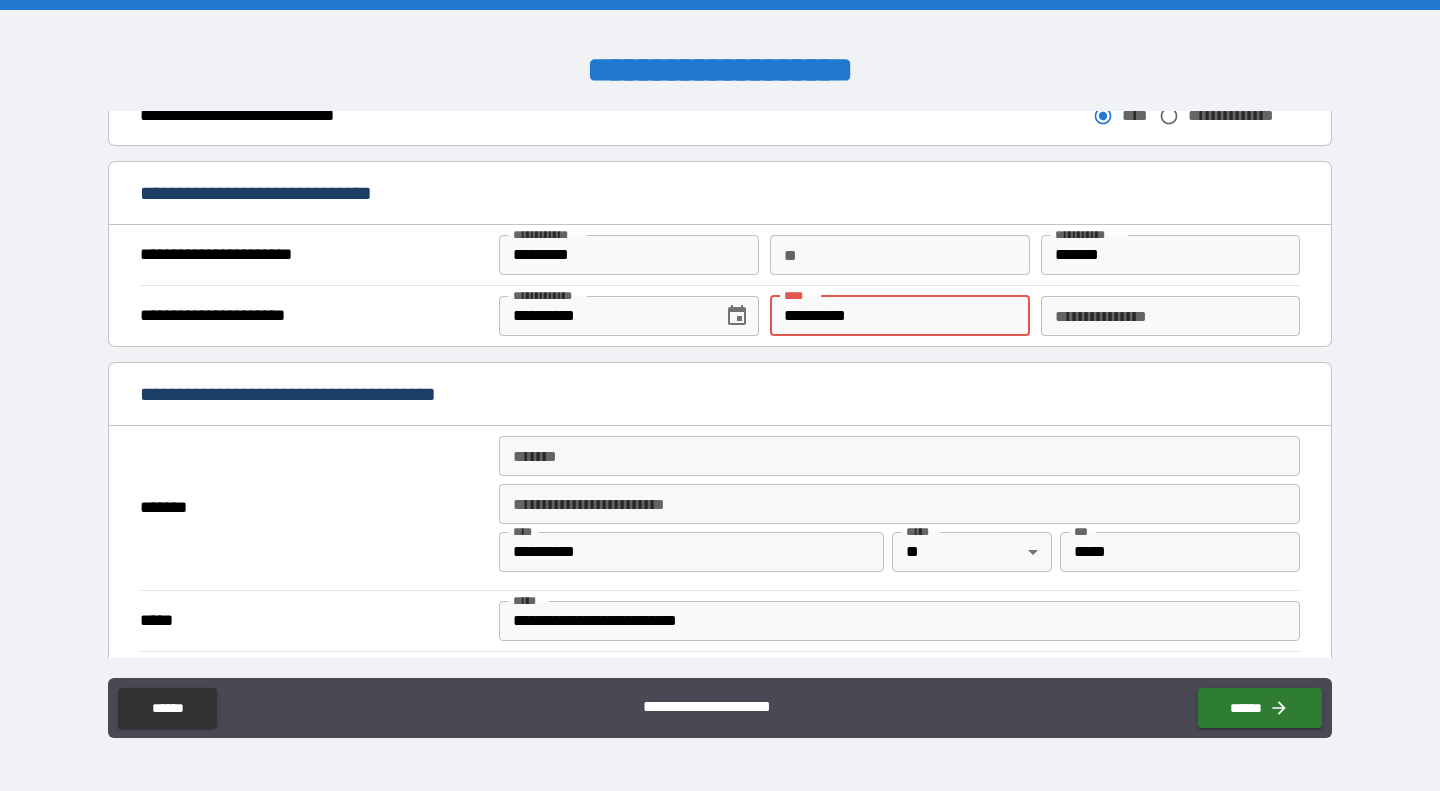type on "**********" 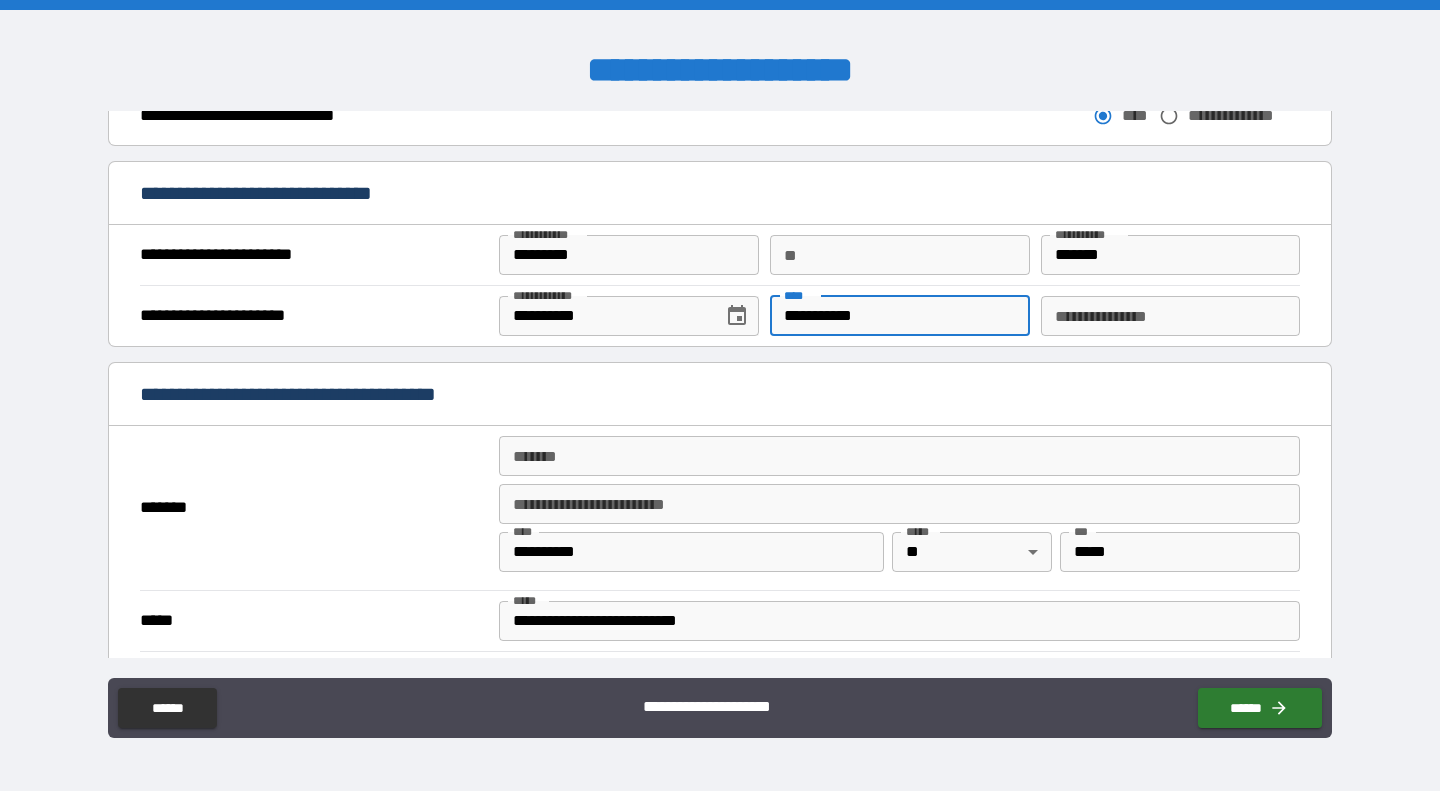 drag, startPoint x: 988, startPoint y: 321, endPoint x: 712, endPoint y: 308, distance: 276.306 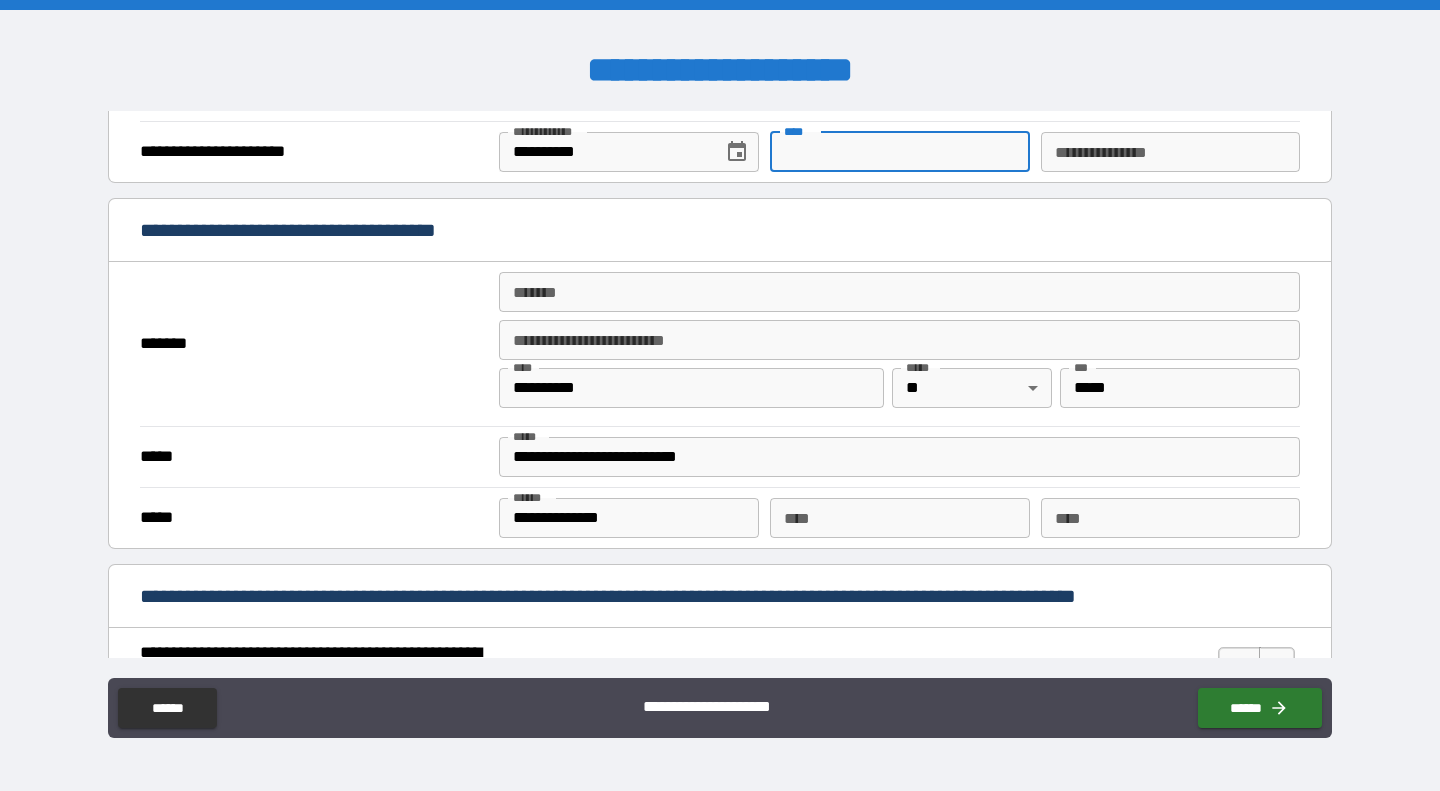 scroll, scrollTop: 1107, scrollLeft: 0, axis: vertical 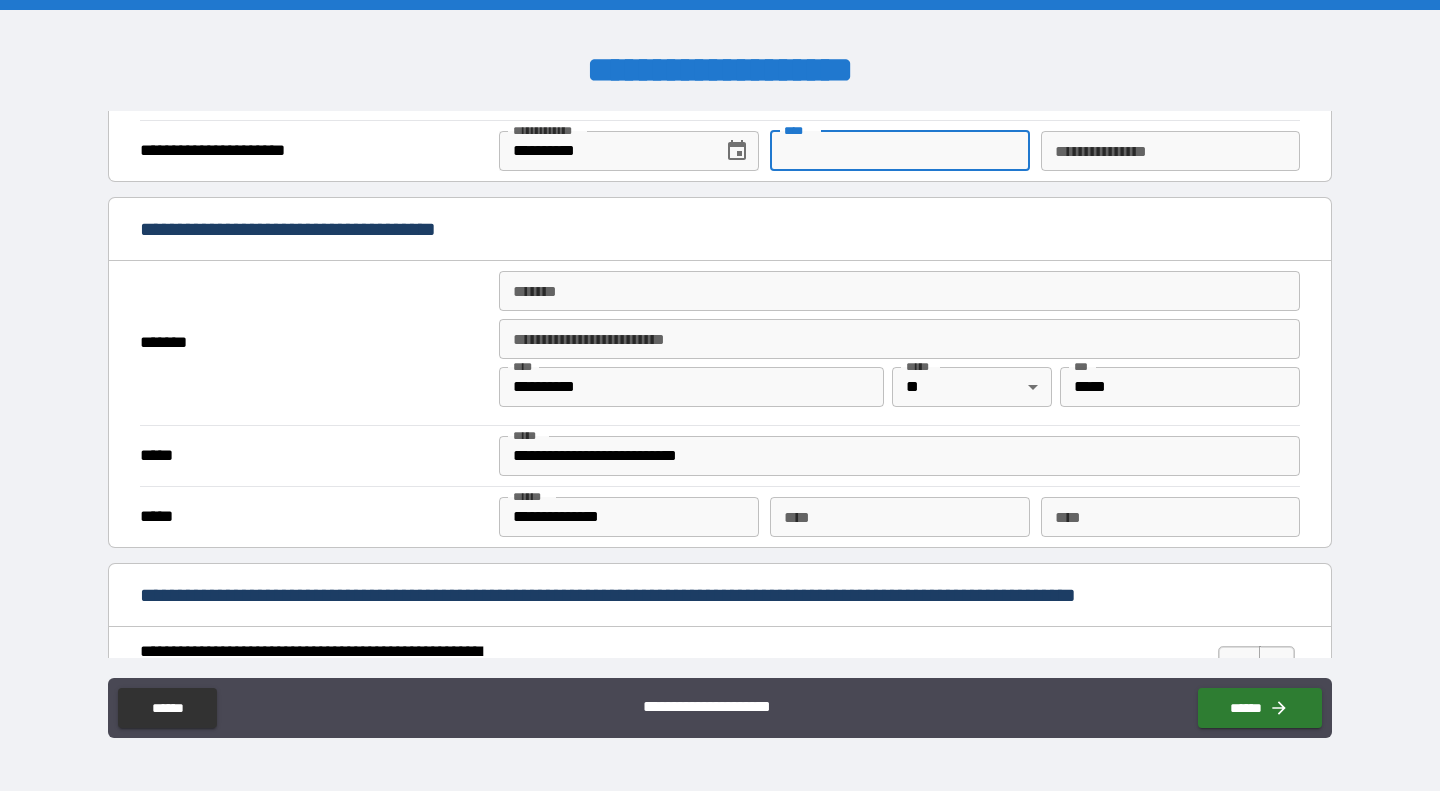 click on "*******" at bounding box center (899, 291) 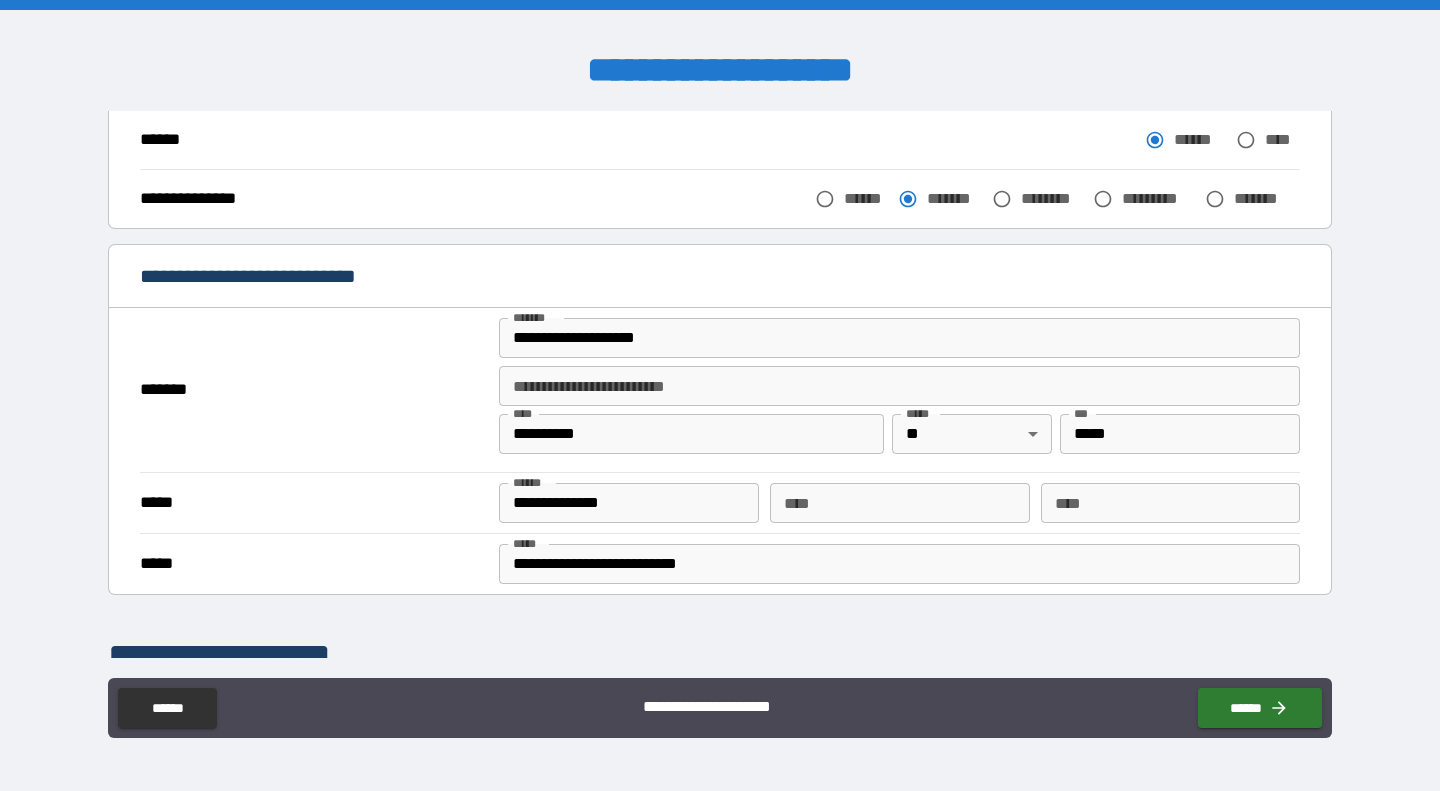 scroll, scrollTop: 260, scrollLeft: 0, axis: vertical 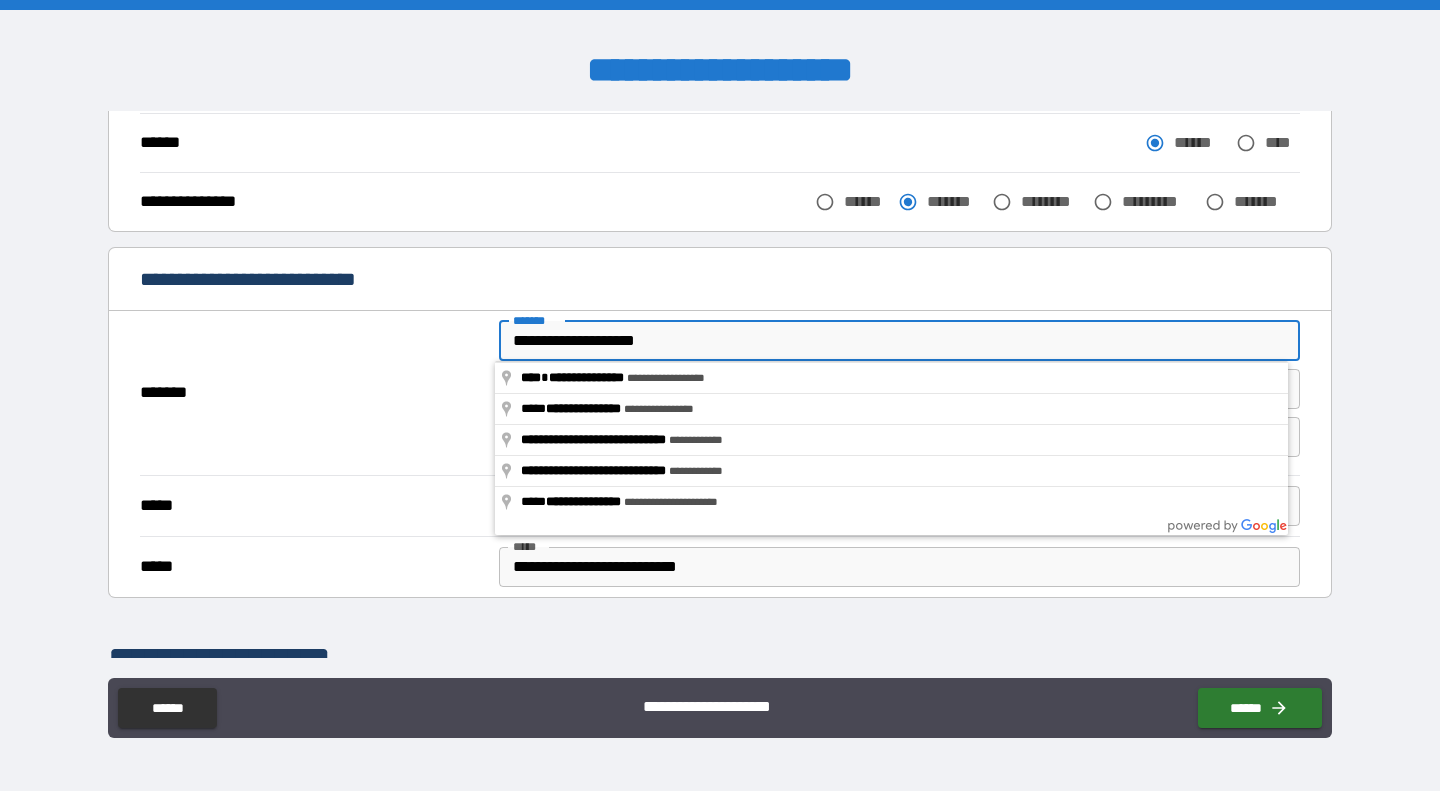drag, startPoint x: 700, startPoint y: 336, endPoint x: 504, endPoint y: 342, distance: 196.09181 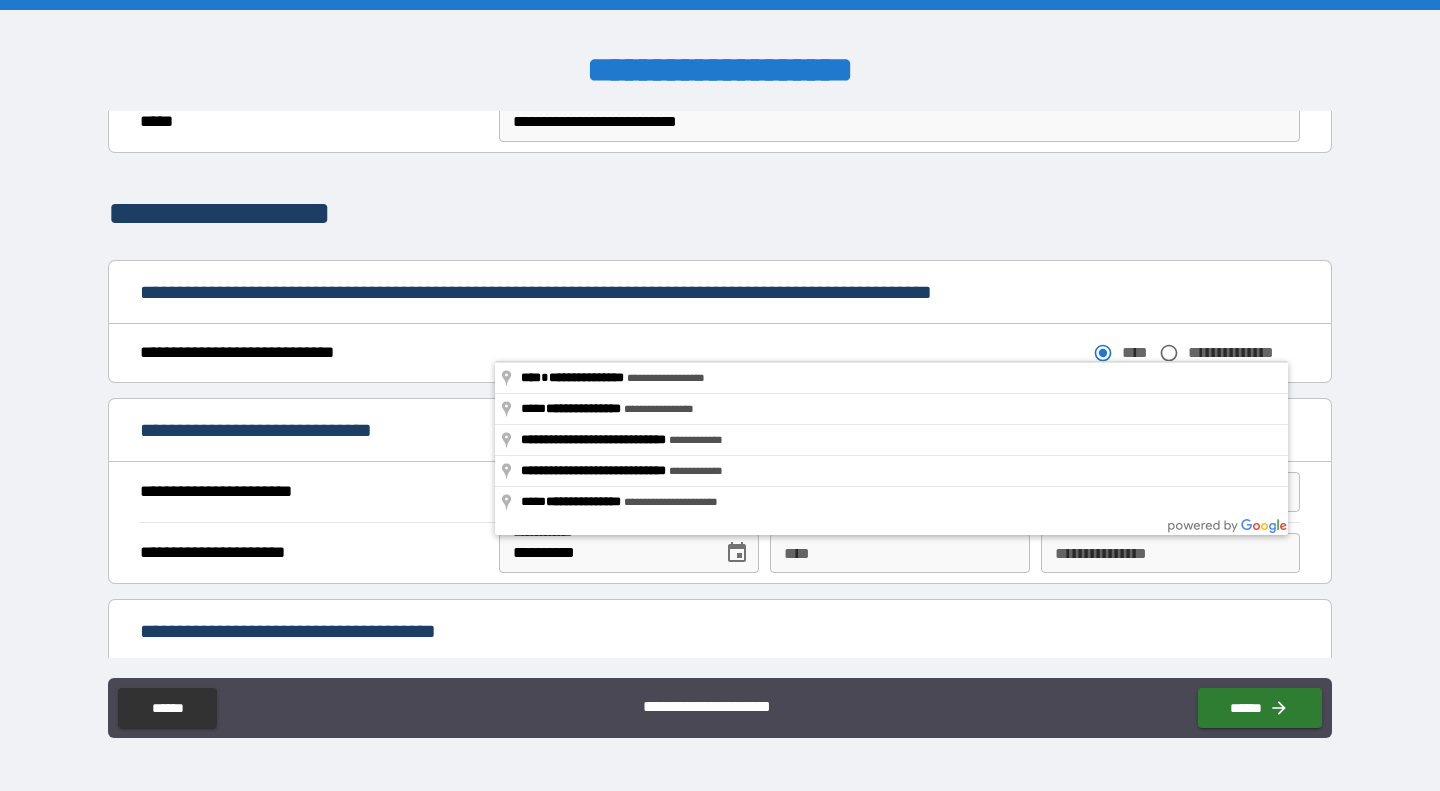 scroll, scrollTop: 706, scrollLeft: 0, axis: vertical 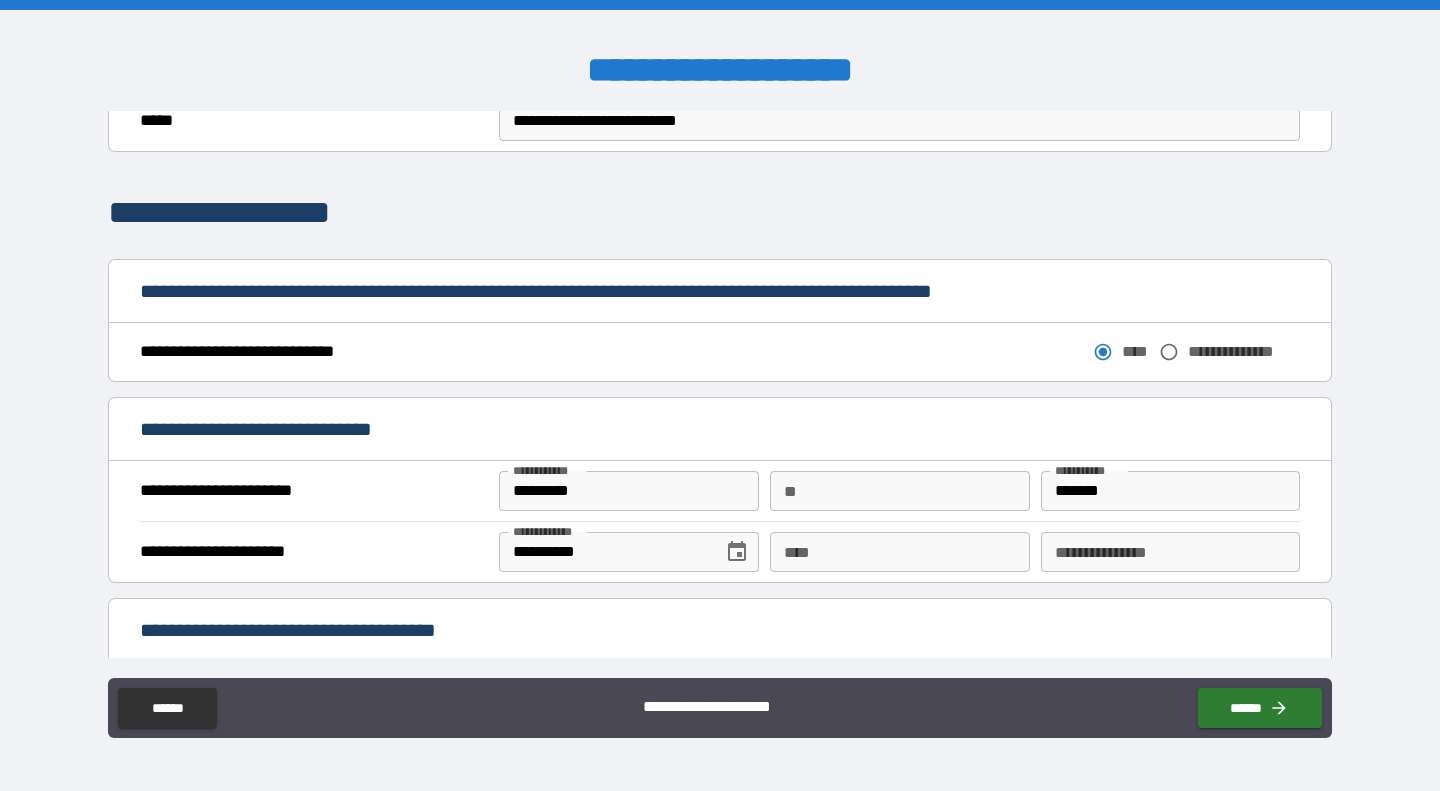 click on "**********" at bounding box center (720, 384) 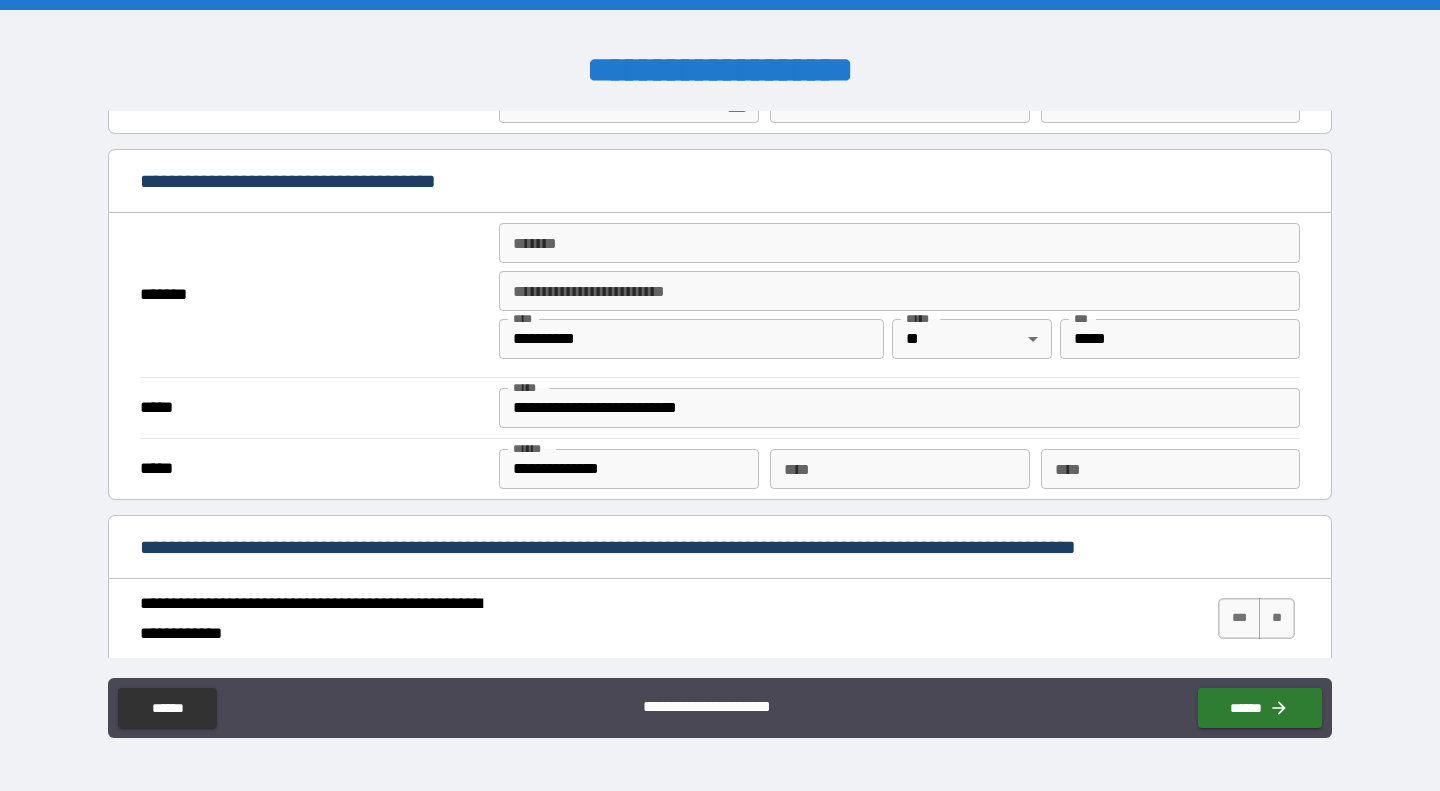 scroll, scrollTop: 1154, scrollLeft: 0, axis: vertical 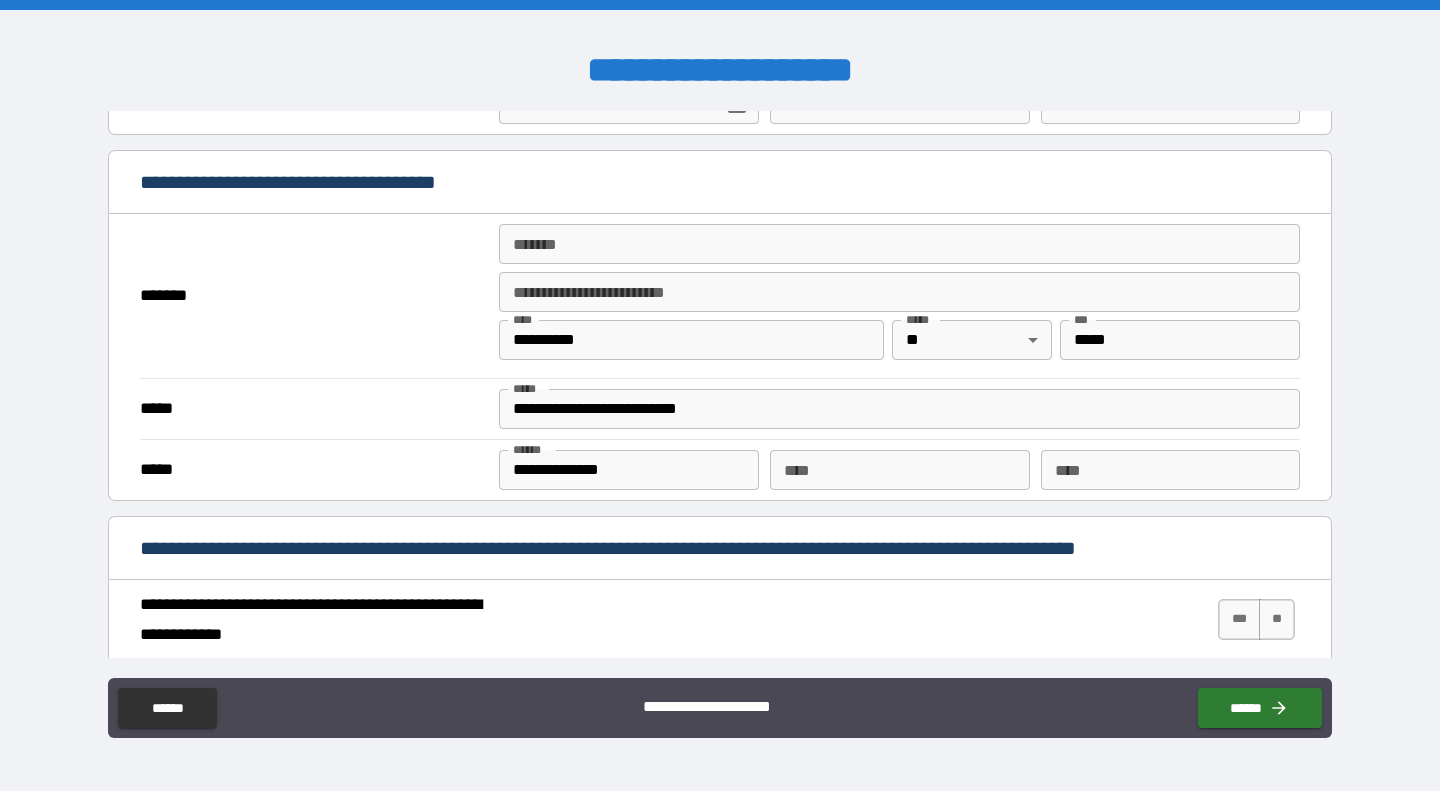 click on "******* *******" at bounding box center [899, 244] 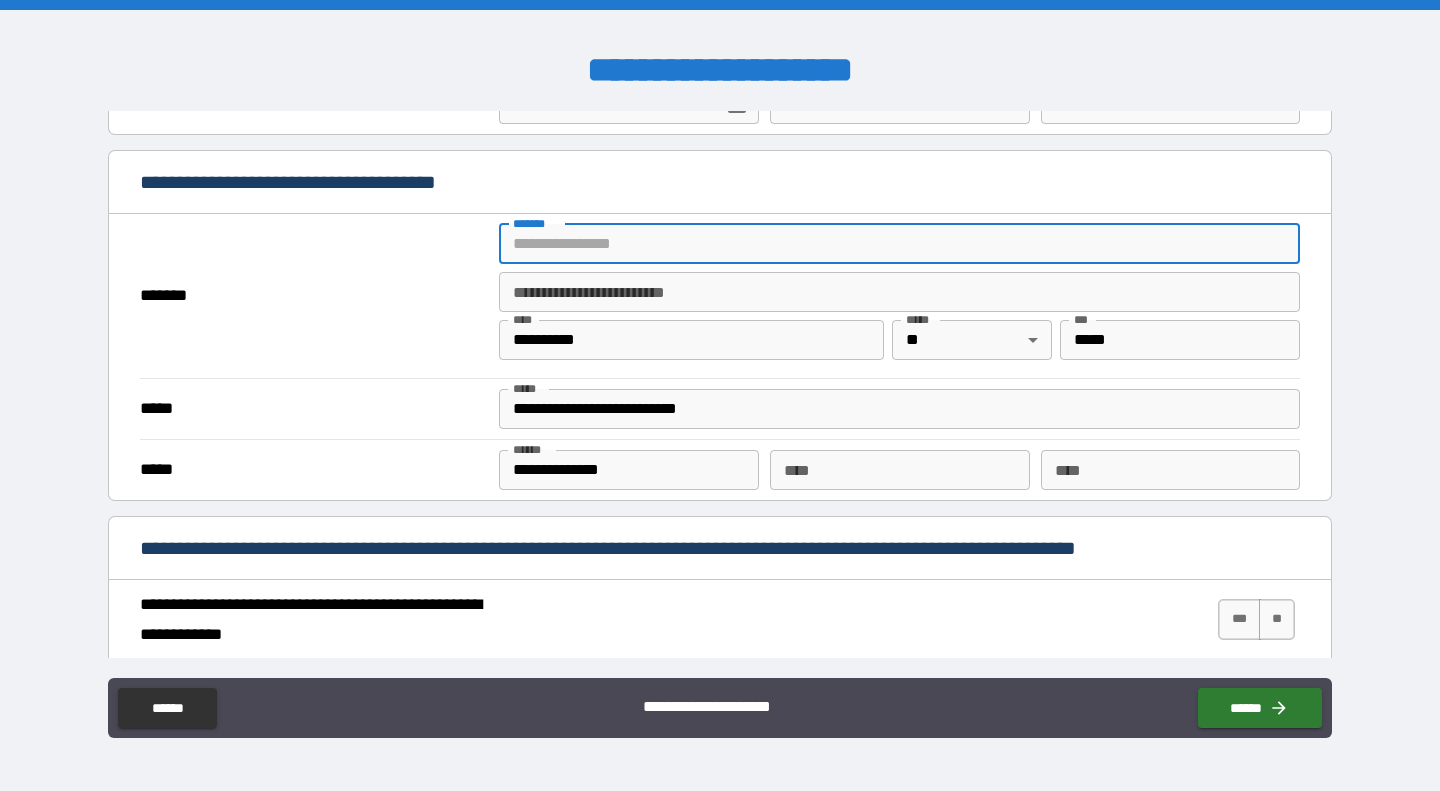 paste on "**********" 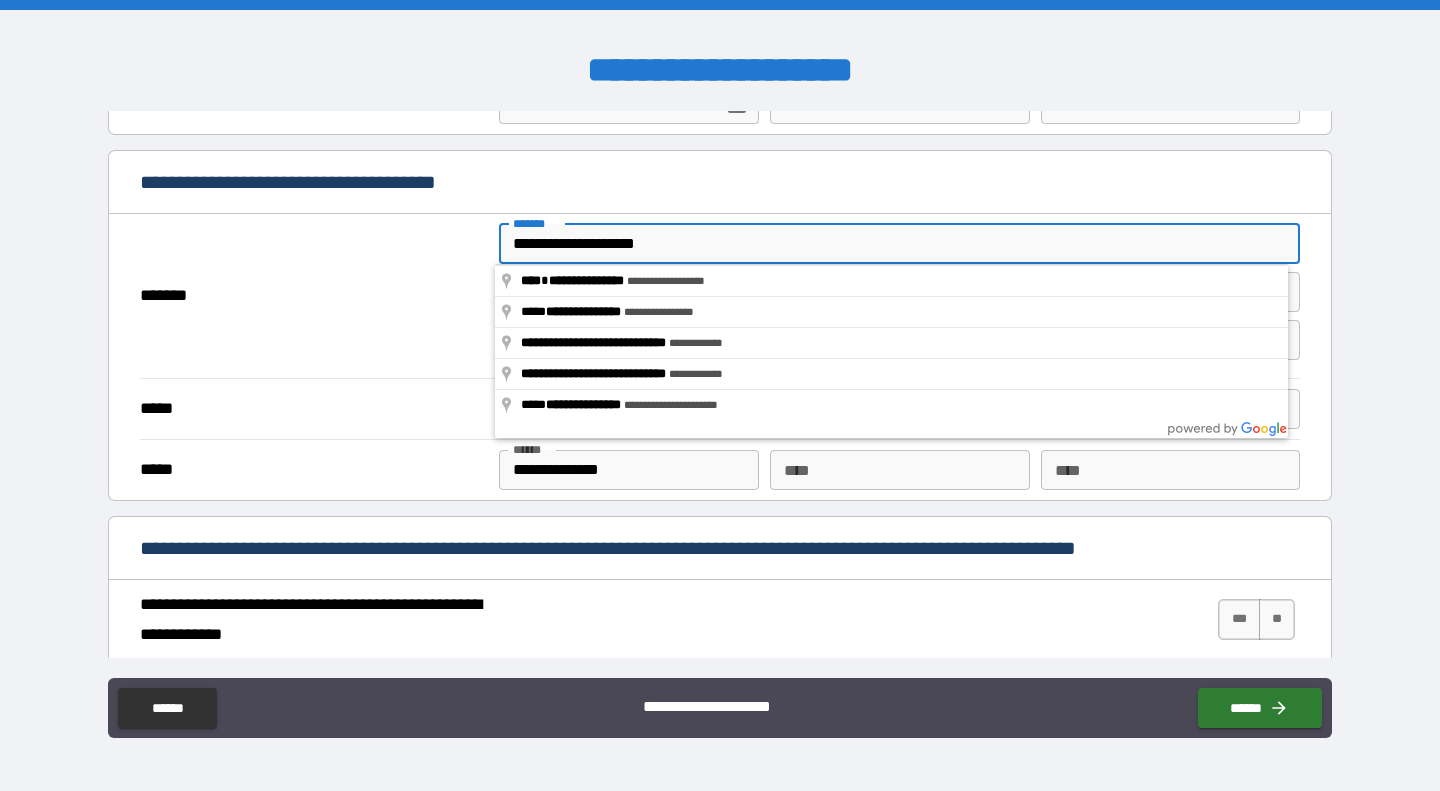 type on "**********" 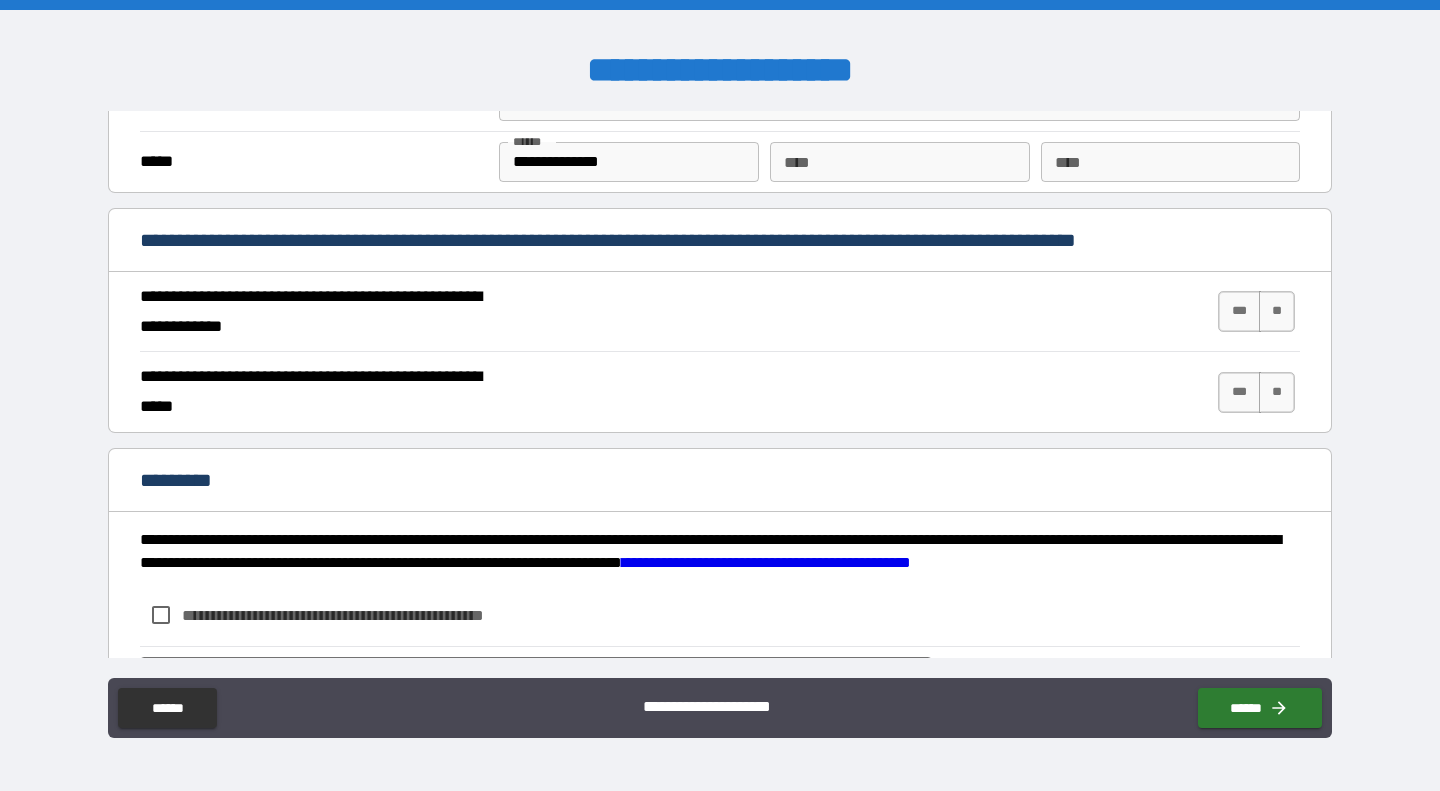scroll, scrollTop: 1494, scrollLeft: 0, axis: vertical 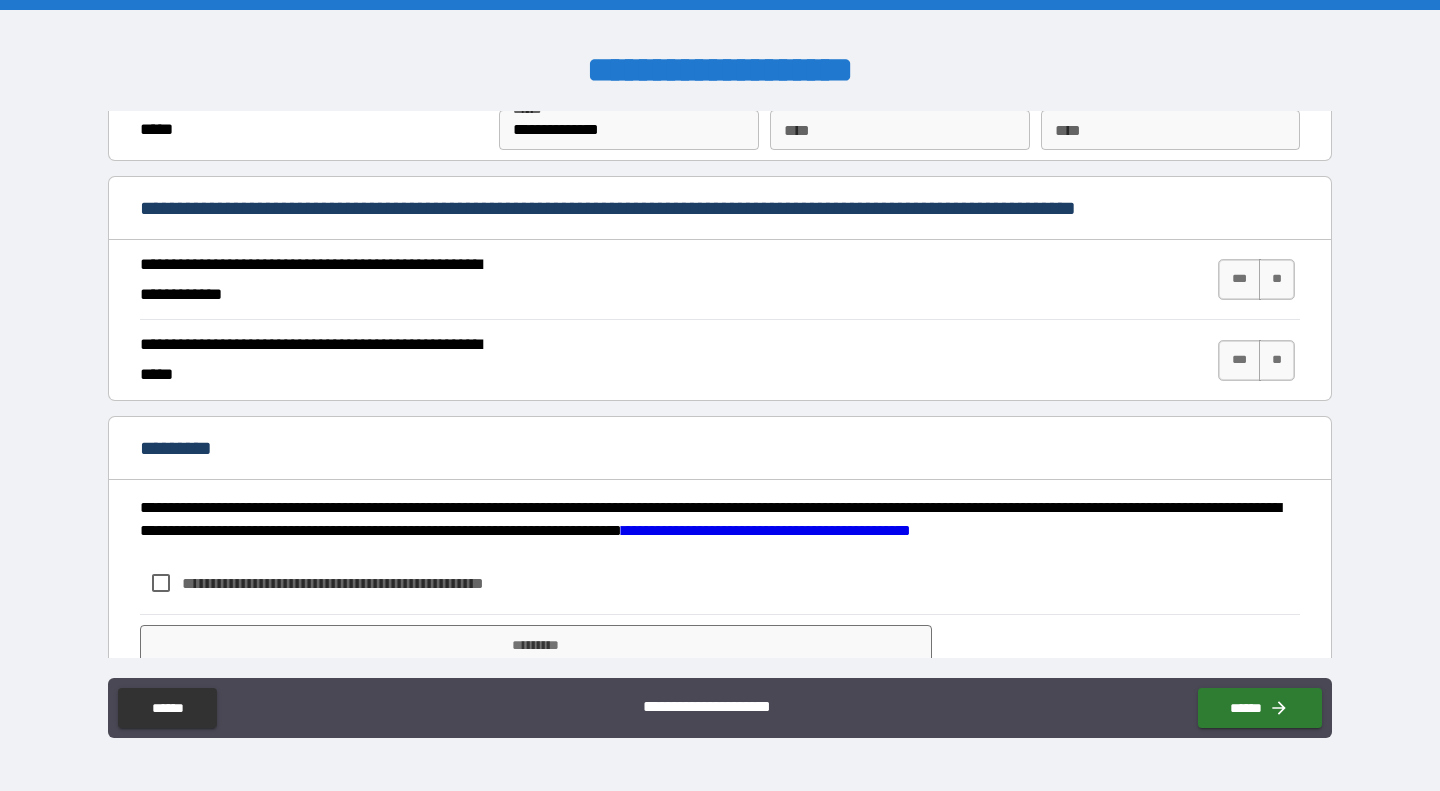 click on "***" at bounding box center [1239, 279] 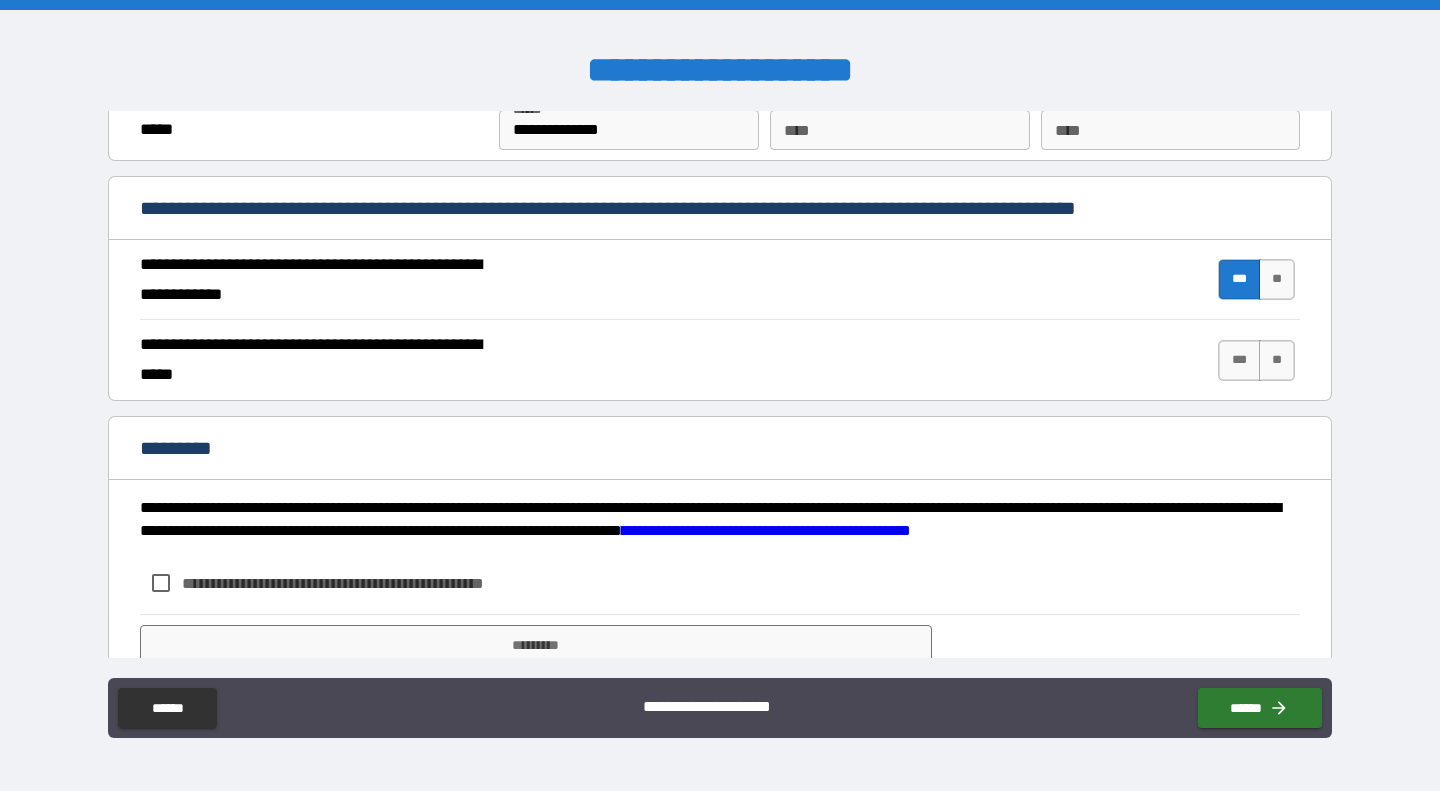 click on "***" at bounding box center [1239, 360] 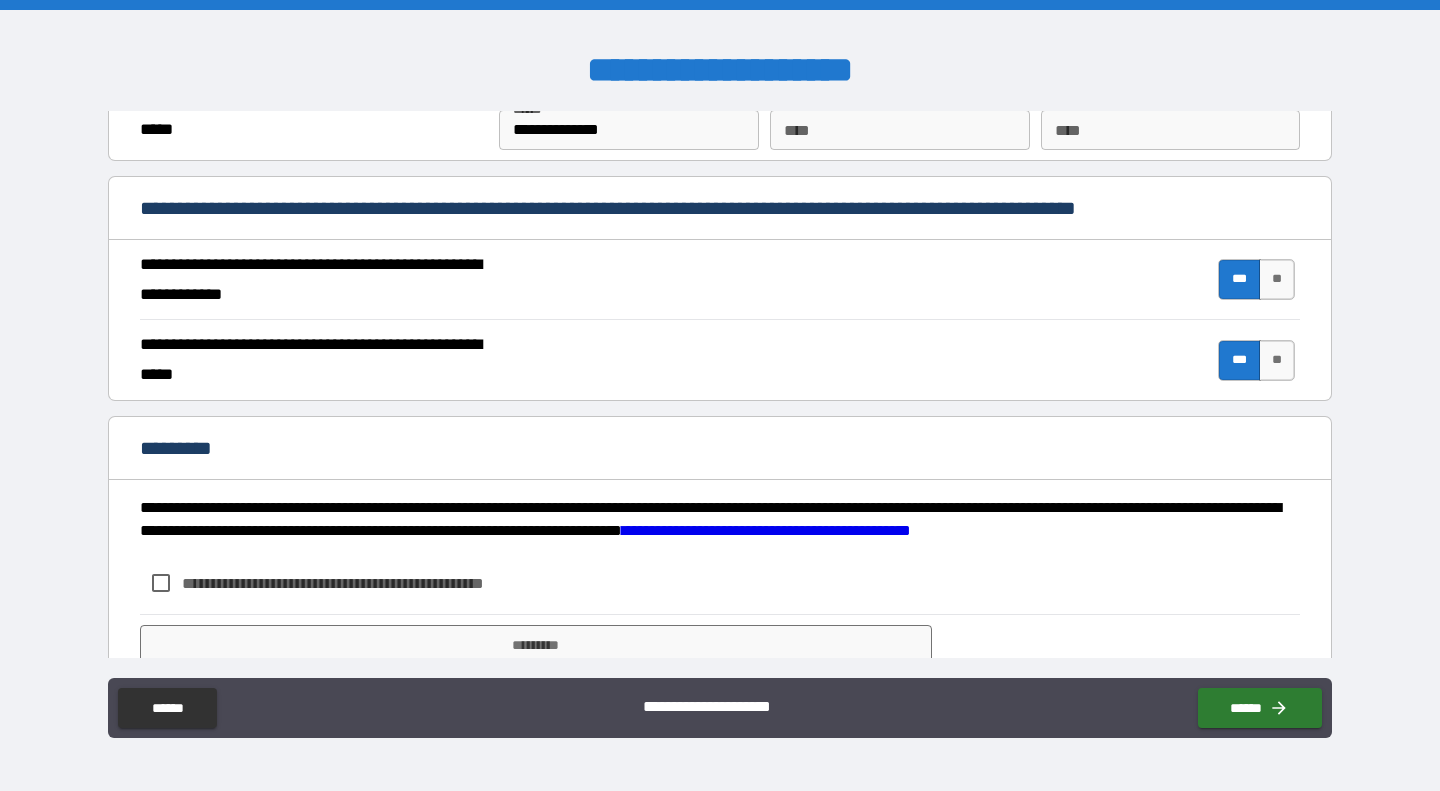 scroll, scrollTop: 1573, scrollLeft: 0, axis: vertical 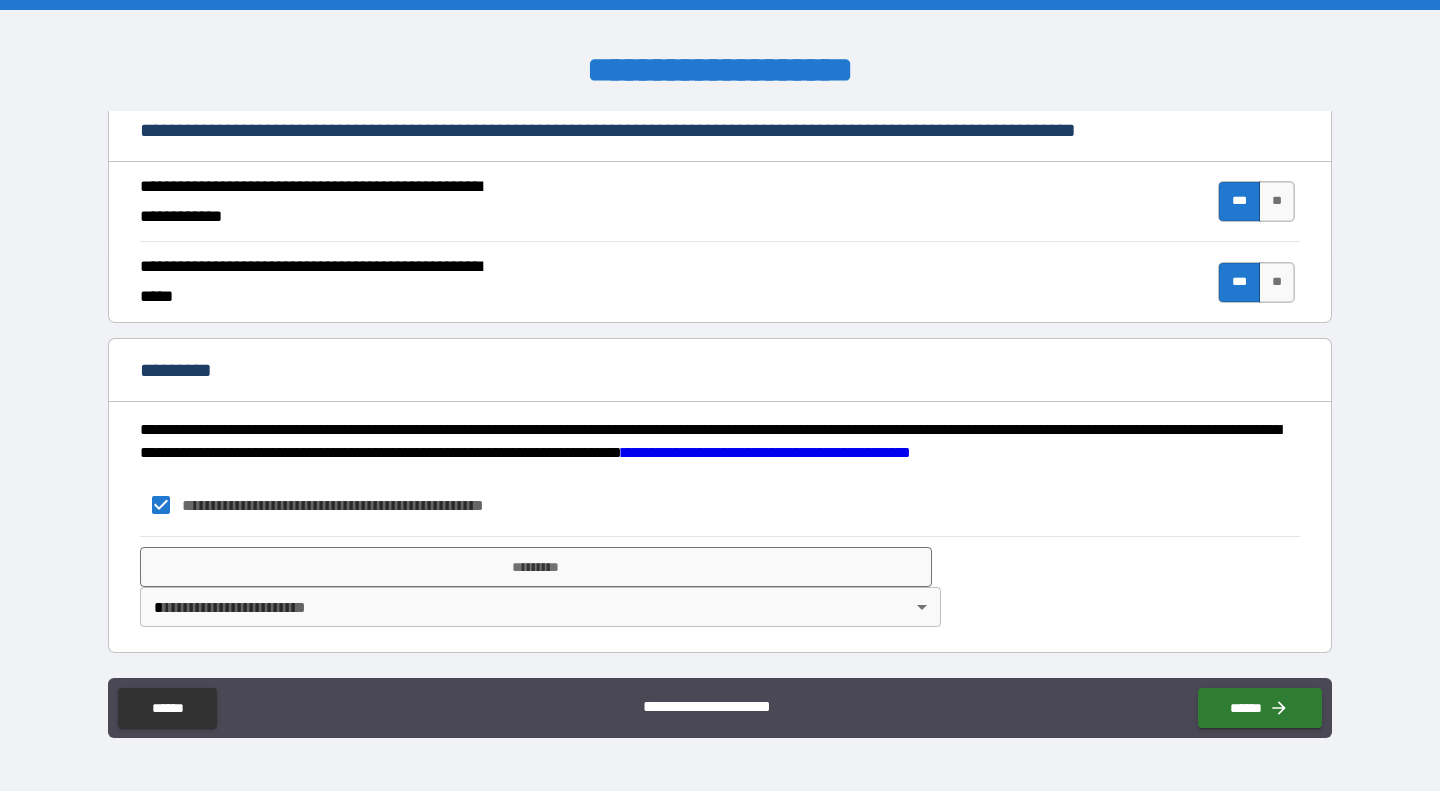 click on "*********" at bounding box center (536, 567) 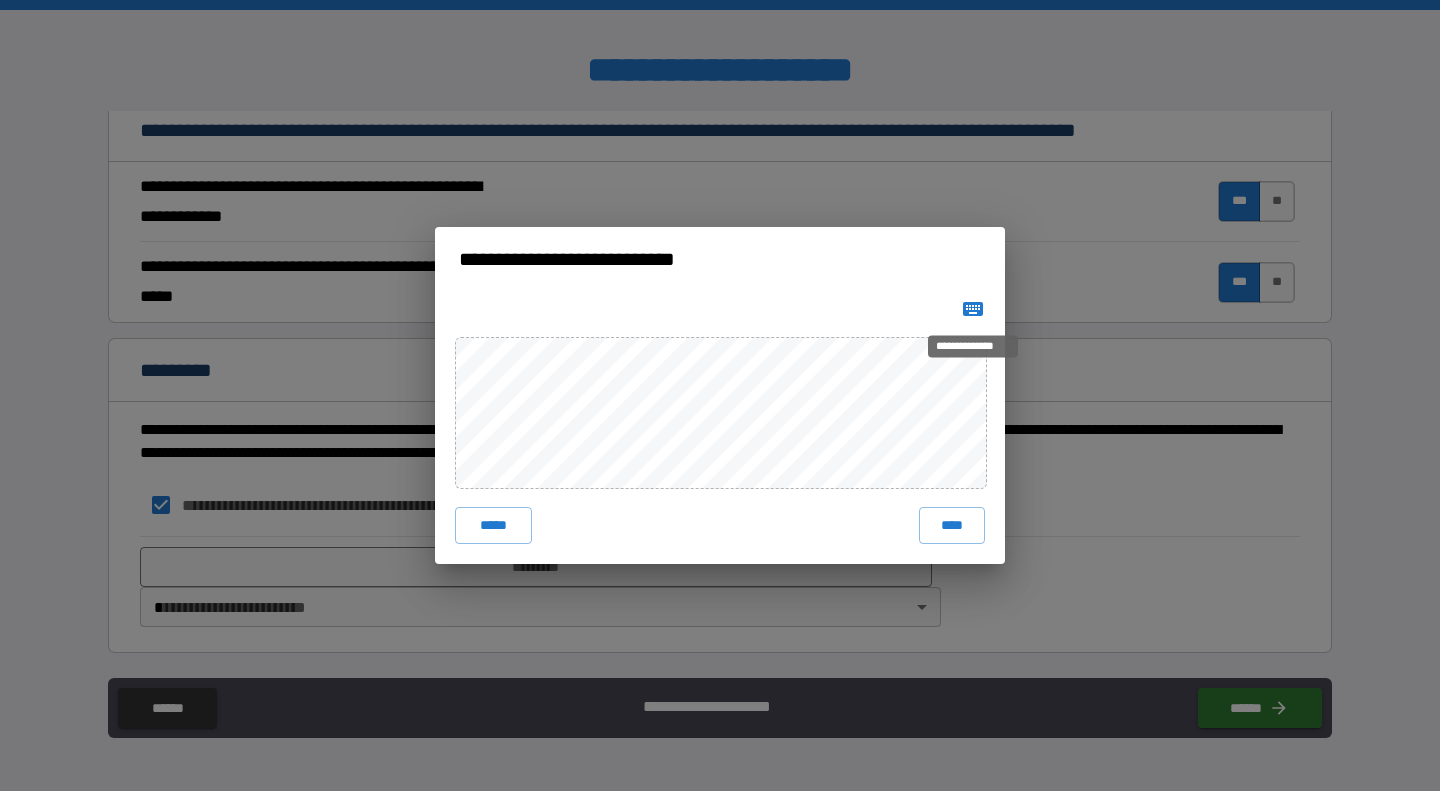 click 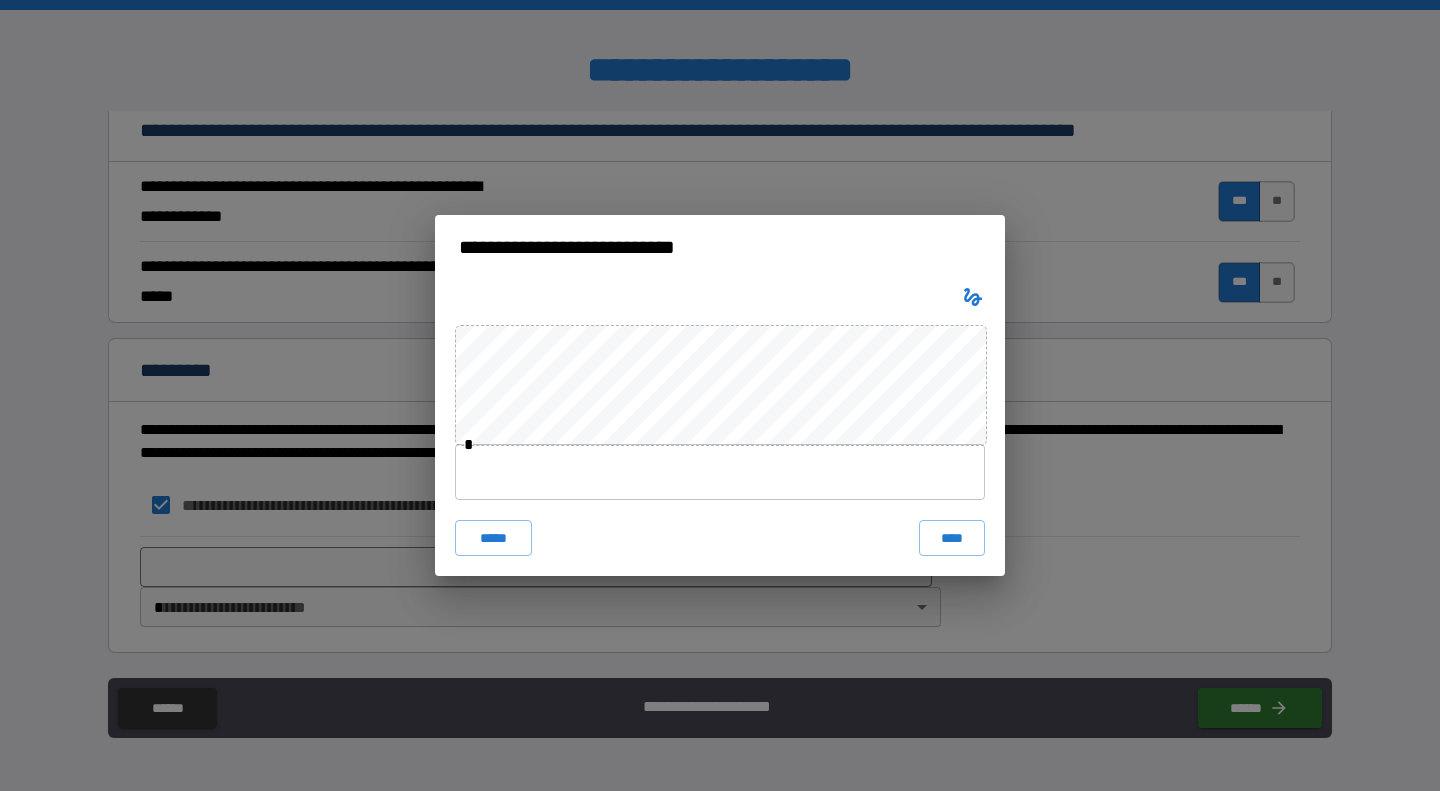 type 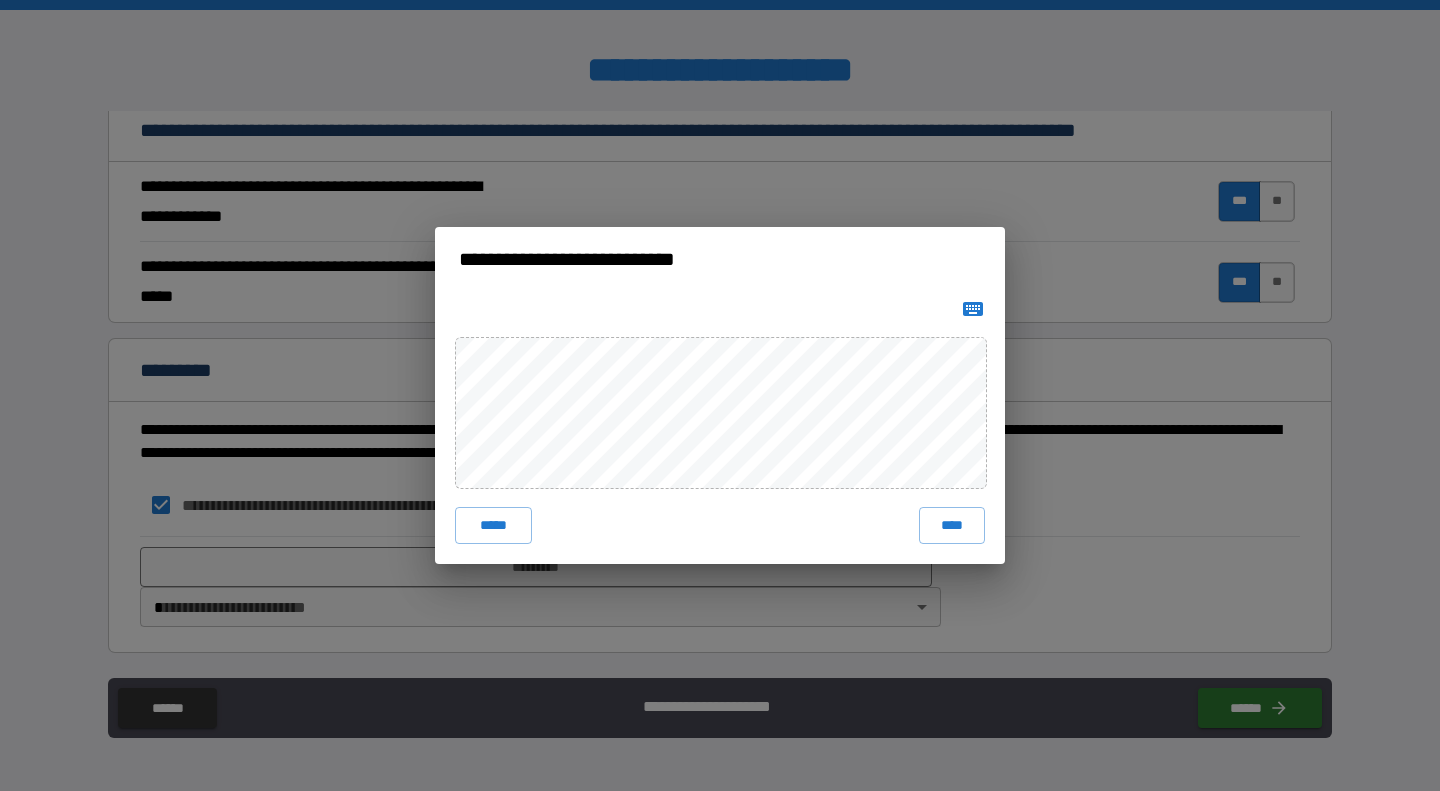 click at bounding box center (973, 309) 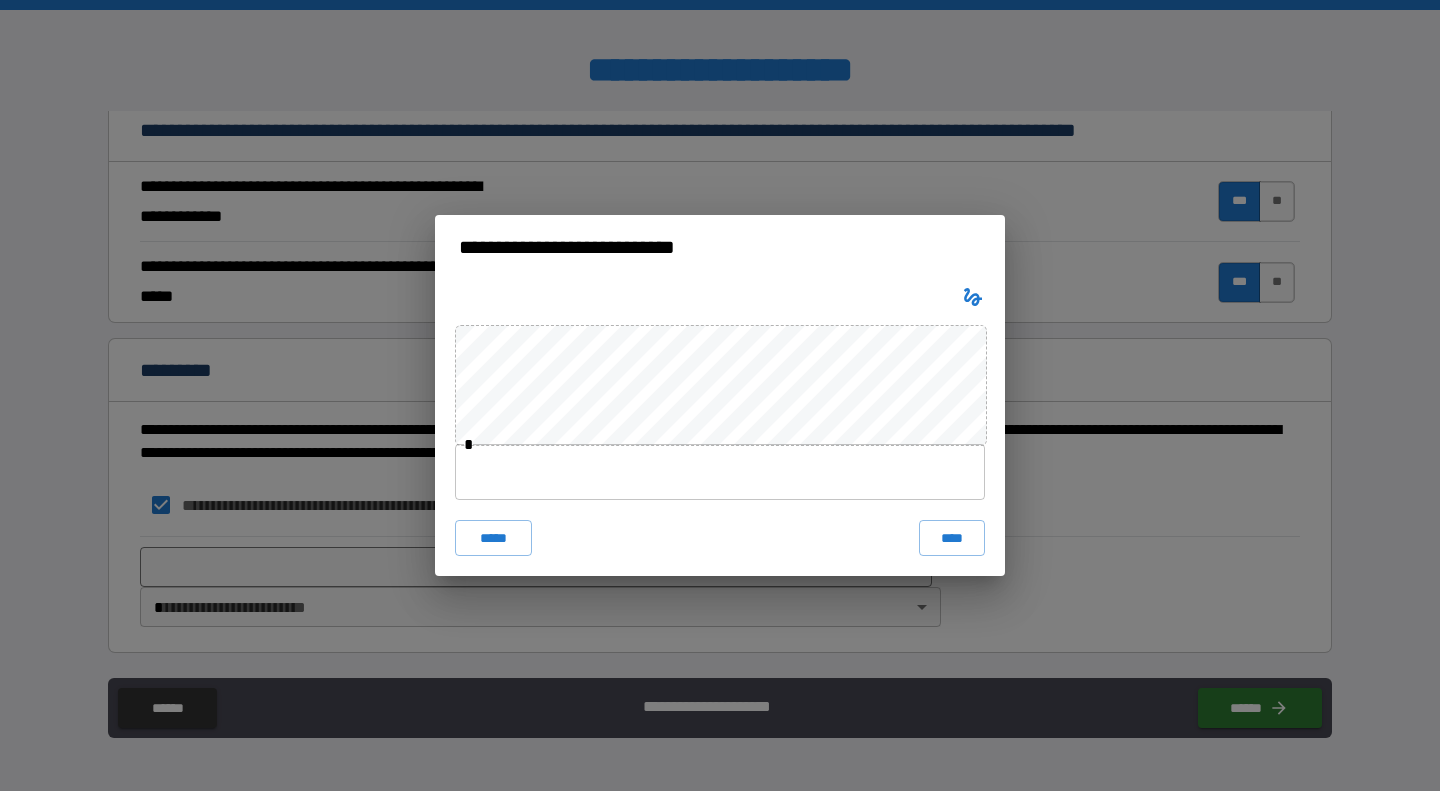 click on "*****" at bounding box center [493, 538] 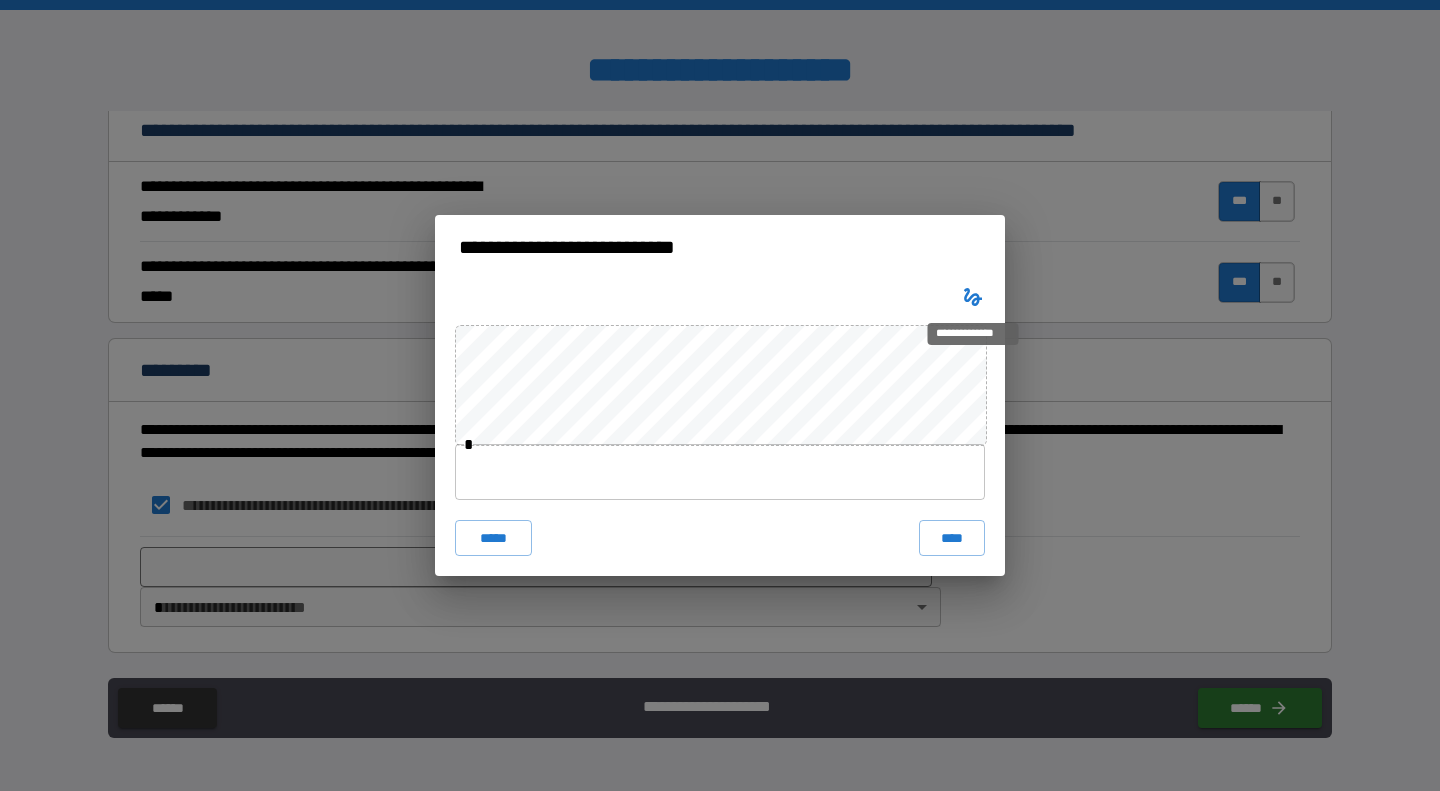 click 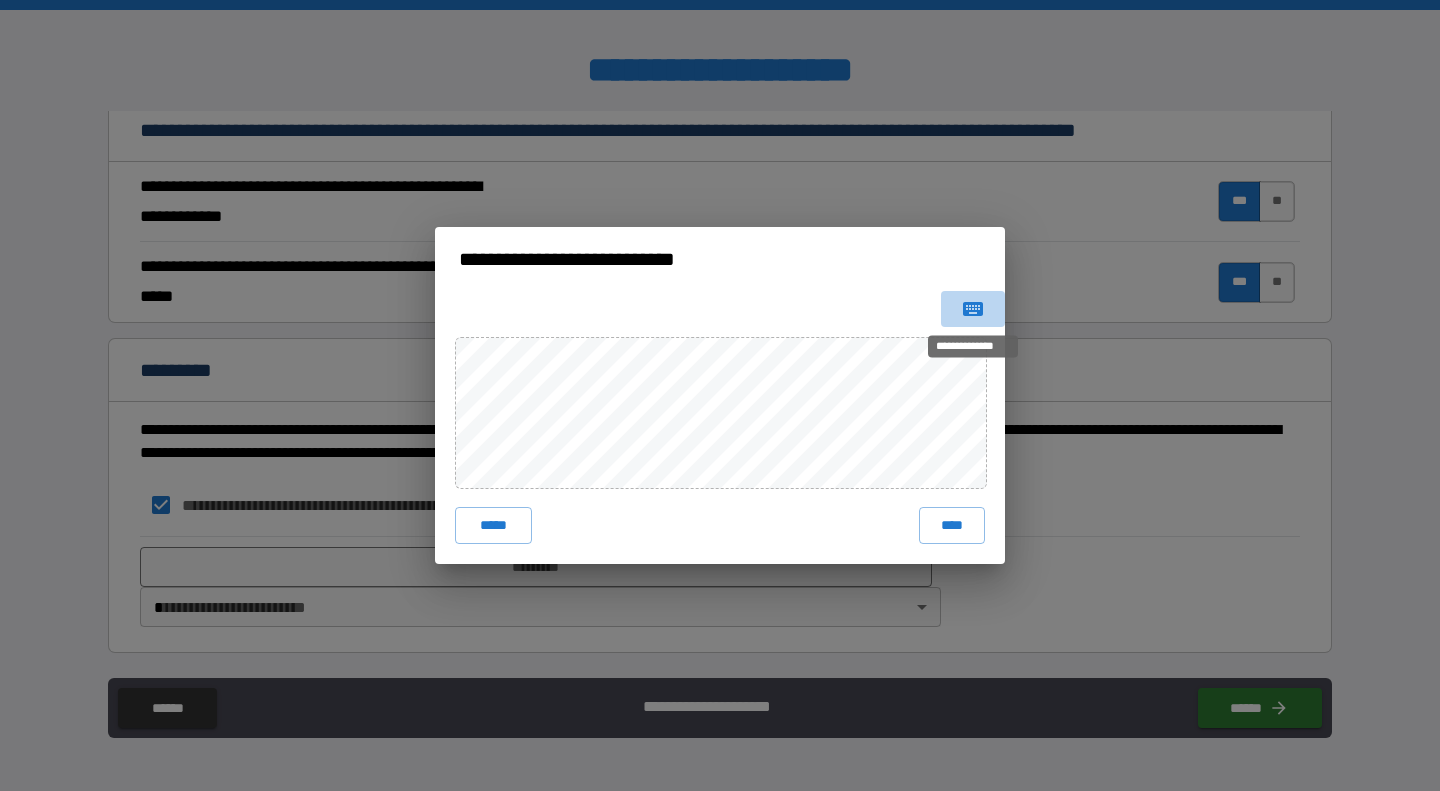 click 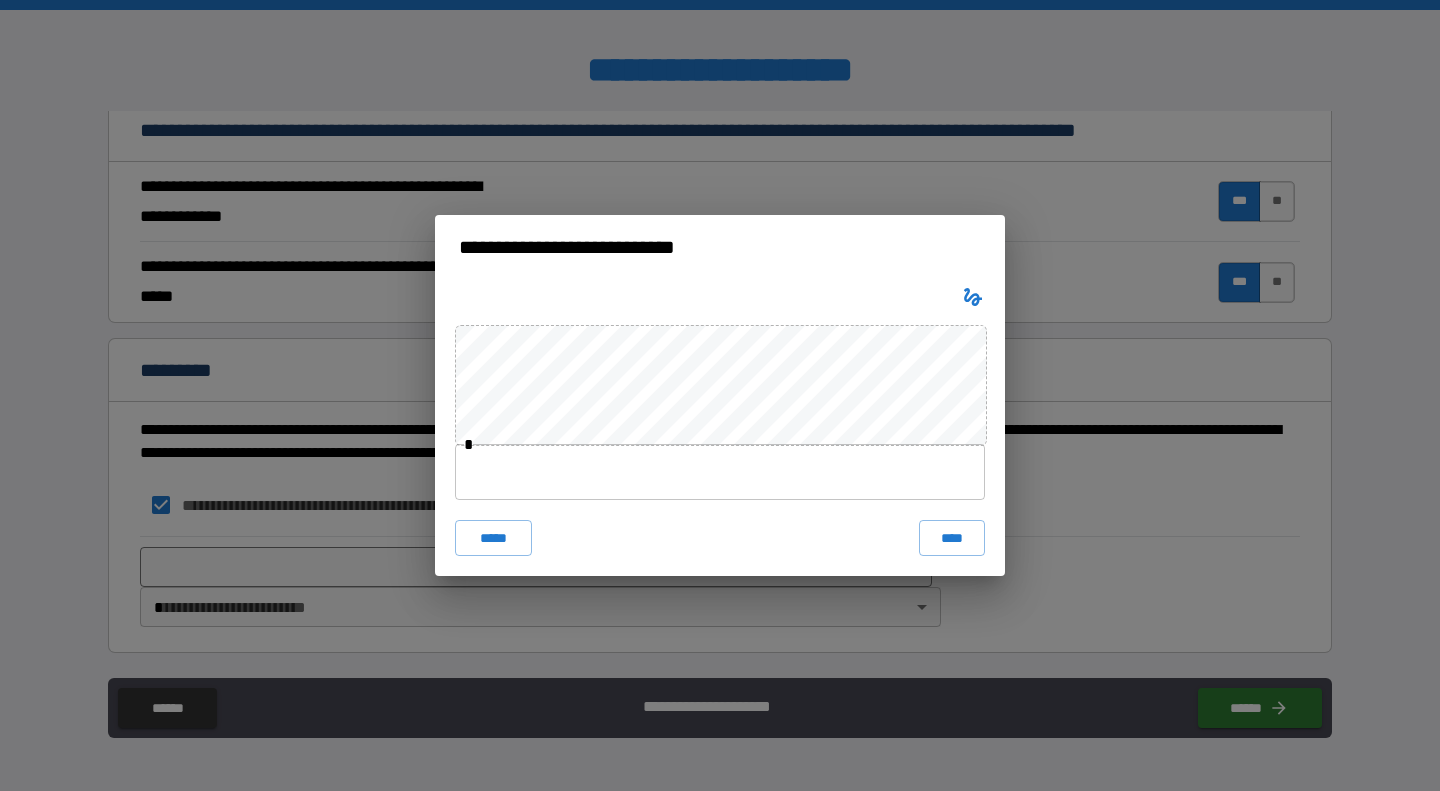 click on "****" at bounding box center [952, 538] 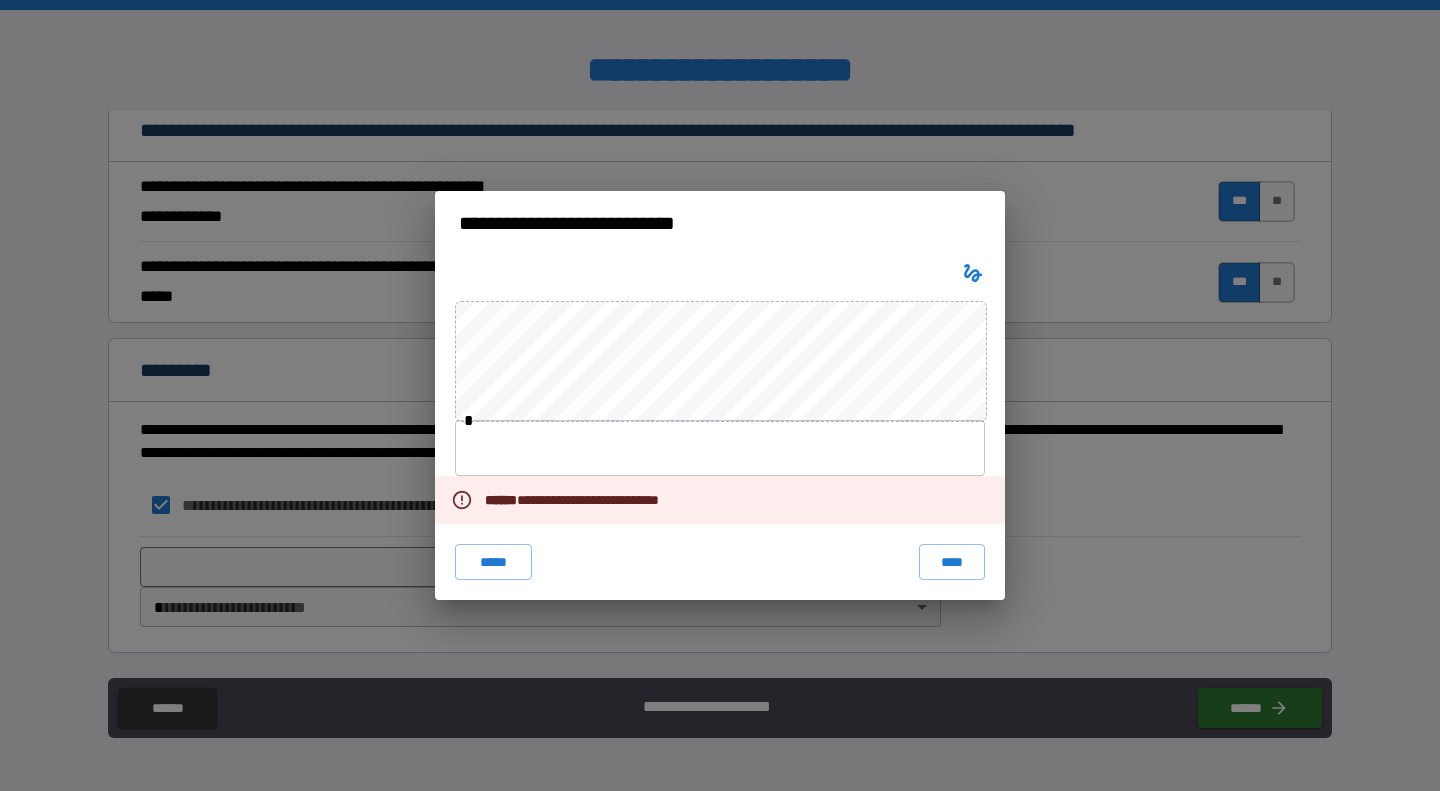 click on "*****" at bounding box center (493, 562) 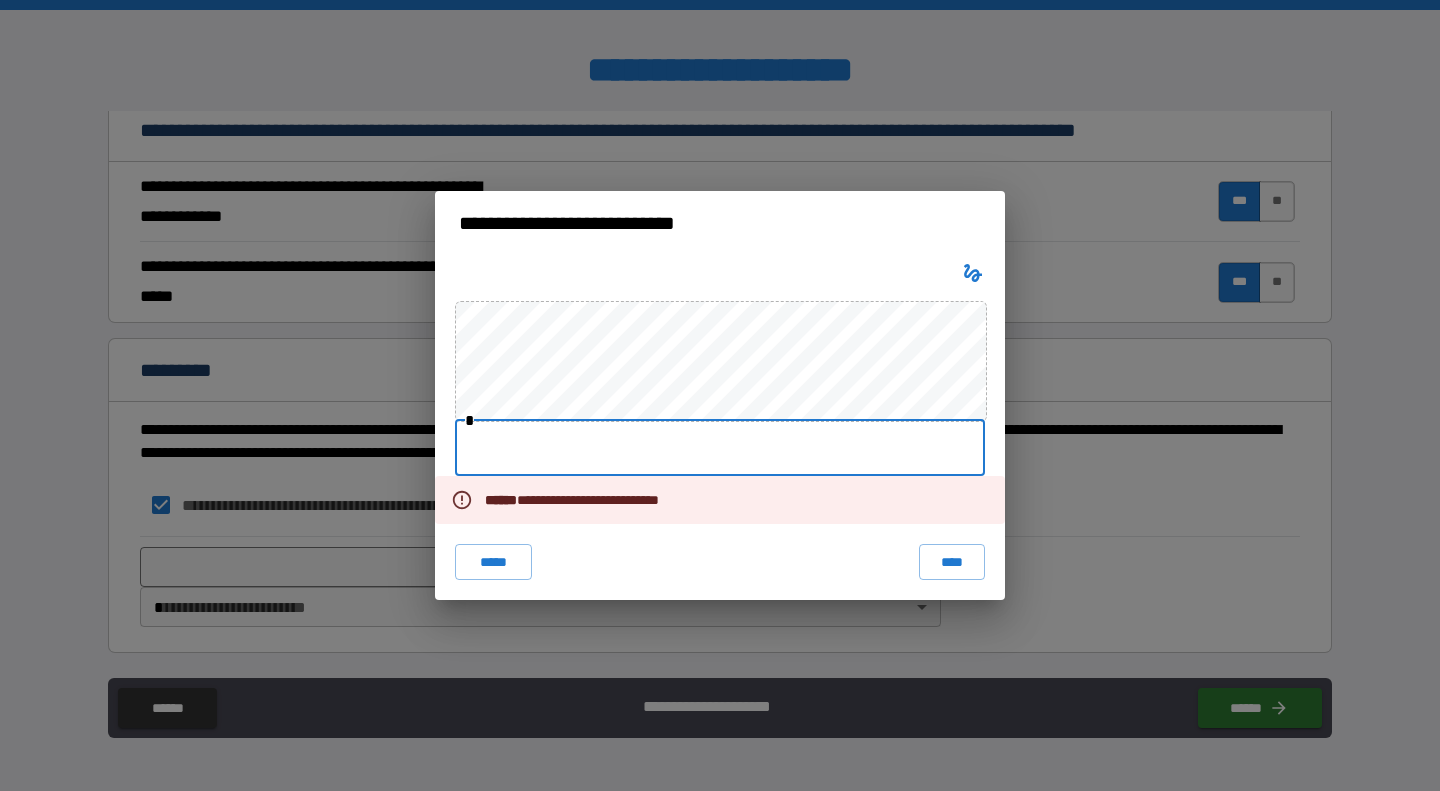 click at bounding box center (720, 448) 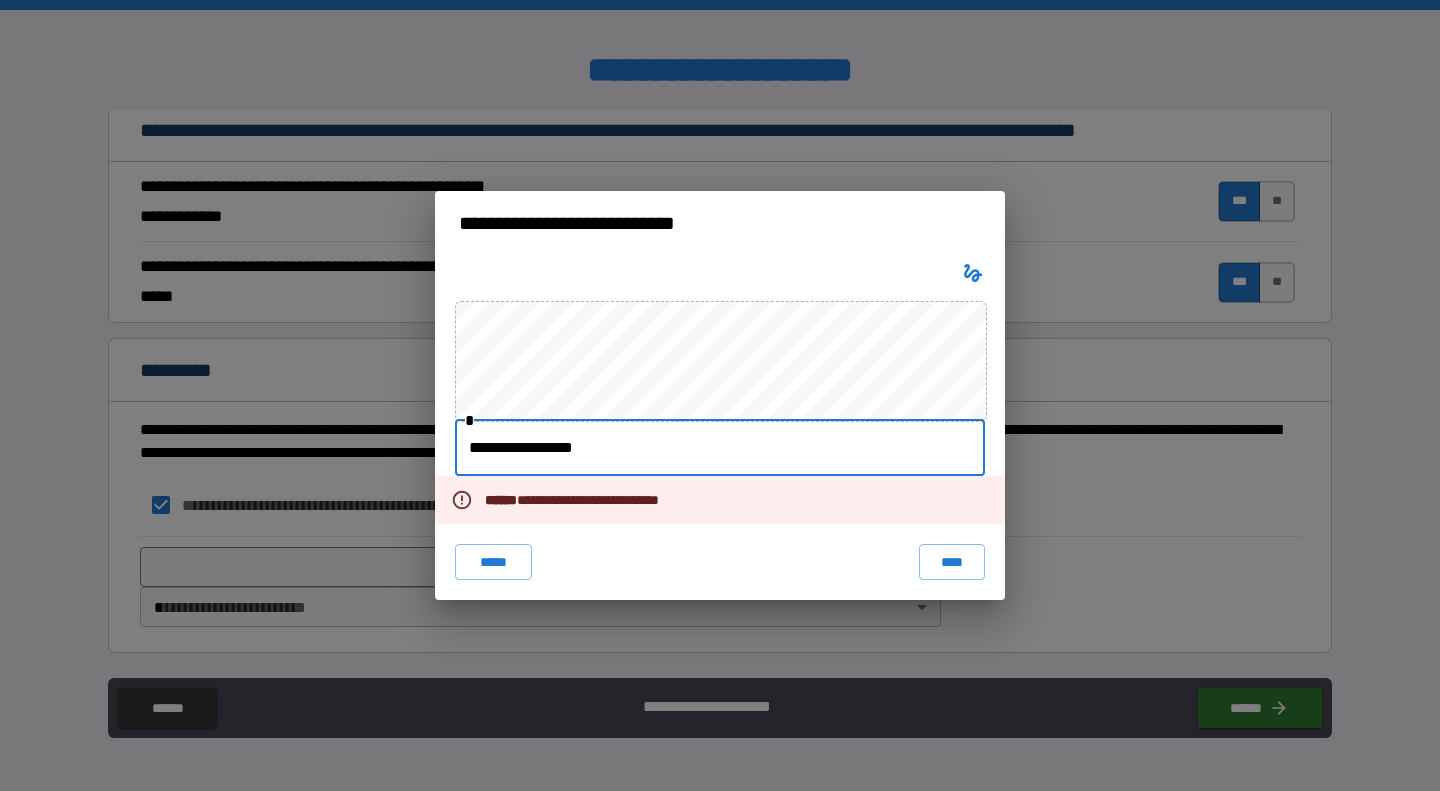 type on "**********" 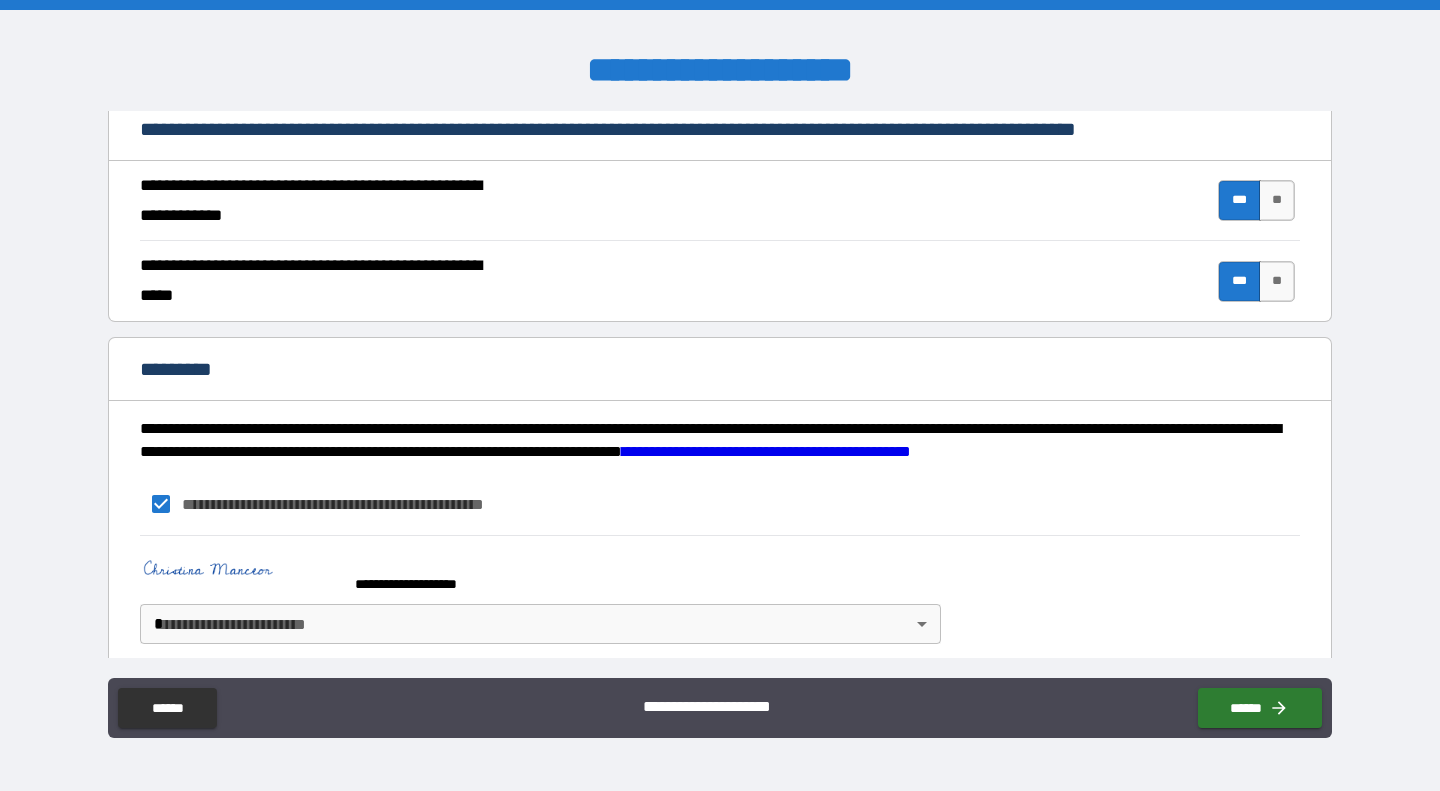 scroll, scrollTop: 1590, scrollLeft: 0, axis: vertical 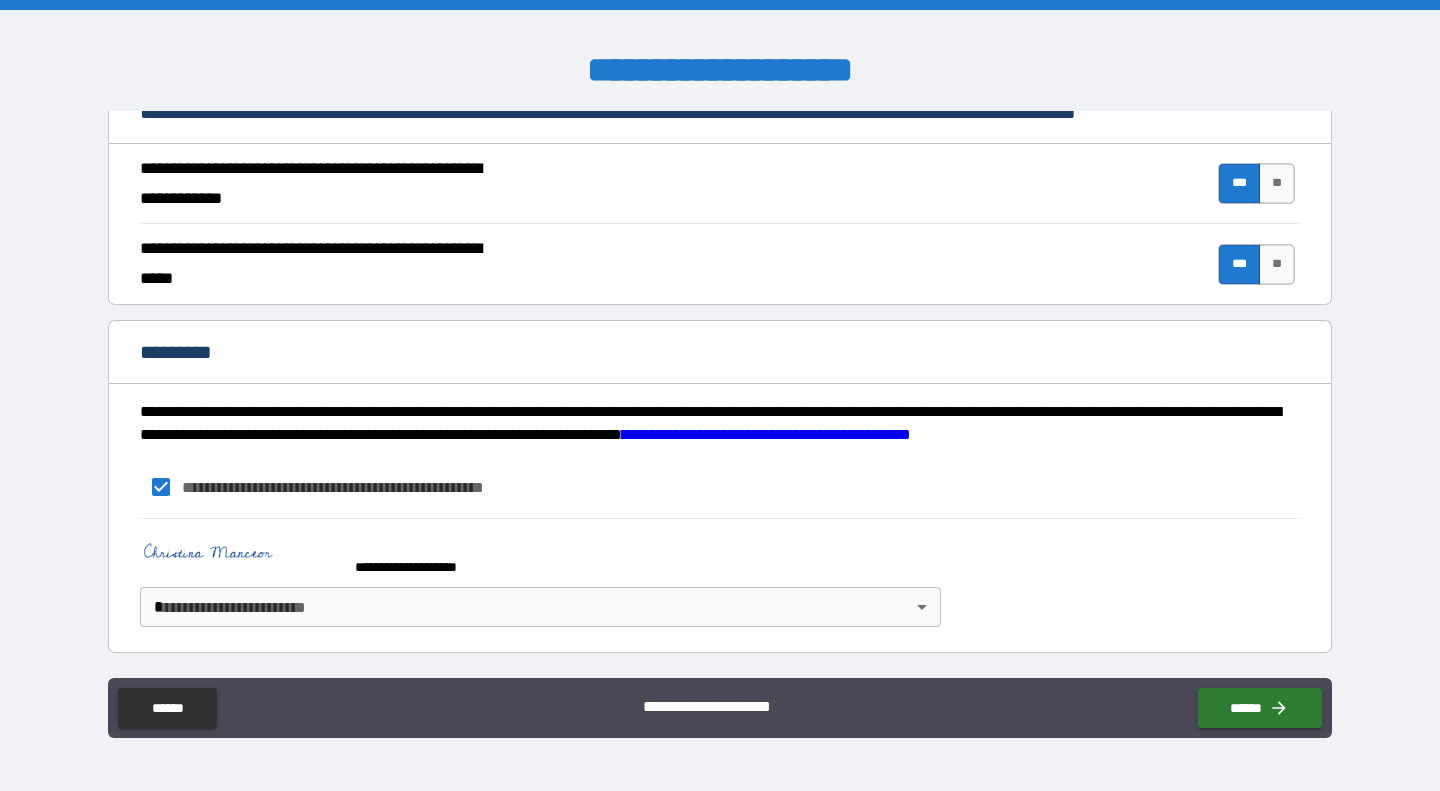 click on "**********" at bounding box center (720, 395) 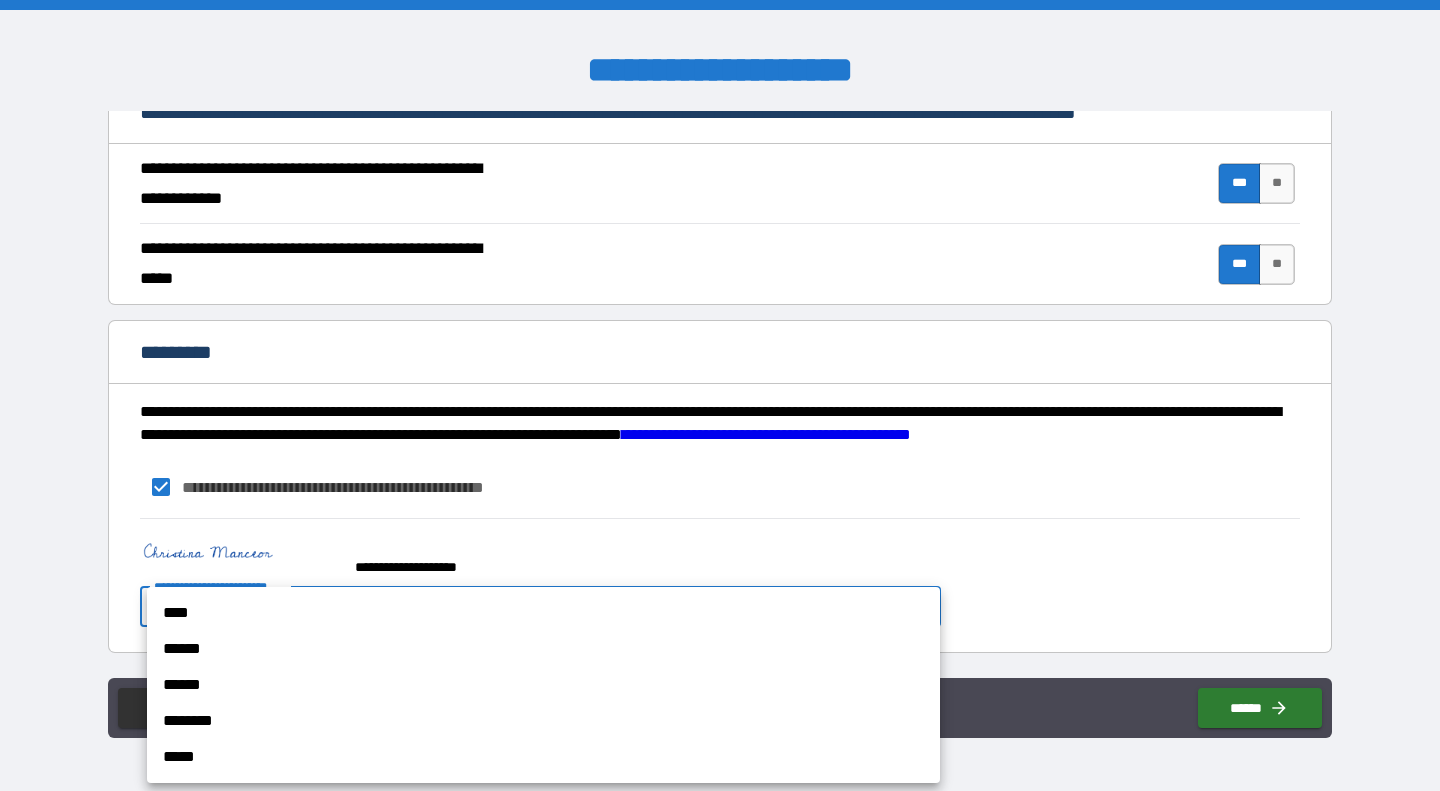 click on "****" at bounding box center (543, 613) 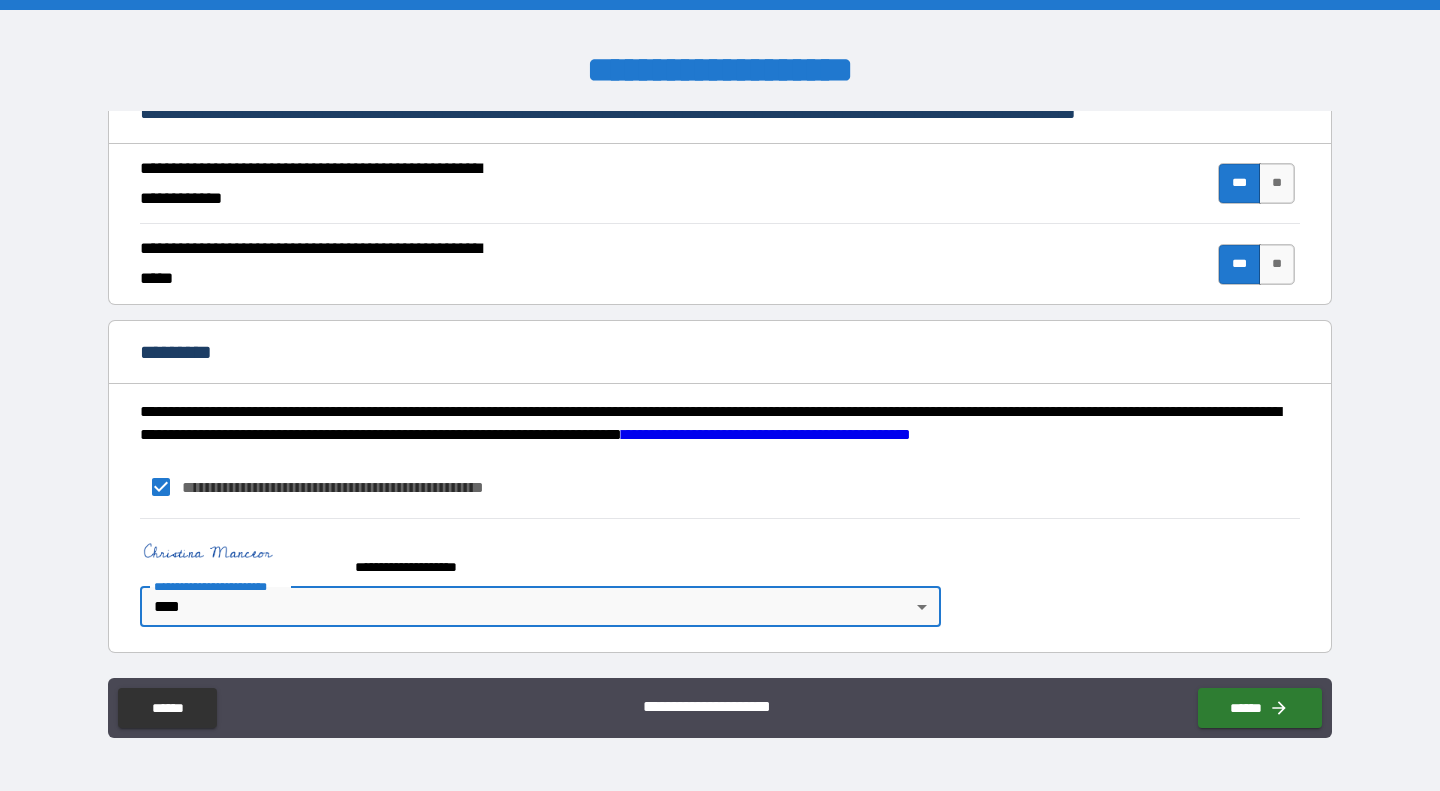 click on "******" at bounding box center [1260, 708] 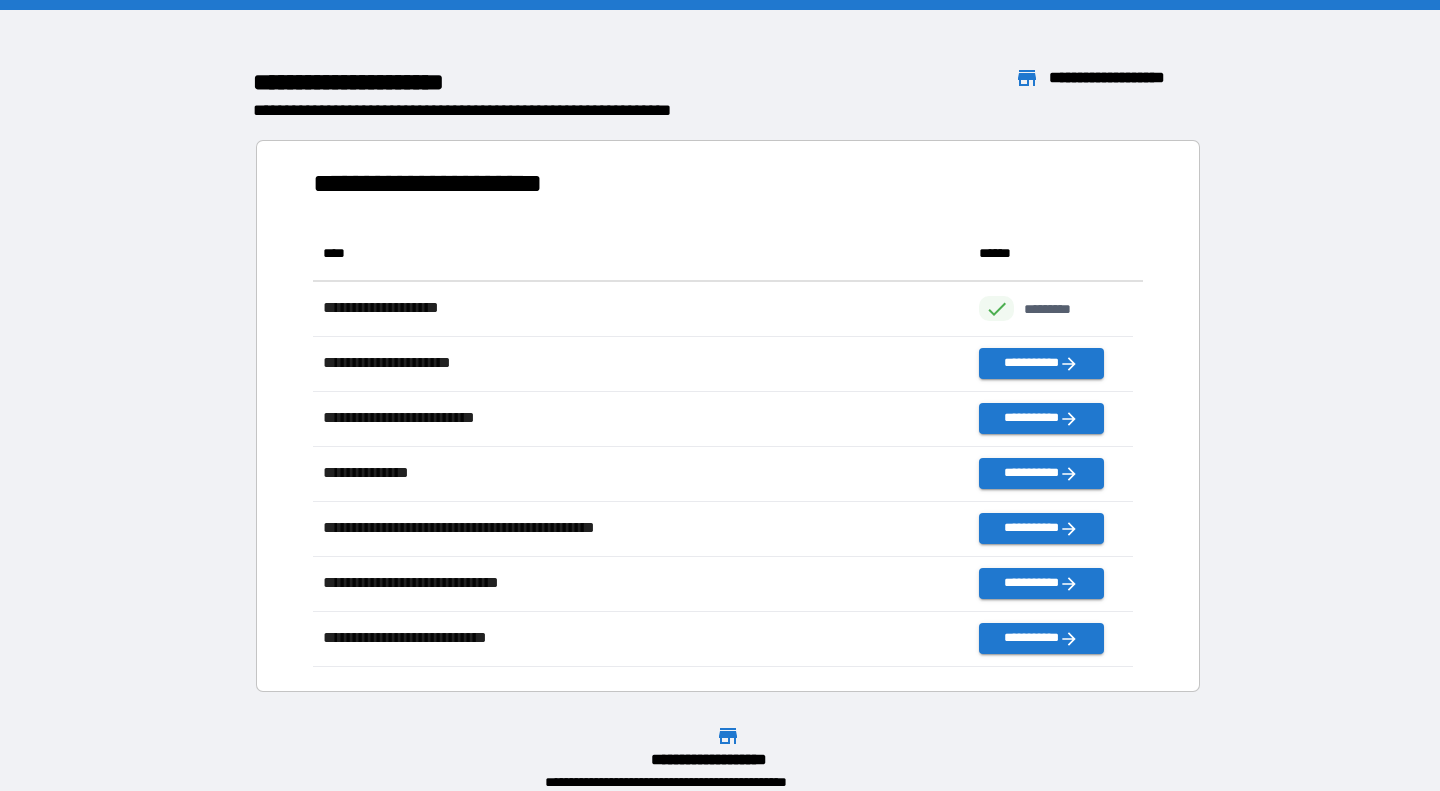 scroll, scrollTop: 16, scrollLeft: 16, axis: both 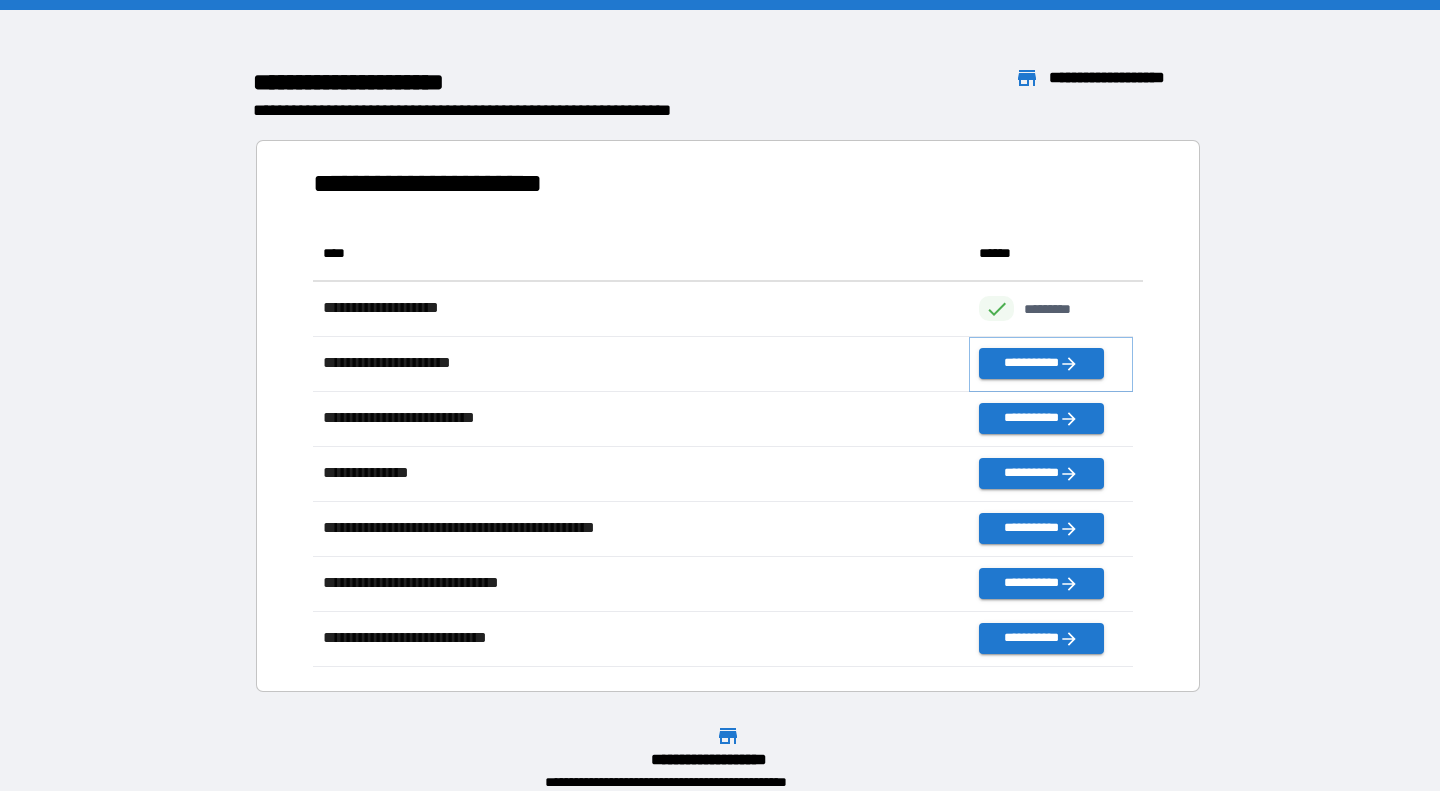click on "**********" at bounding box center (1041, 363) 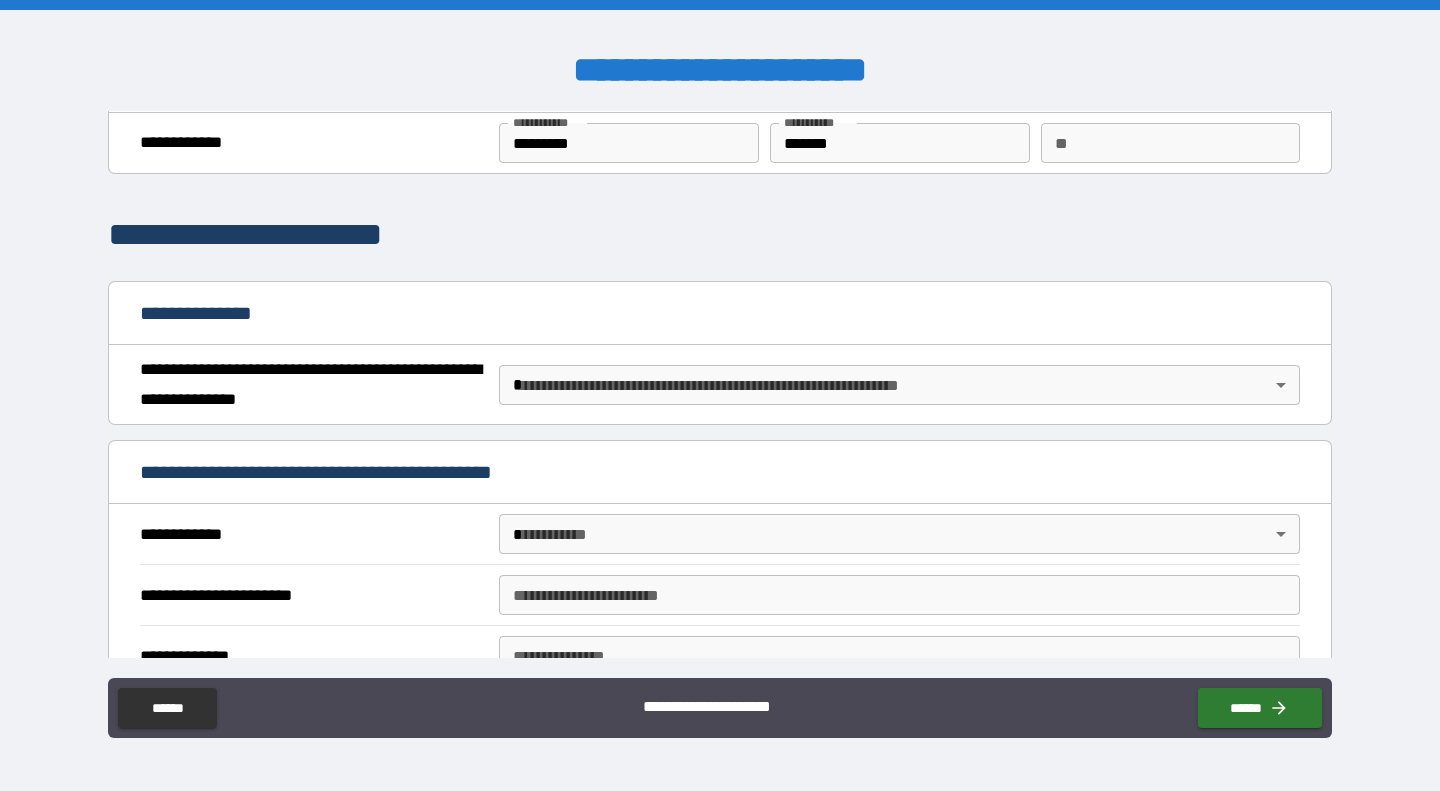 scroll, scrollTop: 74, scrollLeft: 0, axis: vertical 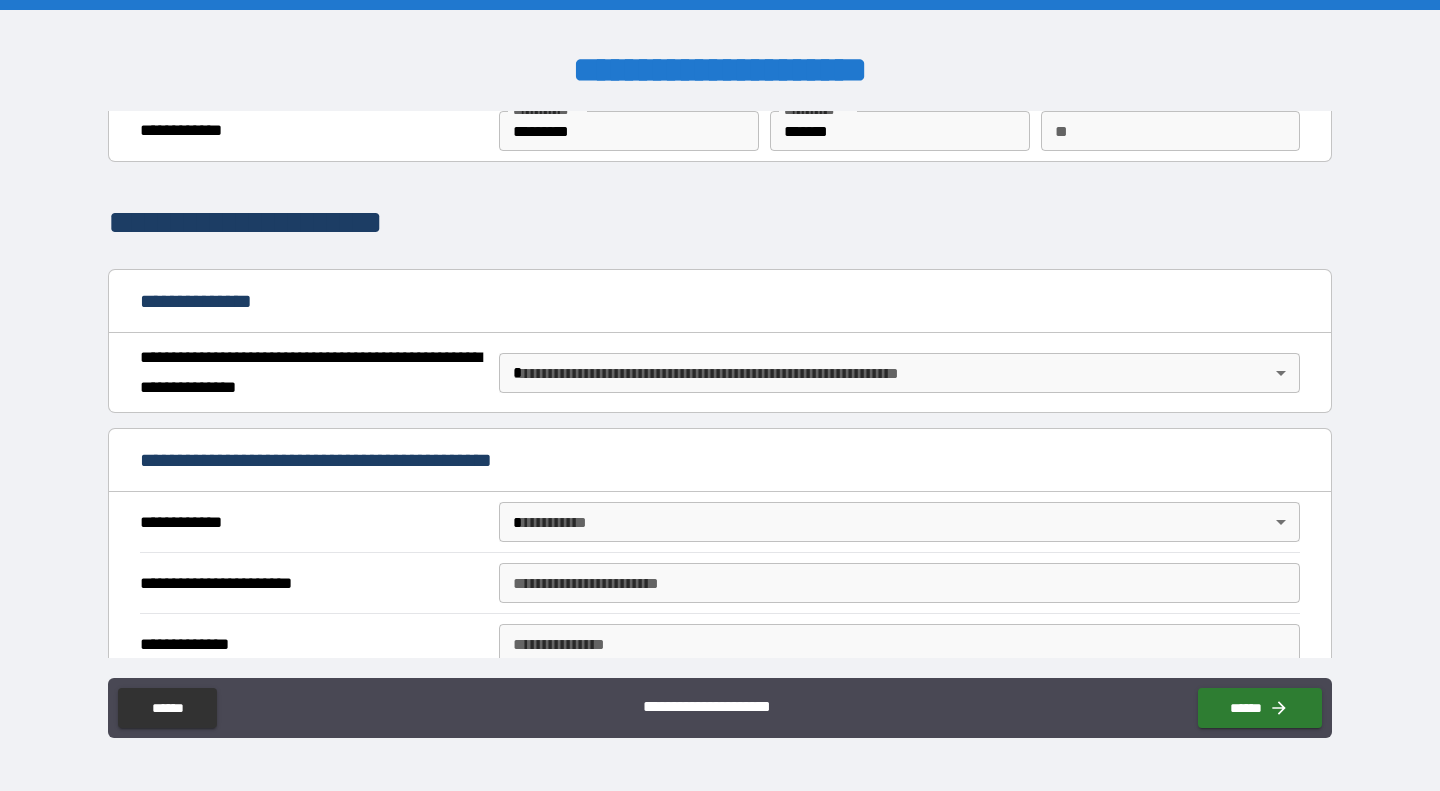 click on "**********" at bounding box center [720, 395] 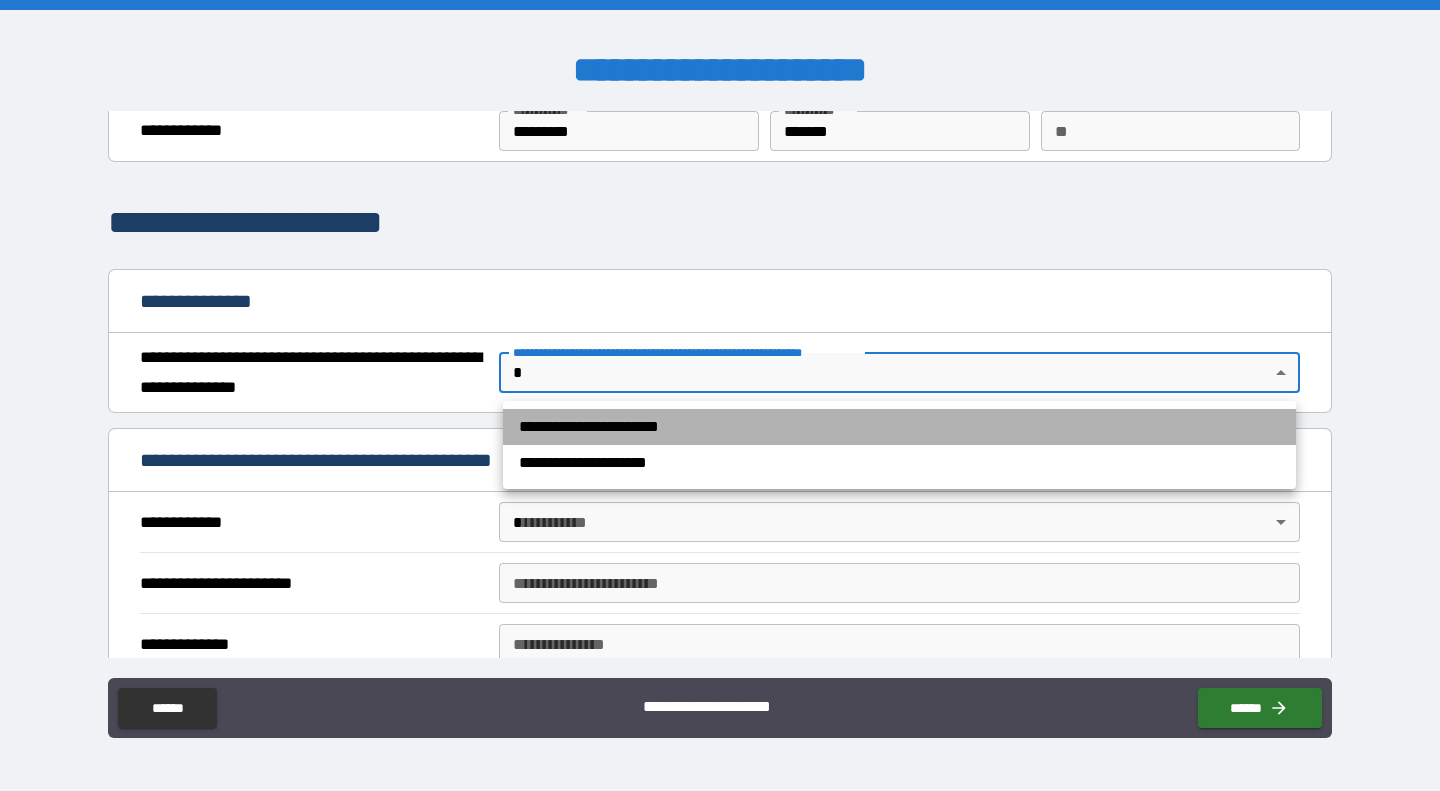 click on "**********" at bounding box center (899, 427) 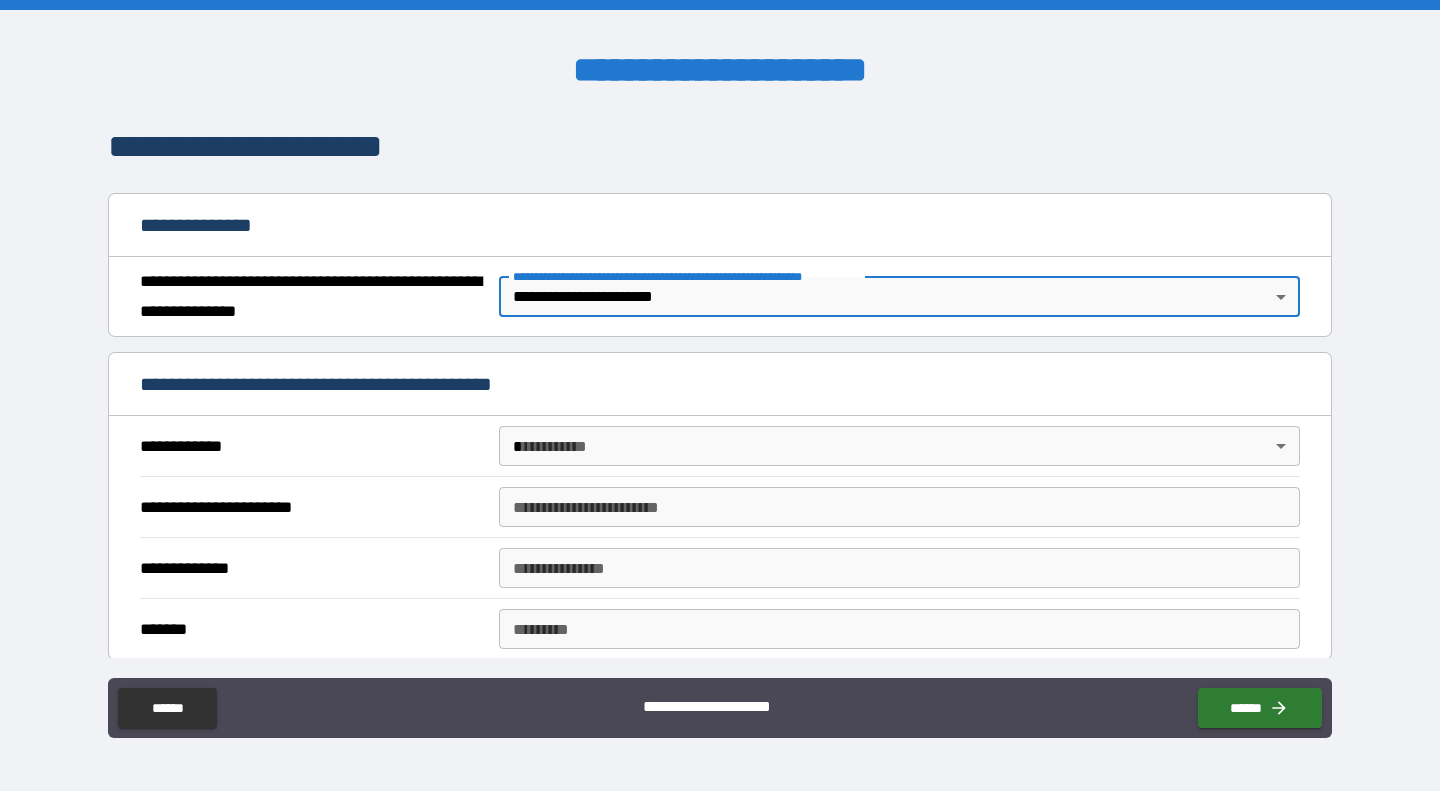 scroll, scrollTop: 151, scrollLeft: 0, axis: vertical 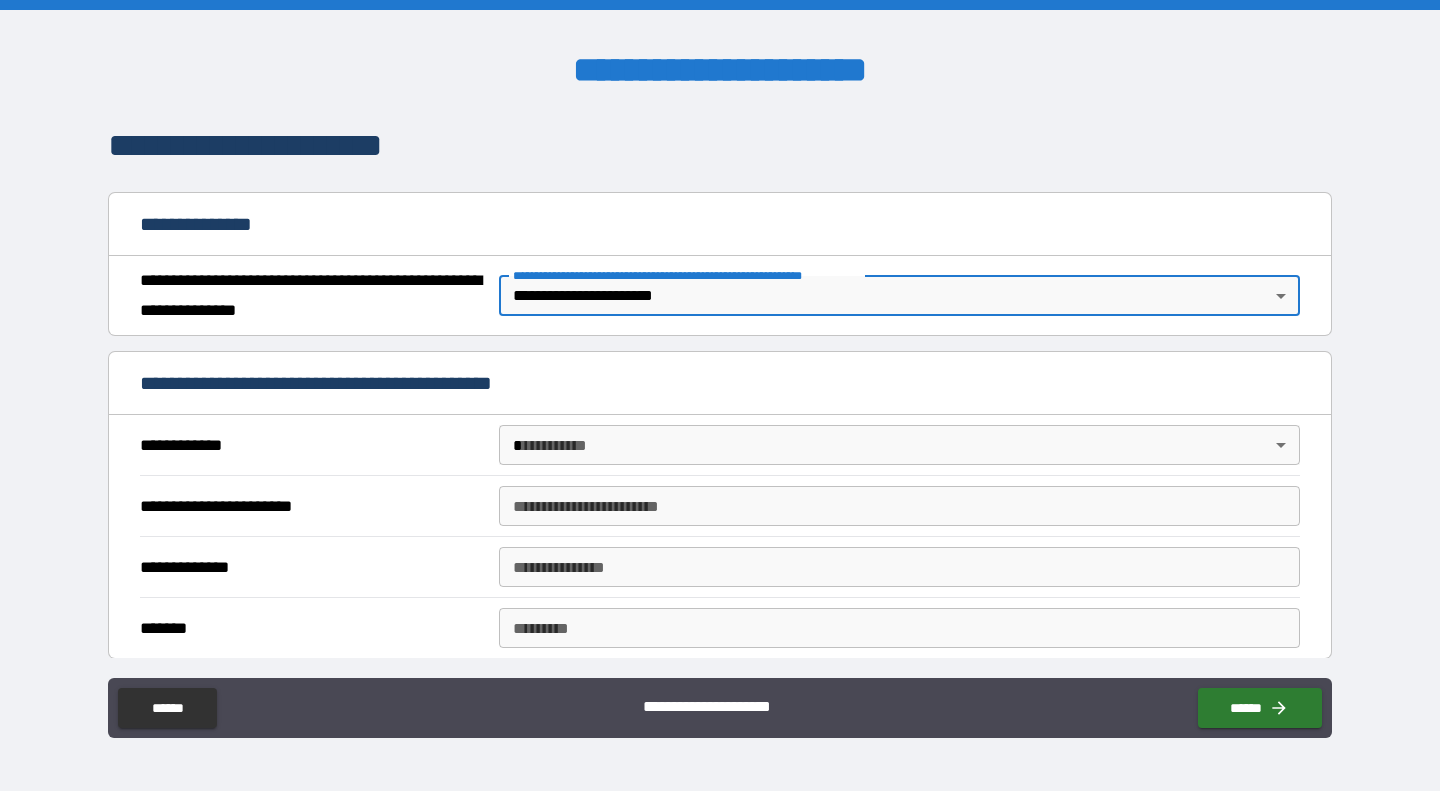 click on "**********" at bounding box center [720, 395] 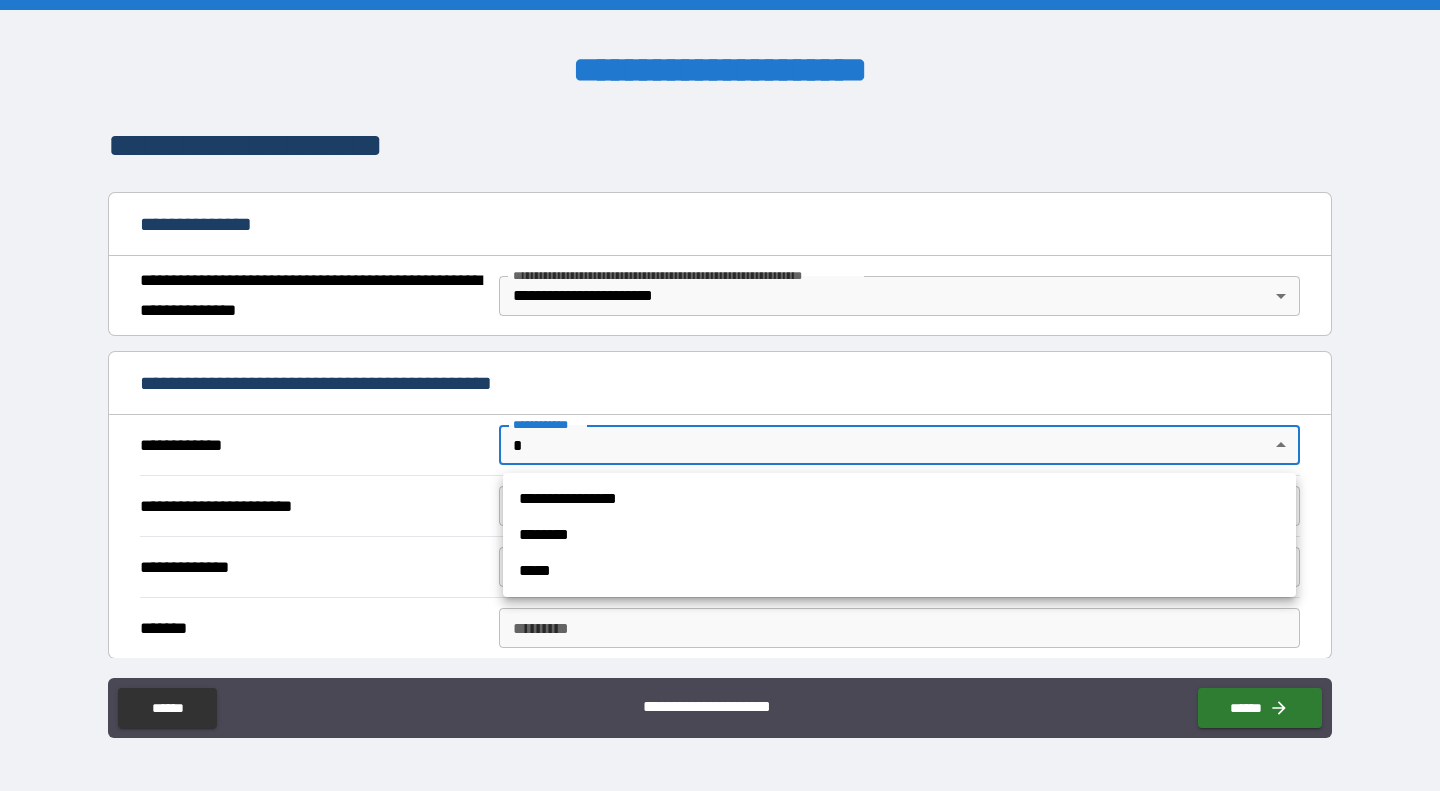 click on "**********" at bounding box center [899, 499] 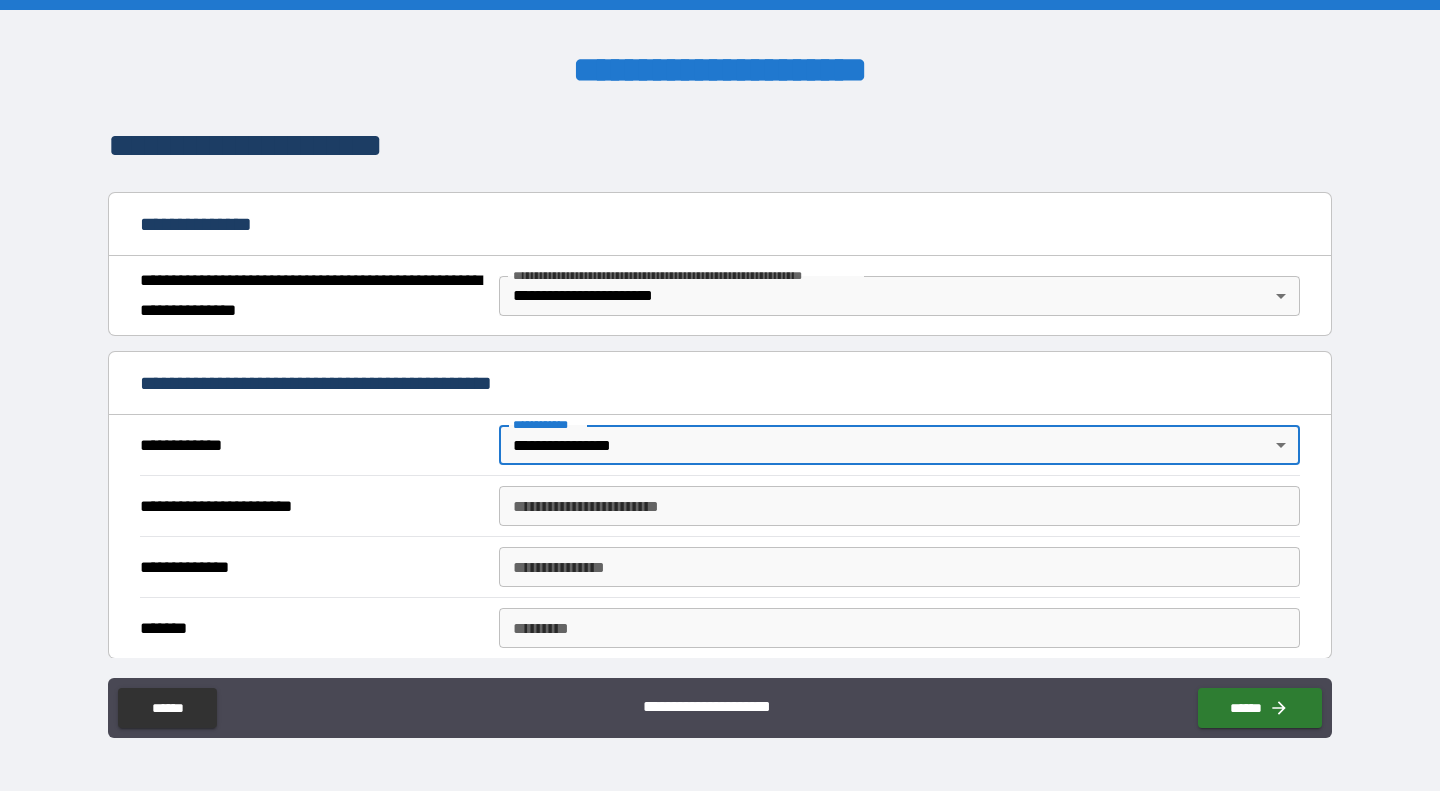 click on "**********" at bounding box center (899, 506) 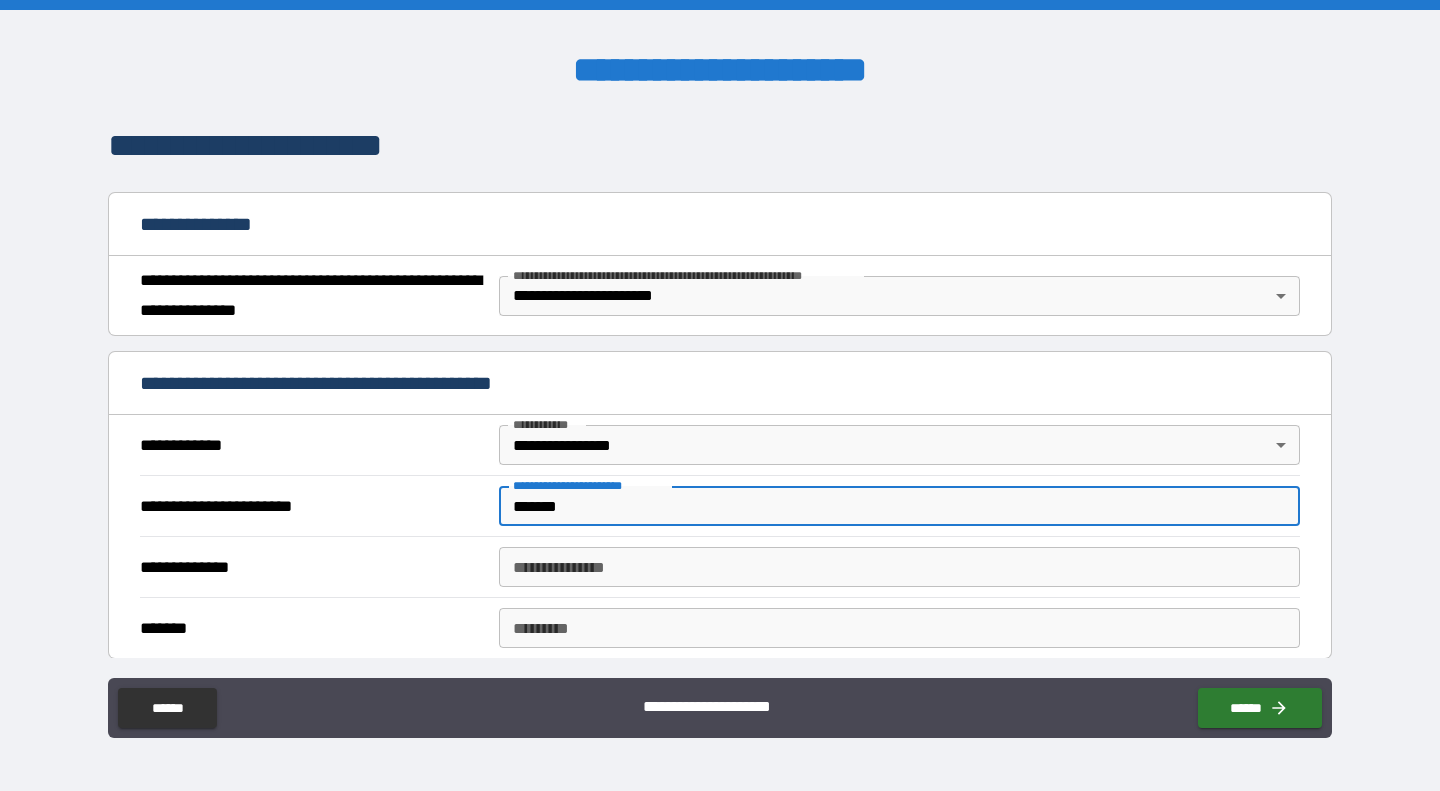 scroll, scrollTop: 249, scrollLeft: 0, axis: vertical 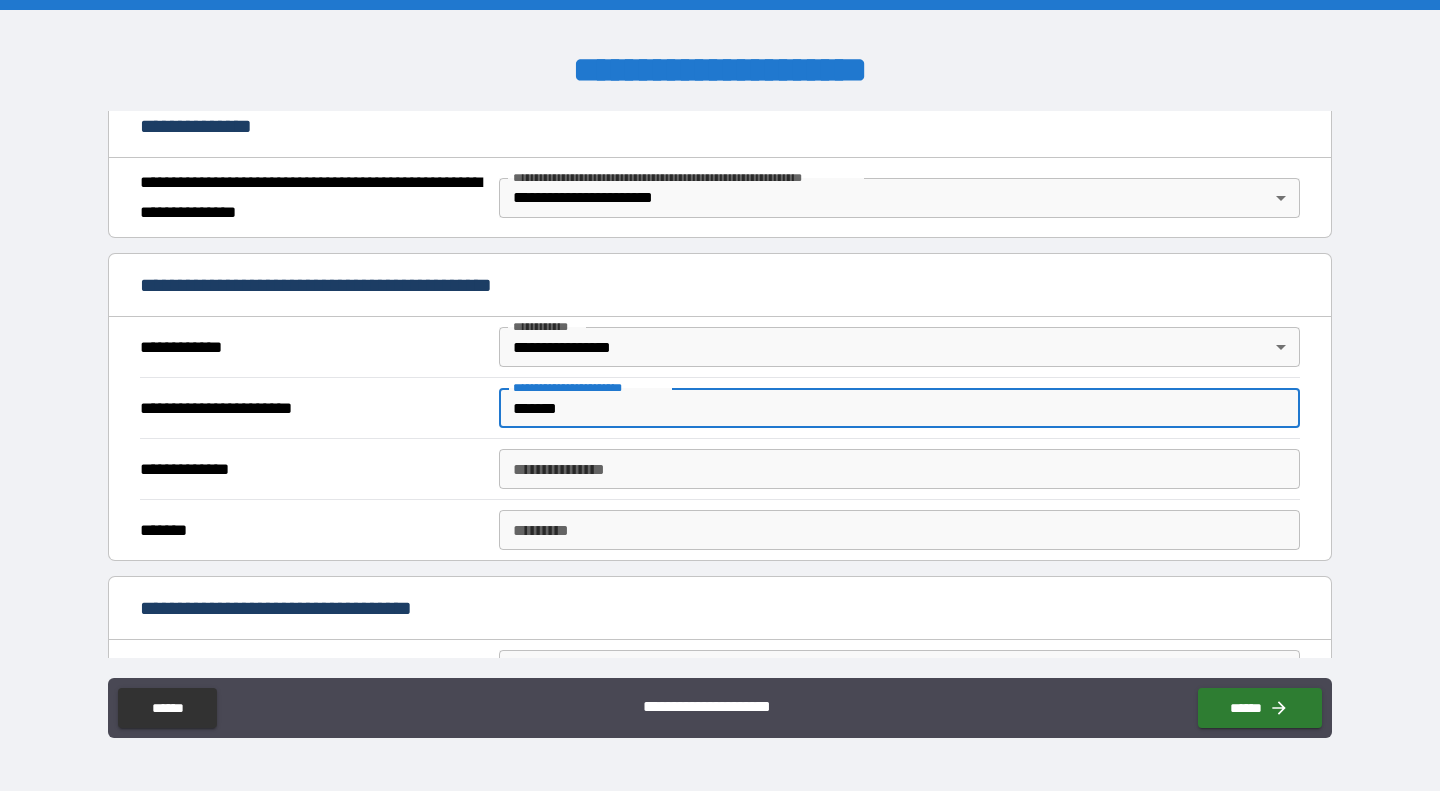 type on "*******" 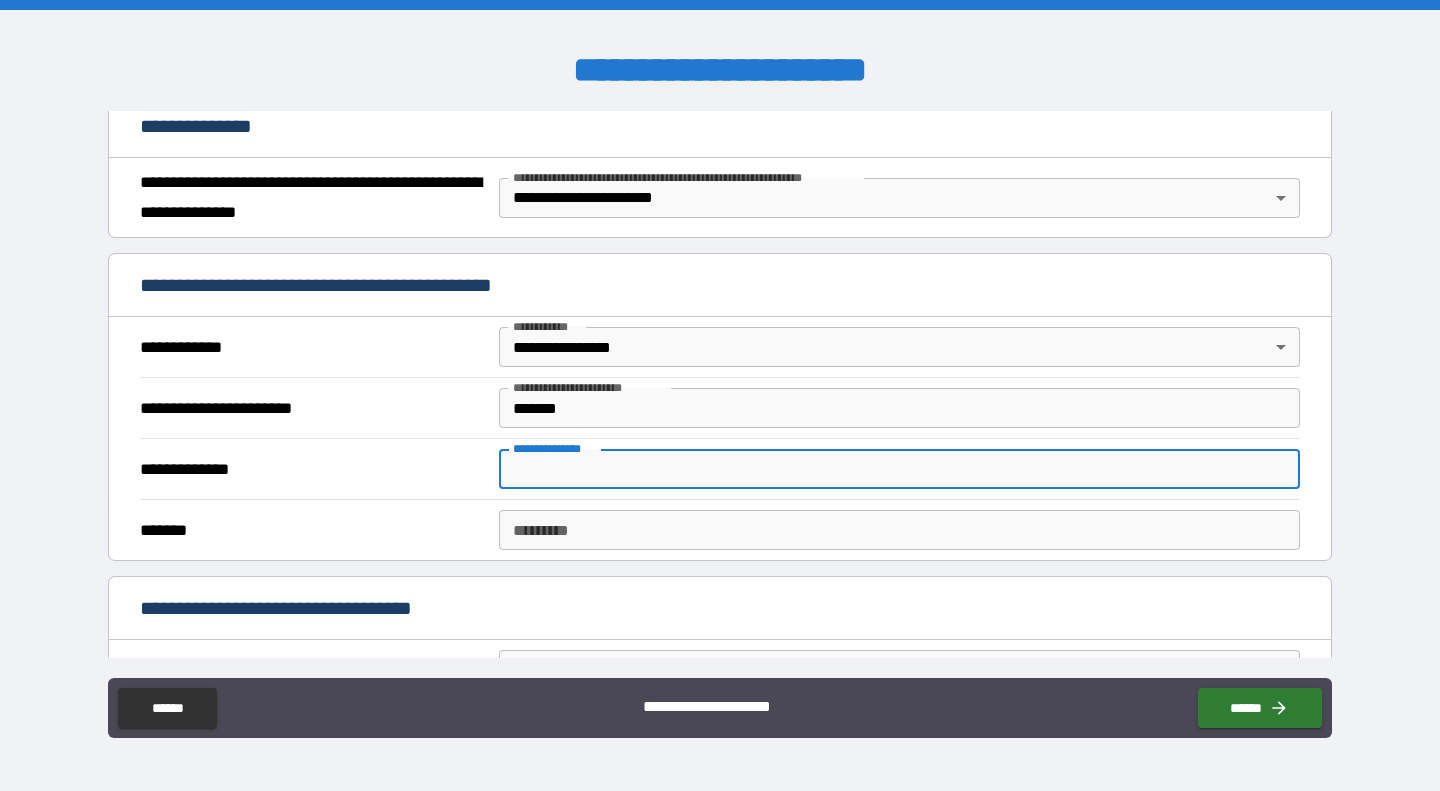click on "**********" at bounding box center [899, 469] 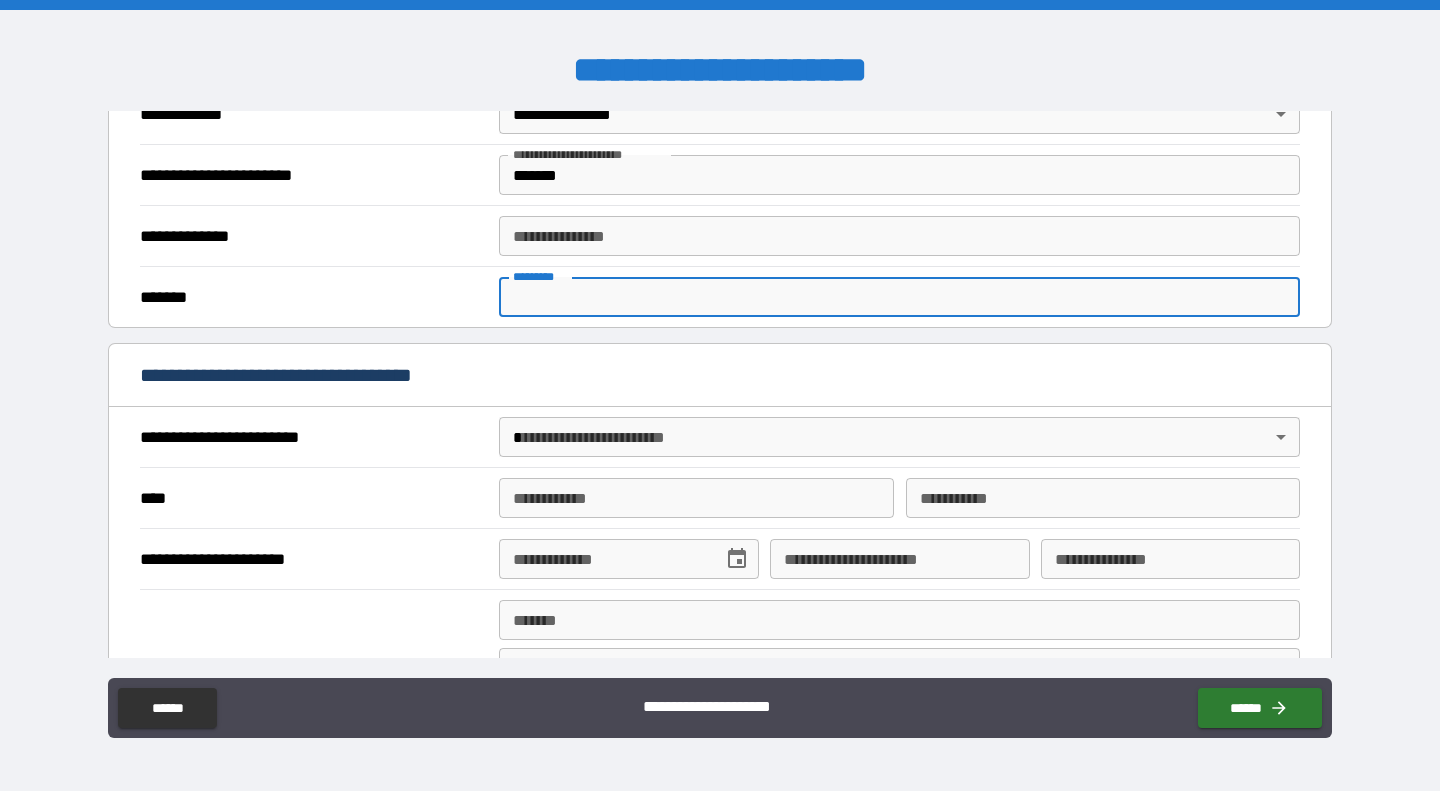 scroll, scrollTop: 484, scrollLeft: 0, axis: vertical 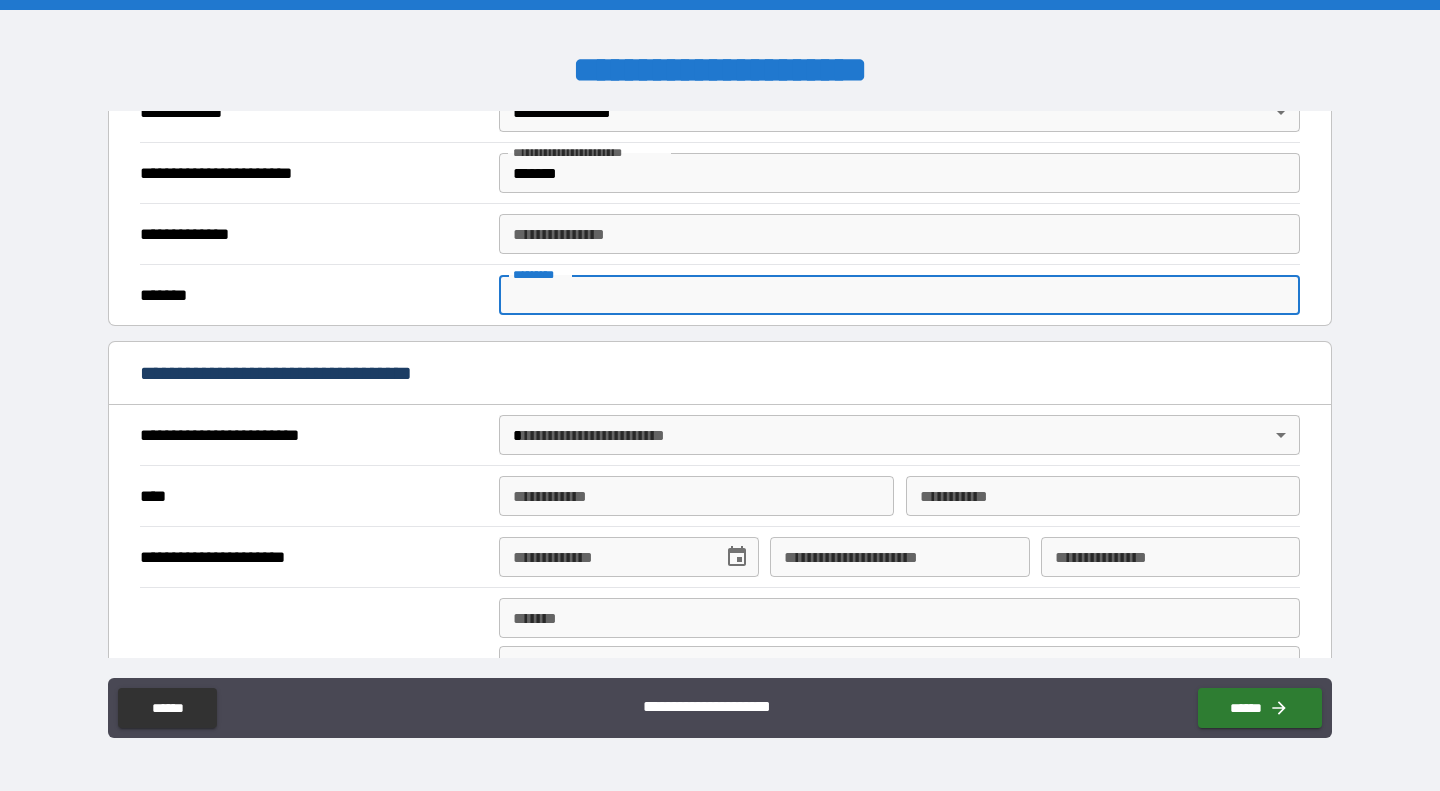 click on "**********" at bounding box center (720, 395) 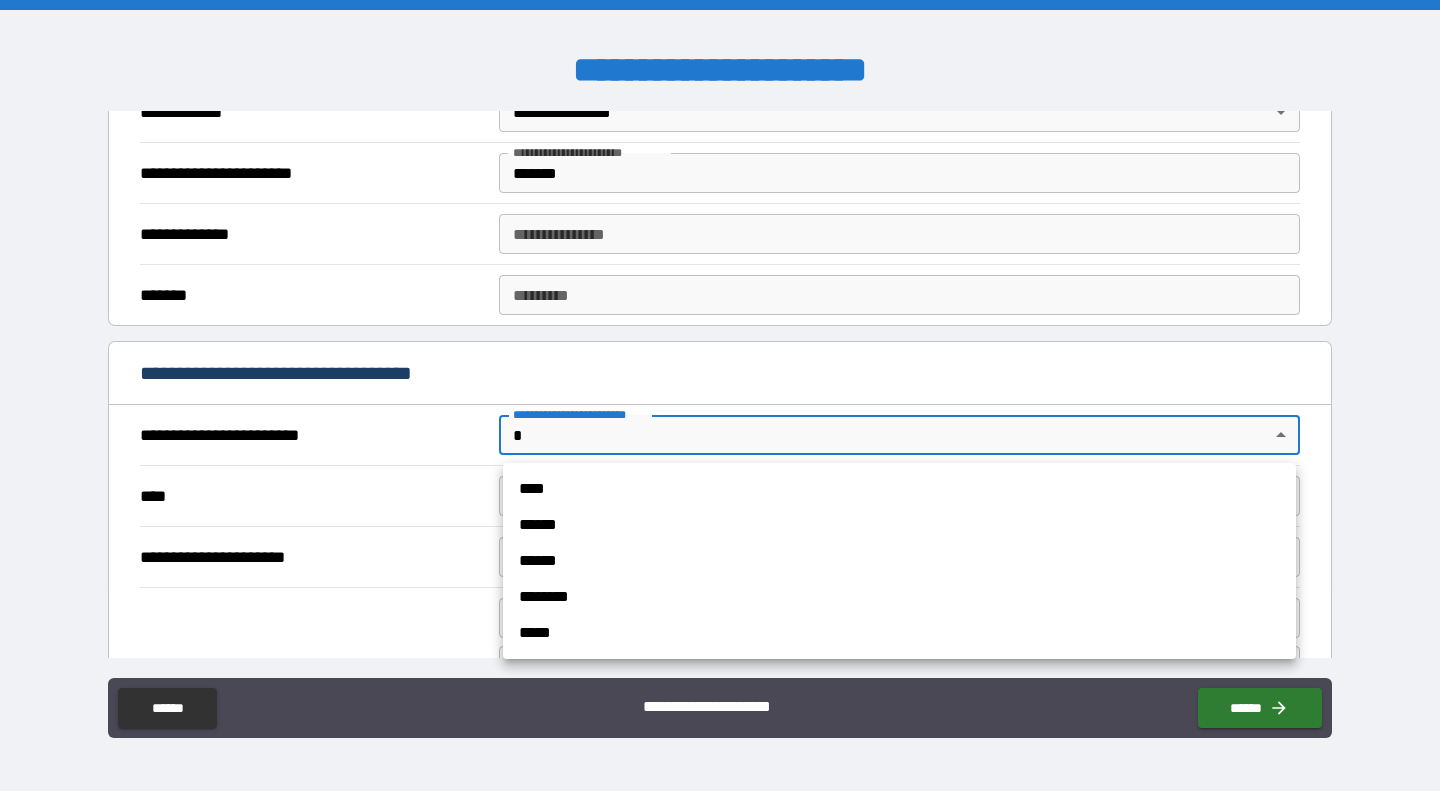 type 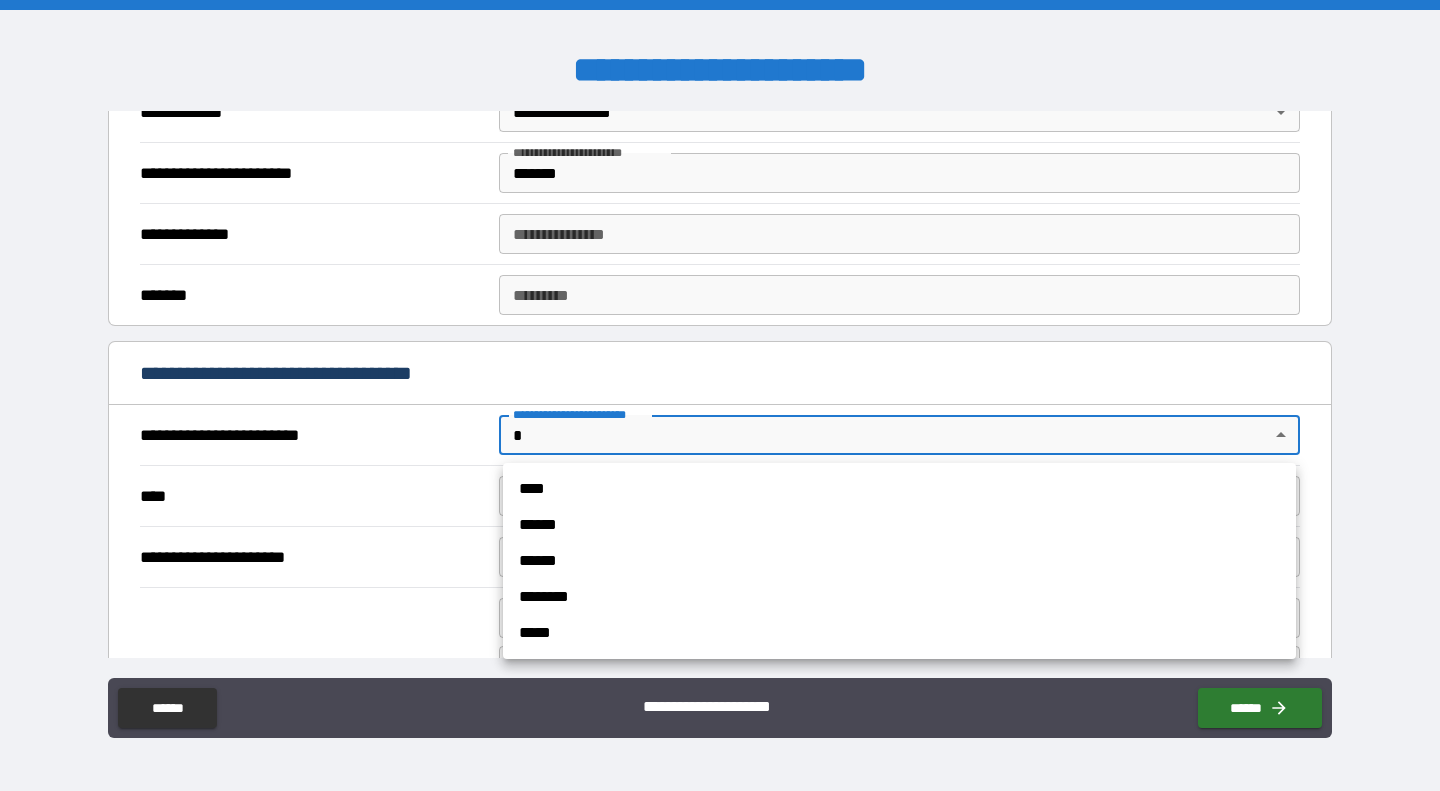 click at bounding box center (720, 395) 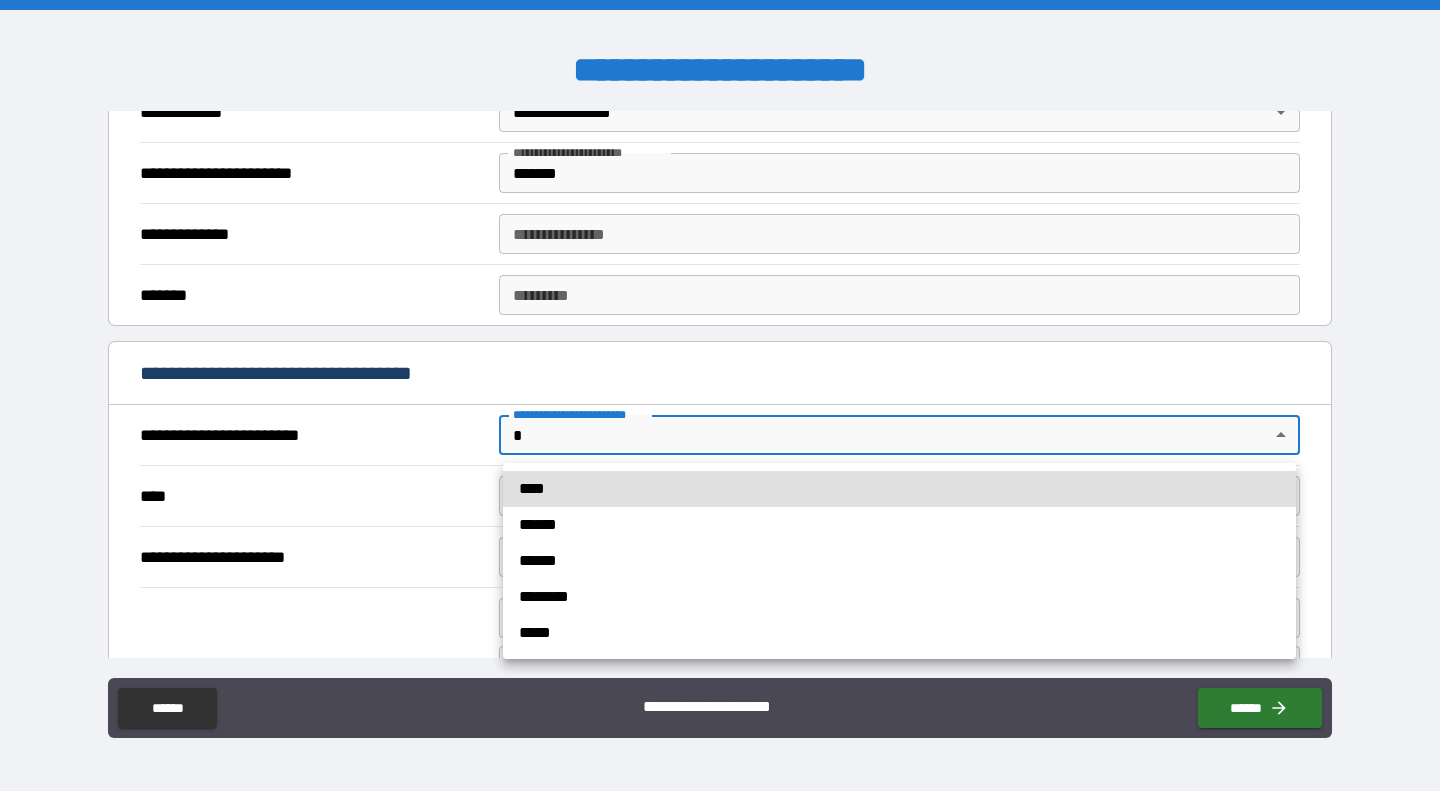 click on "**********" at bounding box center [720, 395] 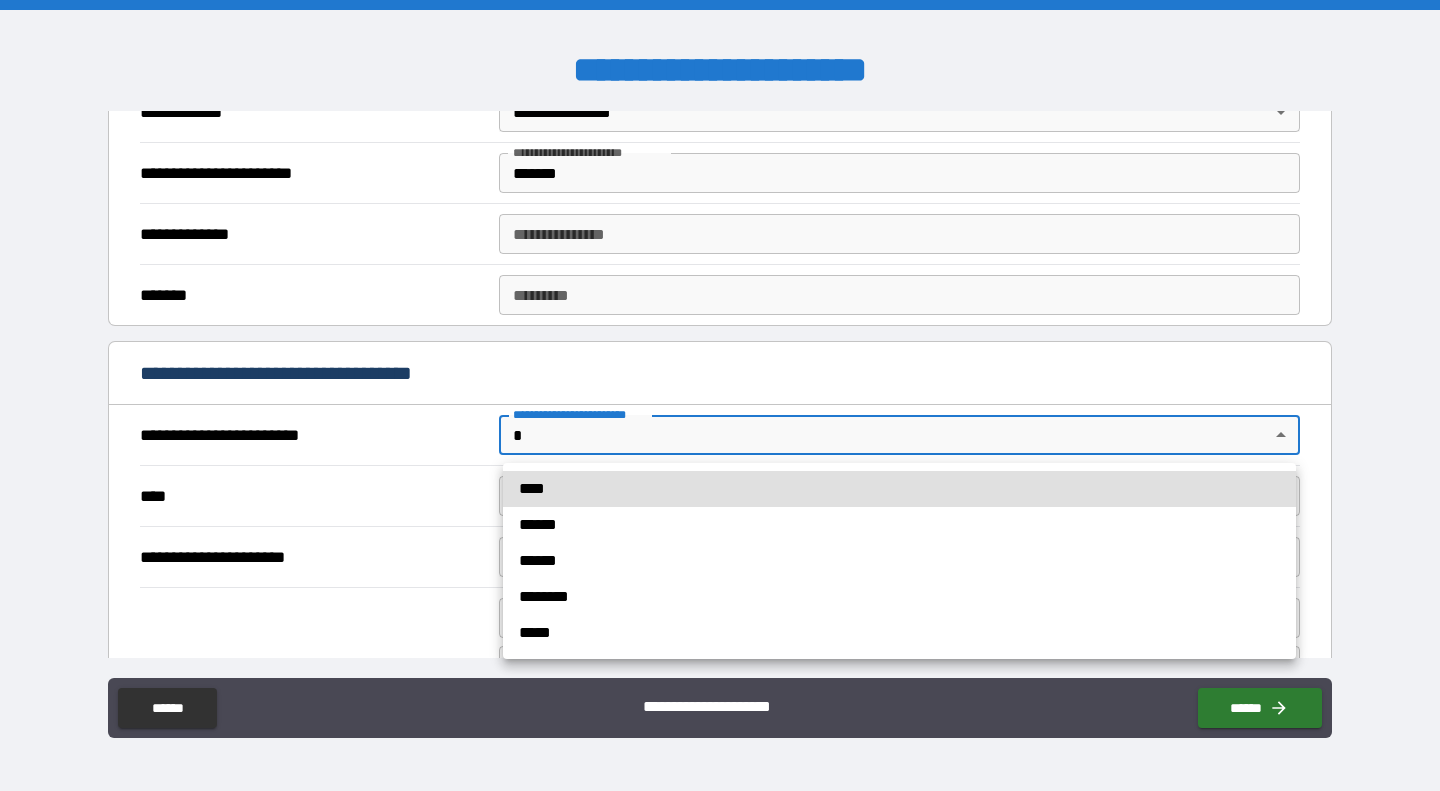 click on "******" at bounding box center [899, 561] 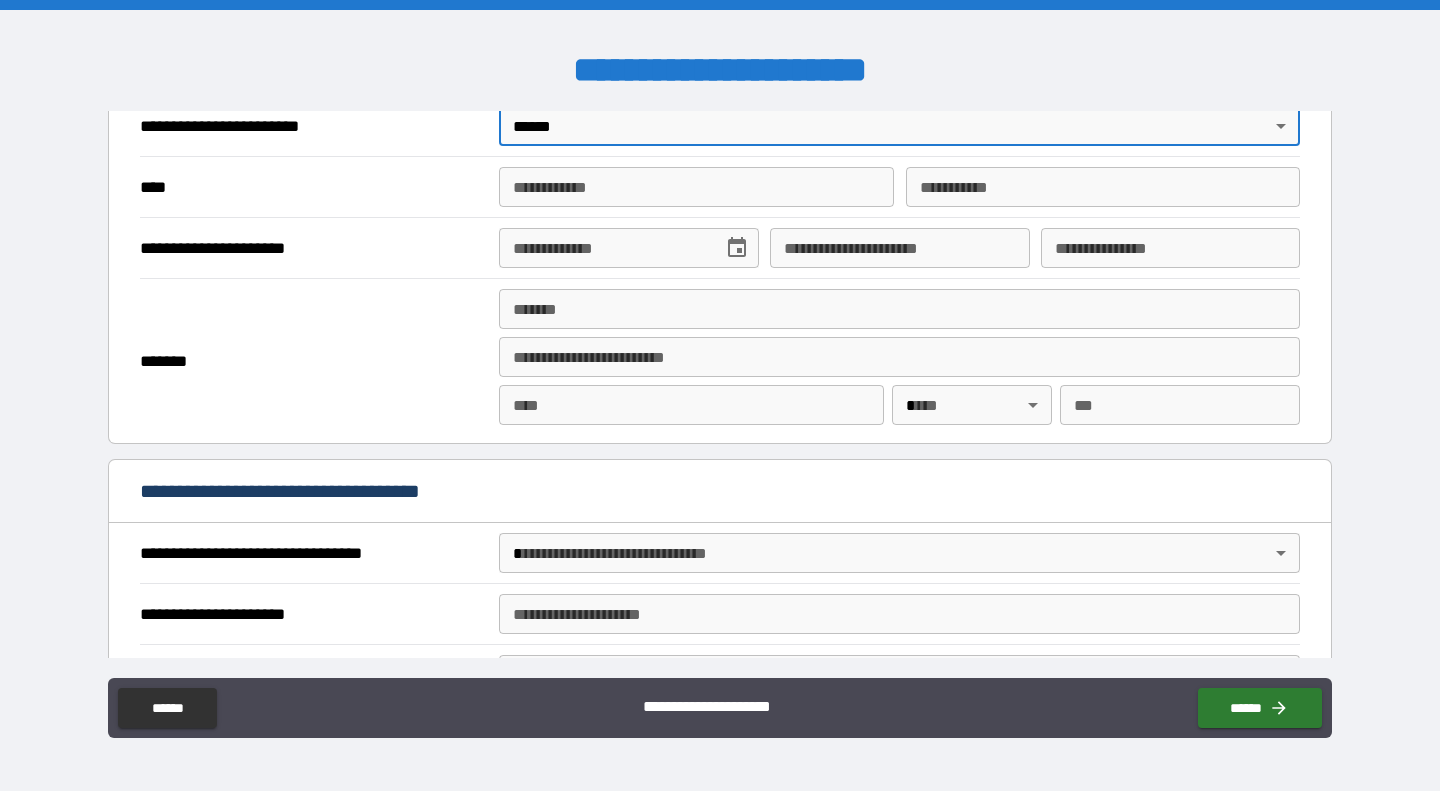 scroll, scrollTop: 793, scrollLeft: 0, axis: vertical 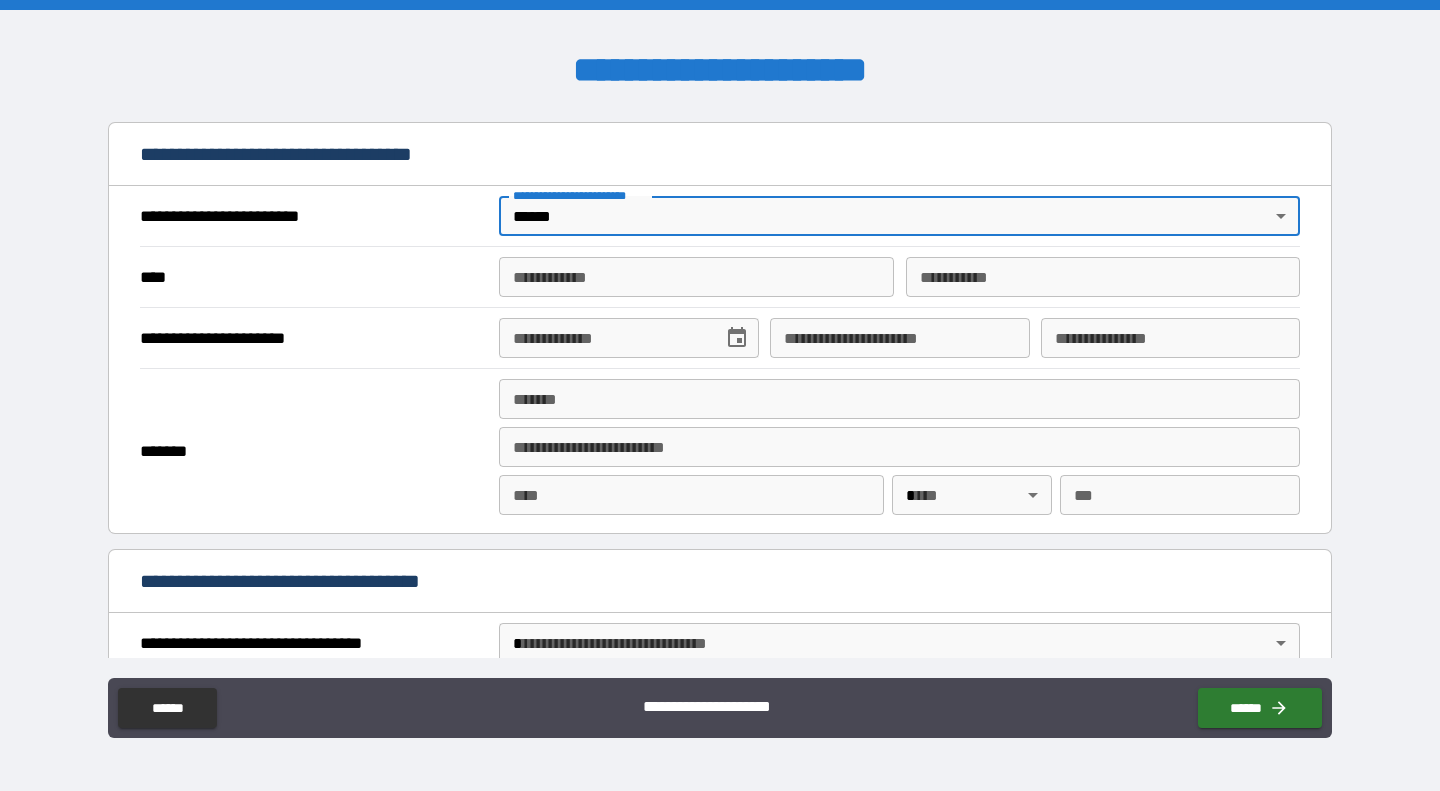 click on "**********" at bounding box center (696, 277) 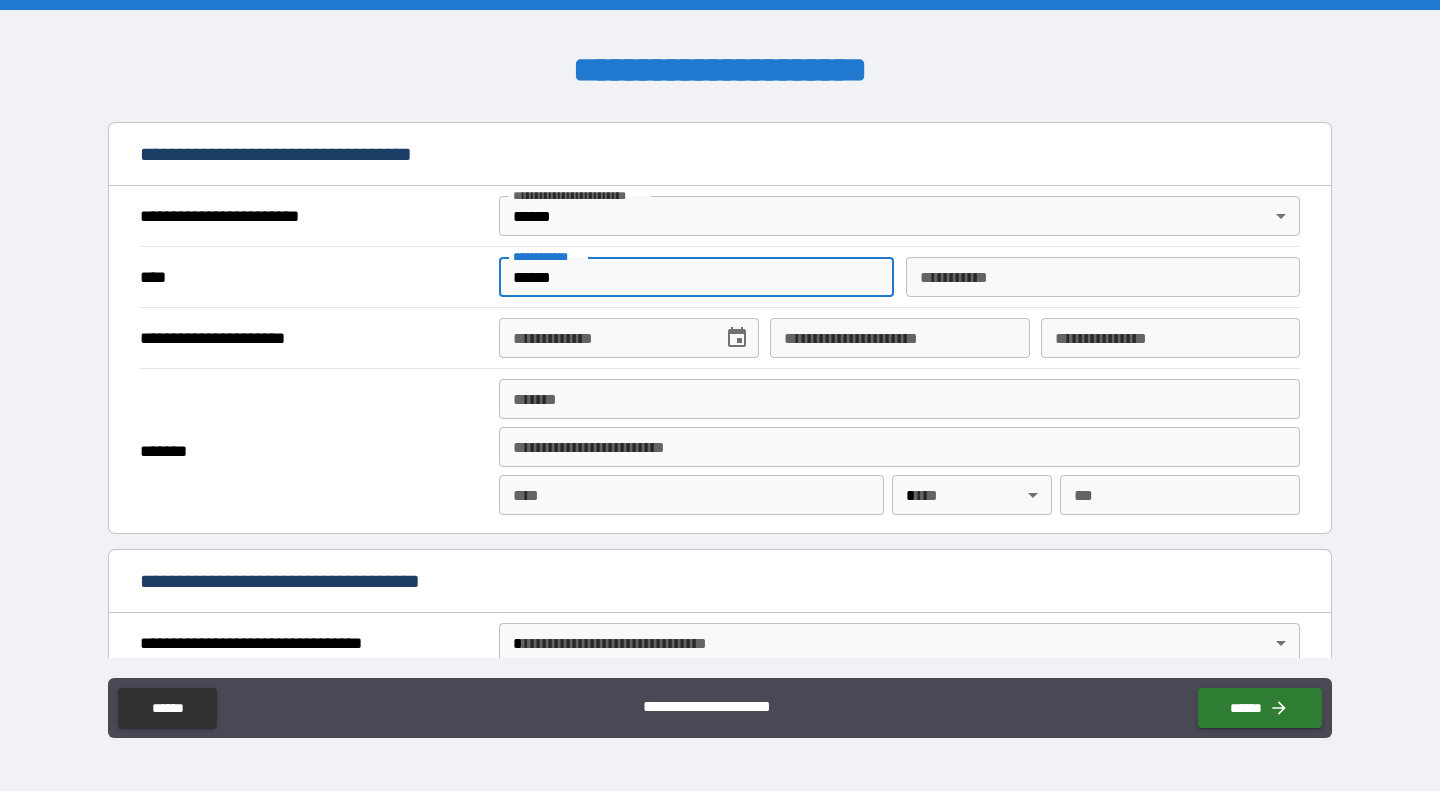 type on "******" 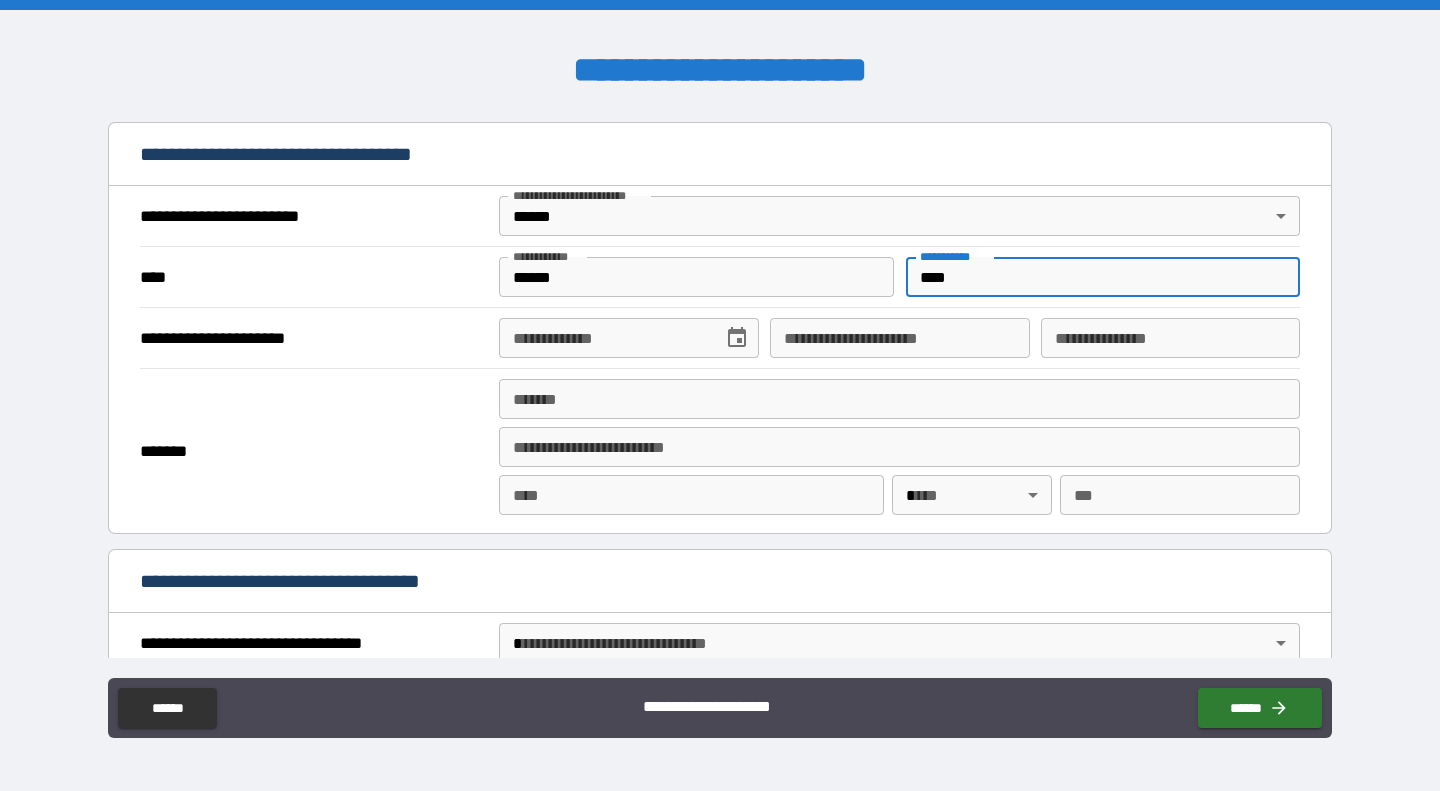 type on "****" 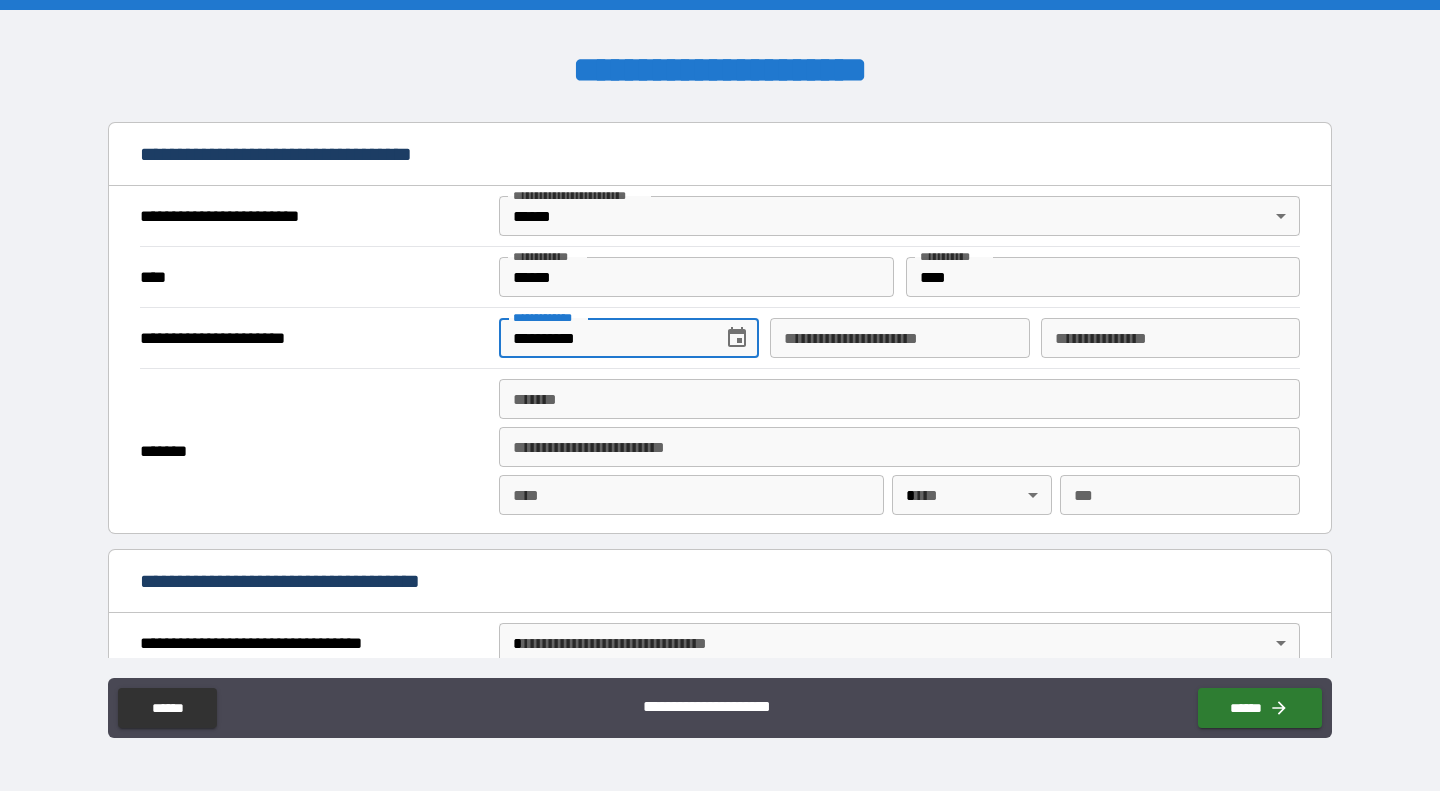 type on "**********" 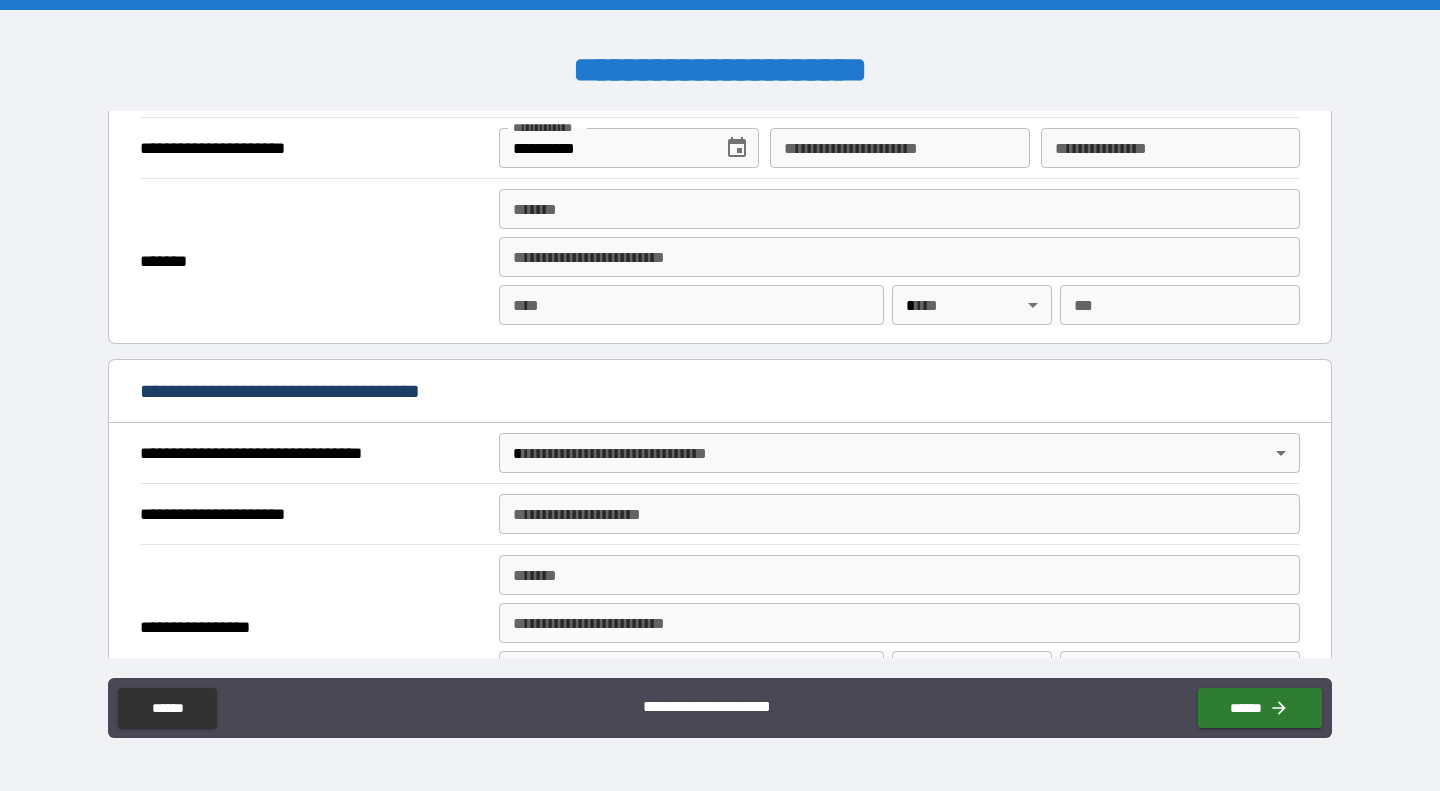 scroll, scrollTop: 896, scrollLeft: 0, axis: vertical 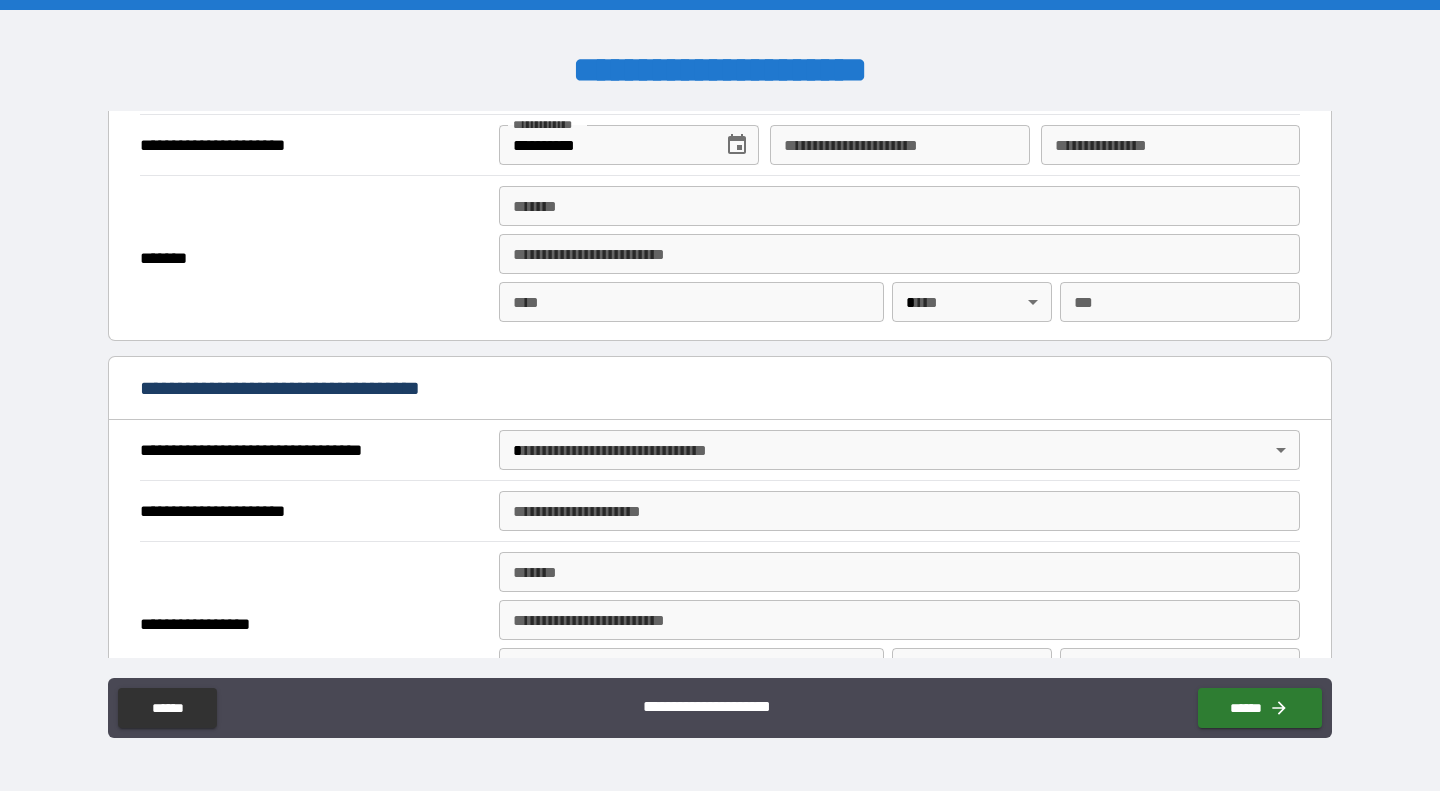 click on "**********" at bounding box center (720, 395) 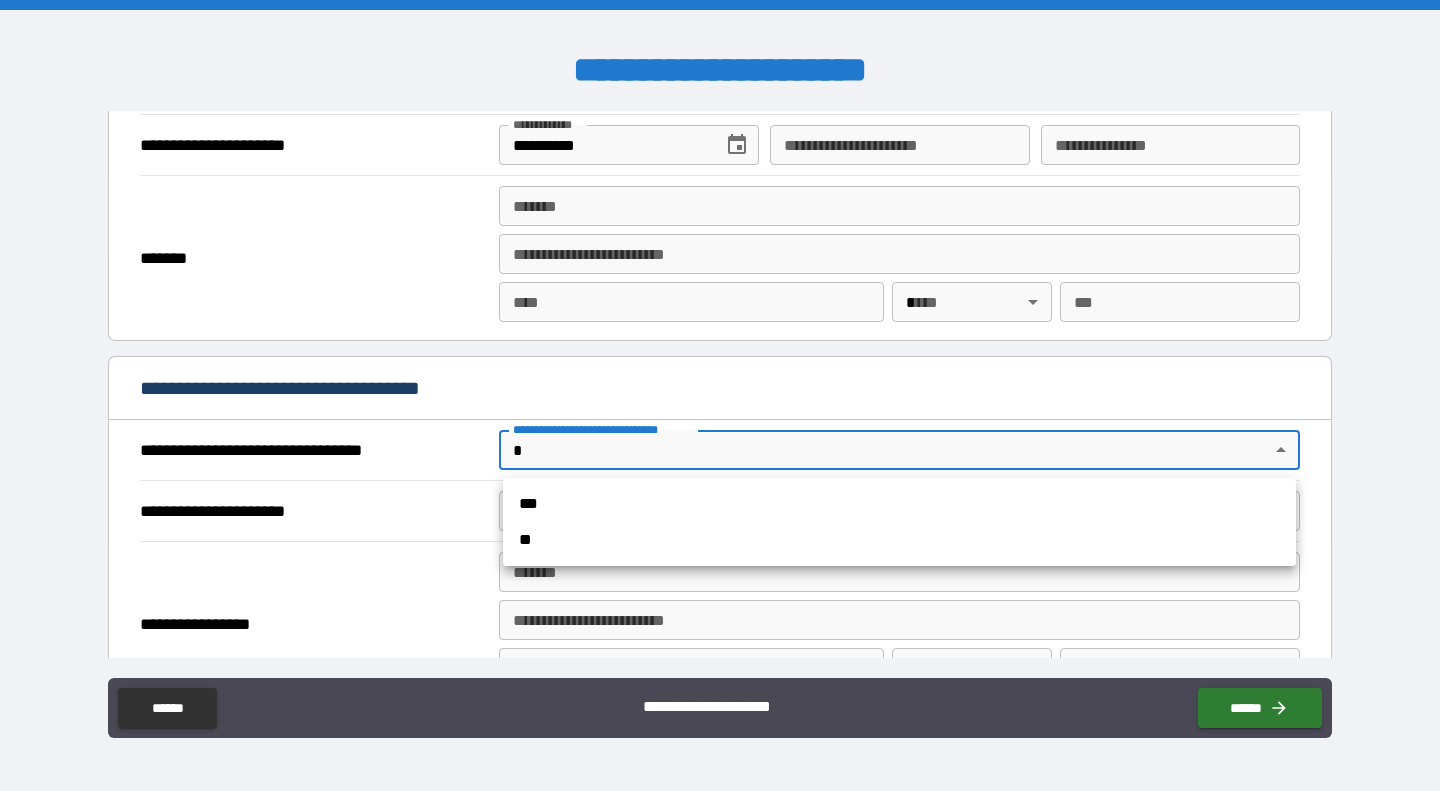 click on "***" at bounding box center [899, 504] 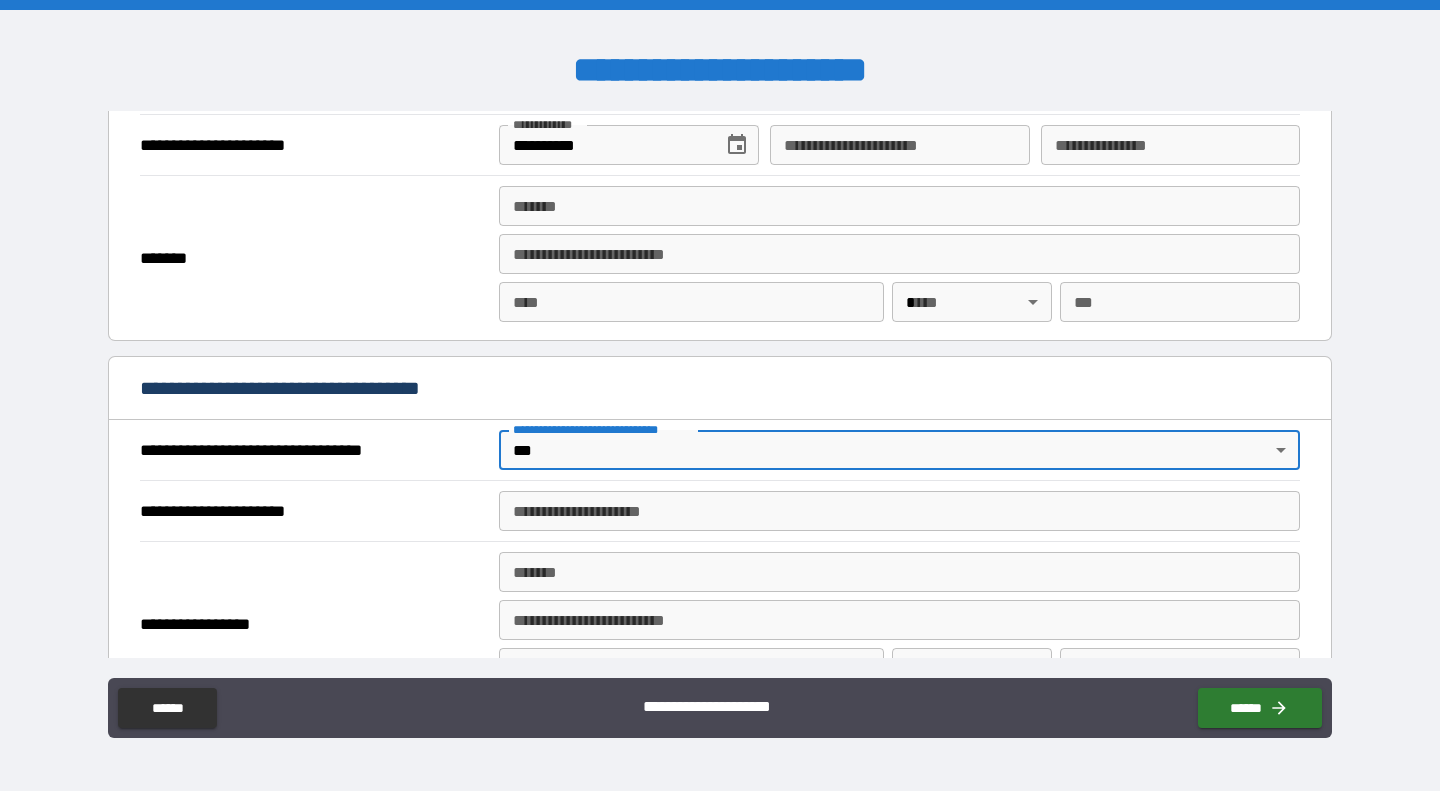 click on "**********" at bounding box center (899, 511) 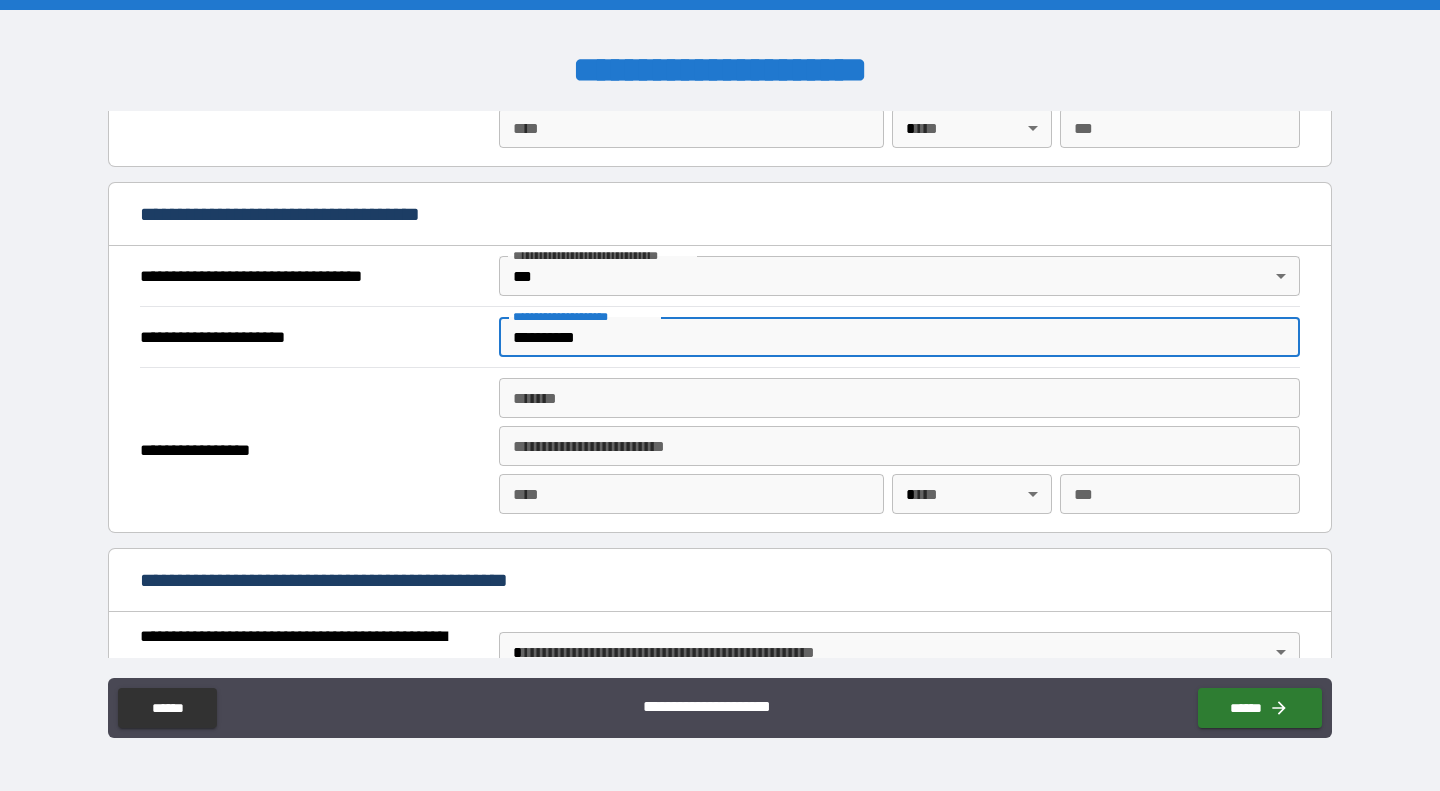 scroll, scrollTop: 1069, scrollLeft: 0, axis: vertical 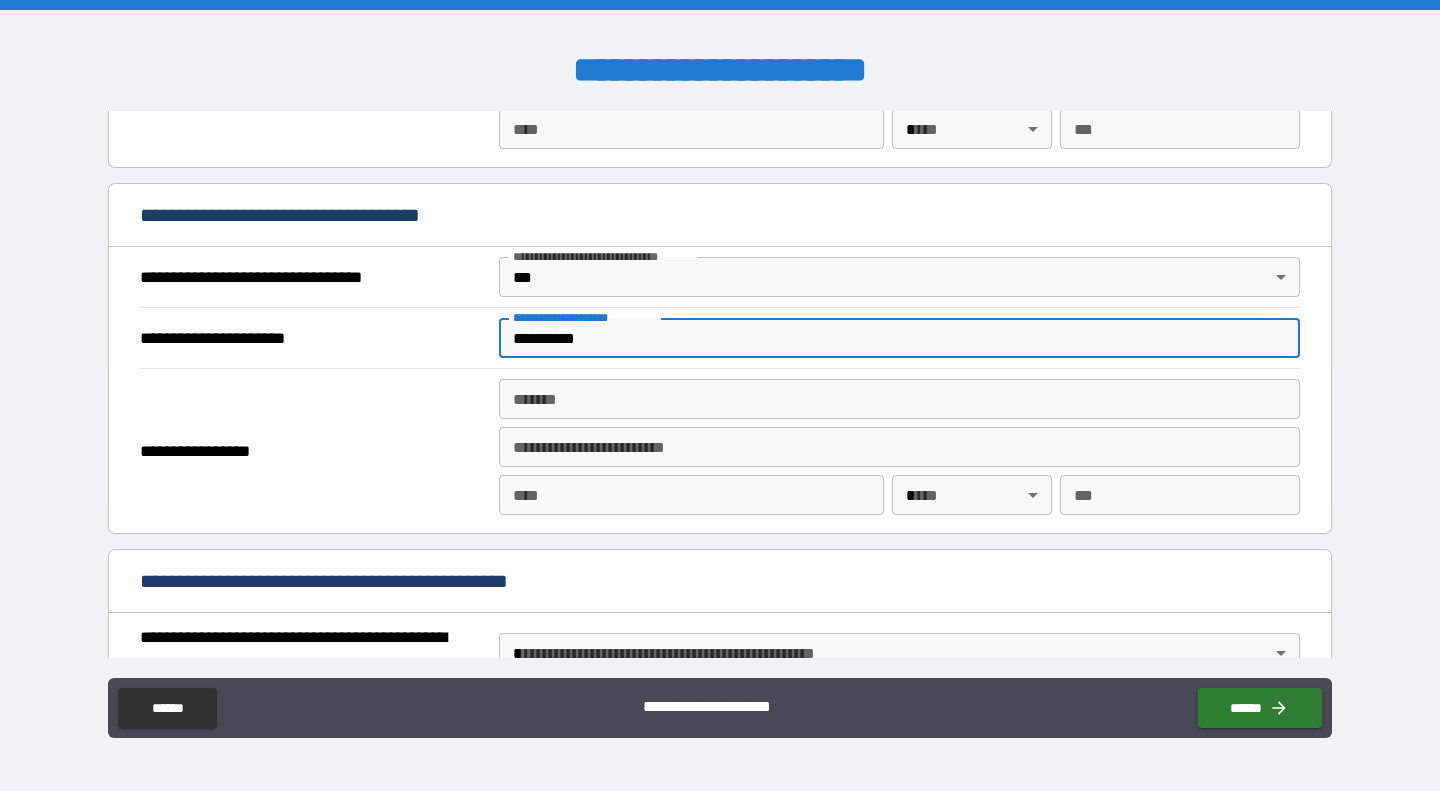 type on "**********" 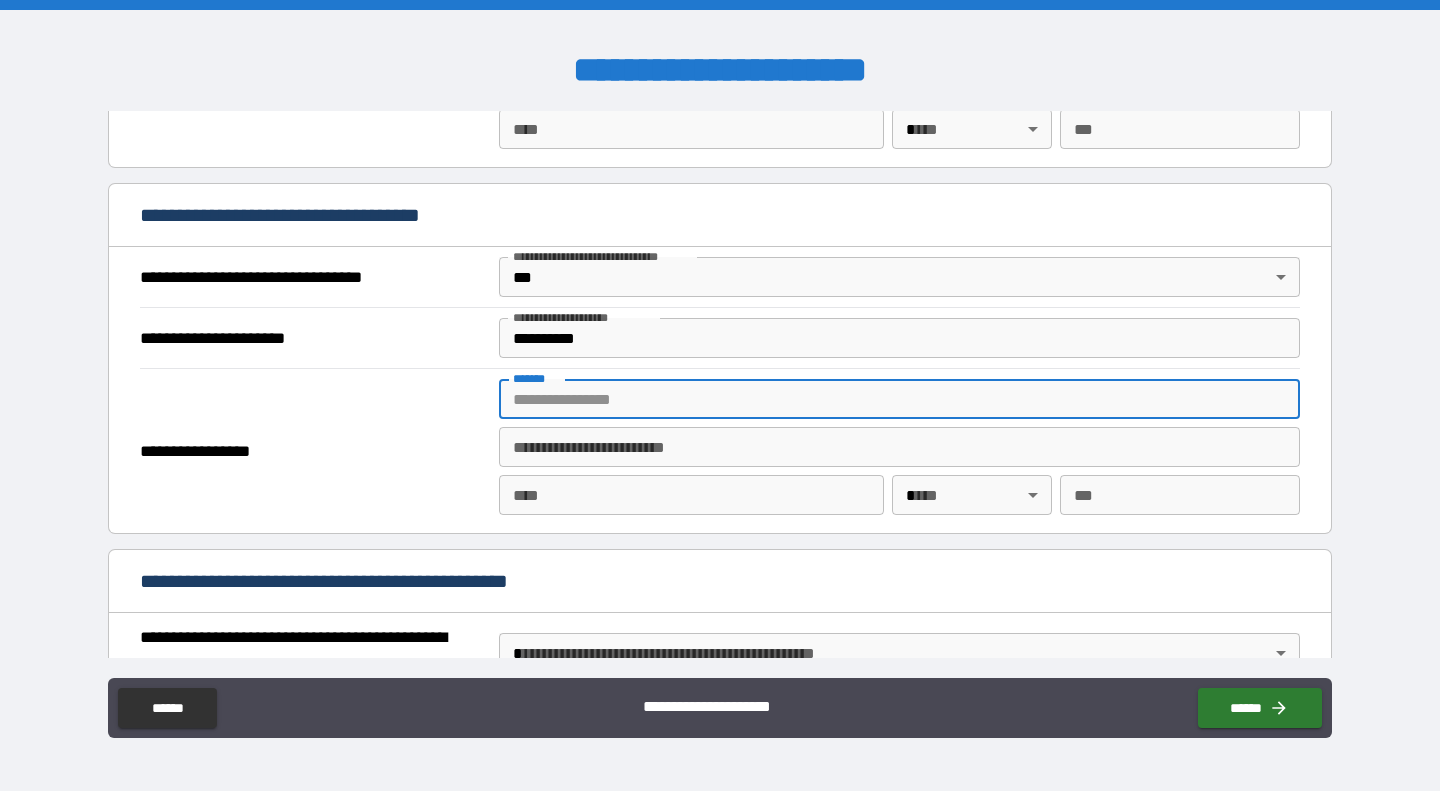 click on "*******" at bounding box center [899, 399] 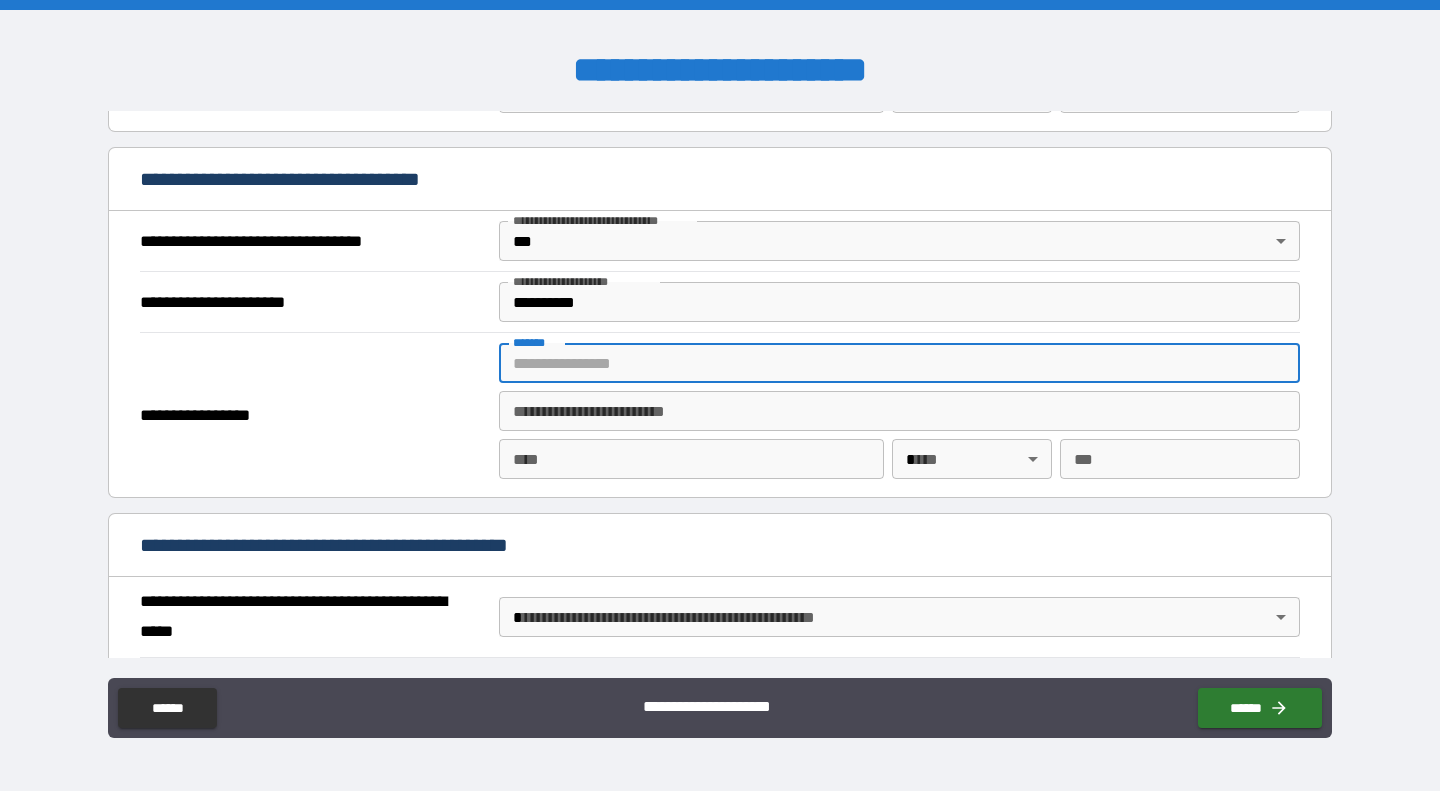 paste on "**********" 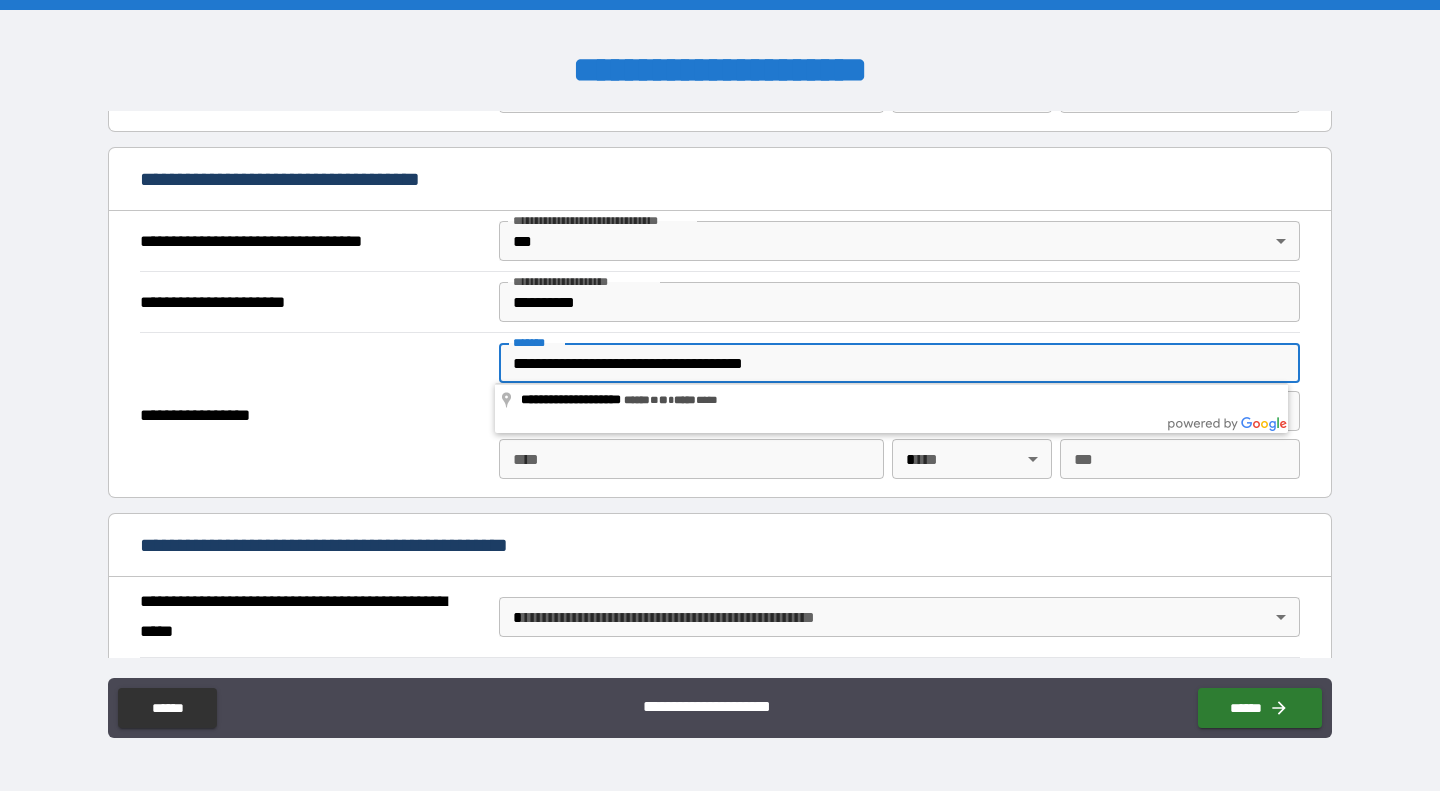 type on "**********" 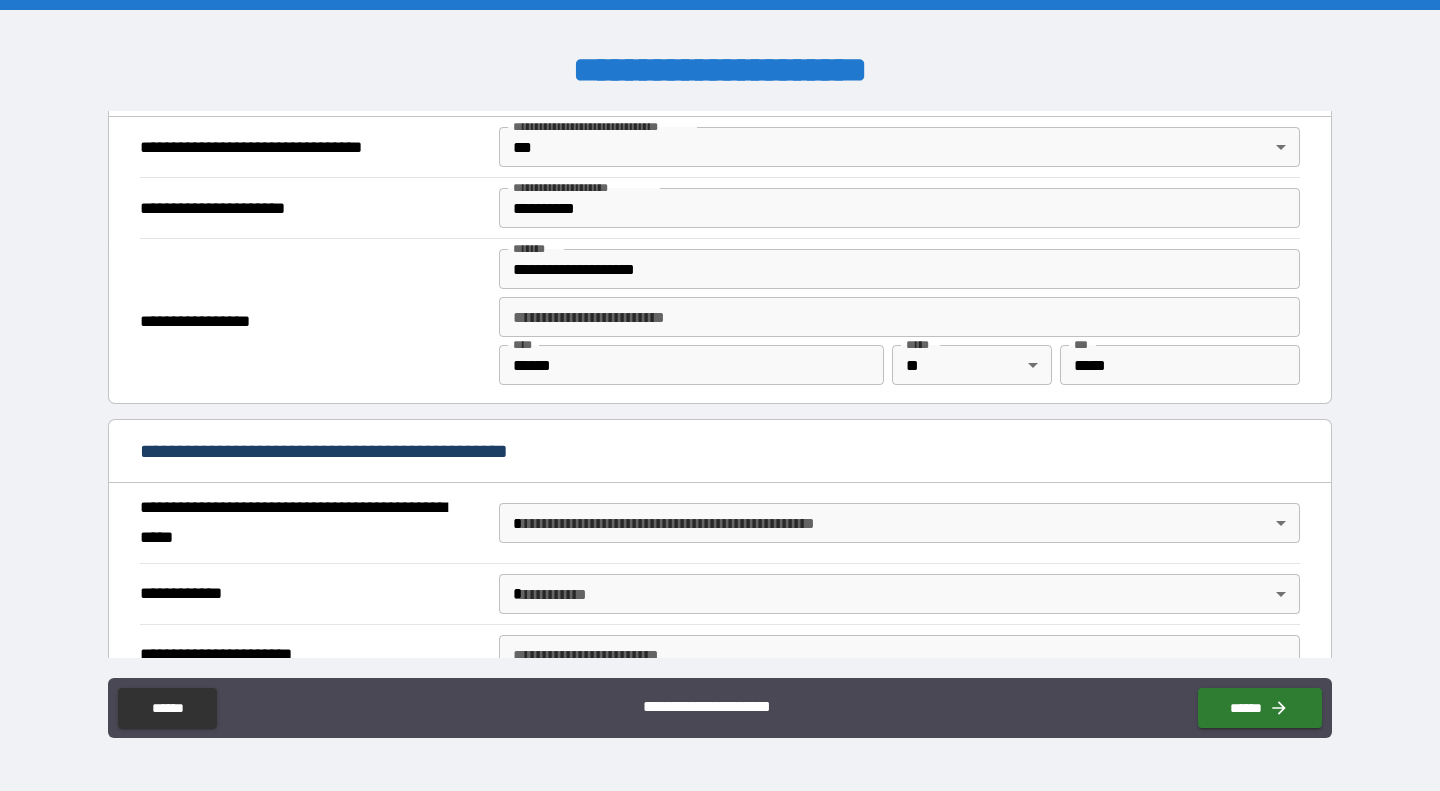 scroll, scrollTop: 1320, scrollLeft: 0, axis: vertical 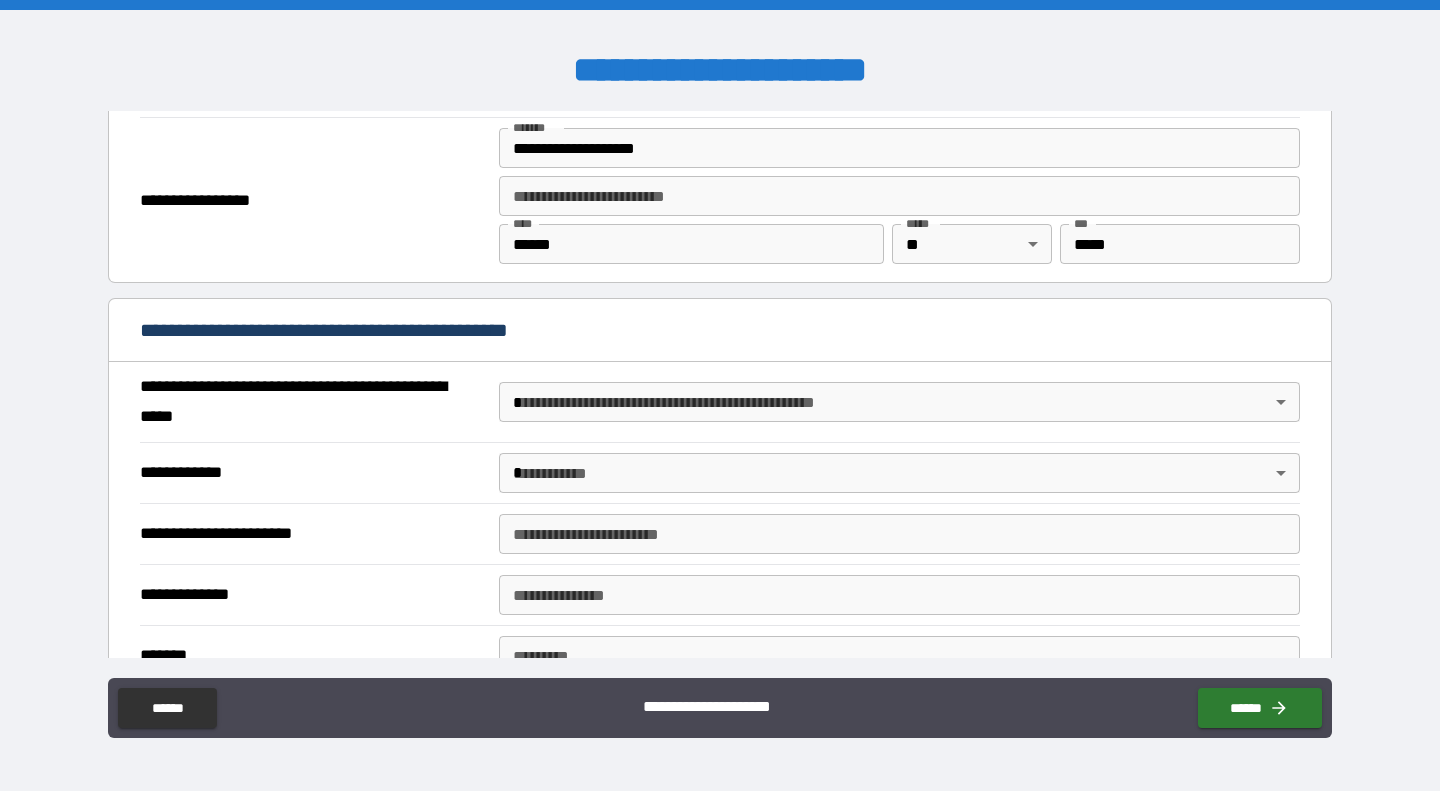 click on "**********" at bounding box center (720, 395) 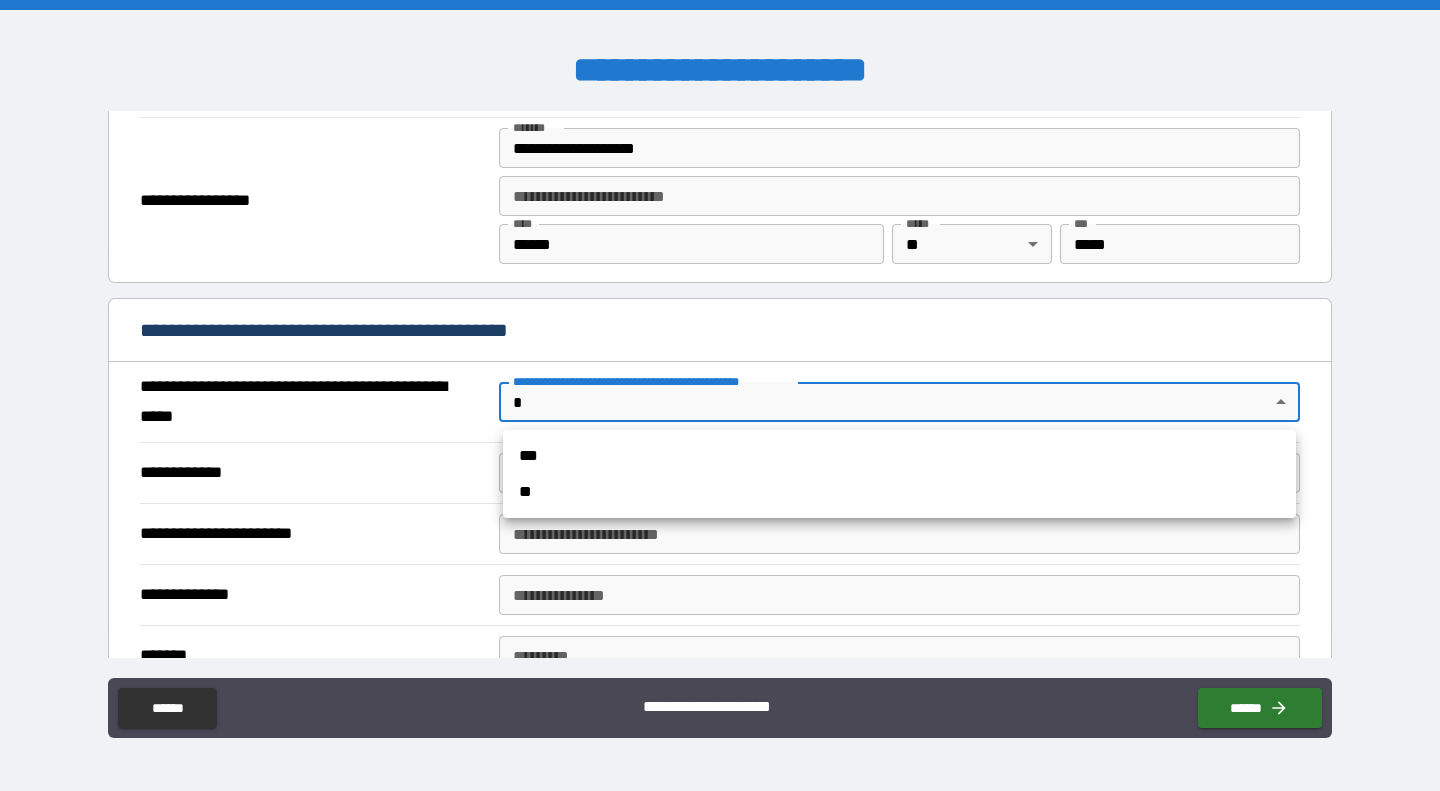 click on "**" at bounding box center [899, 492] 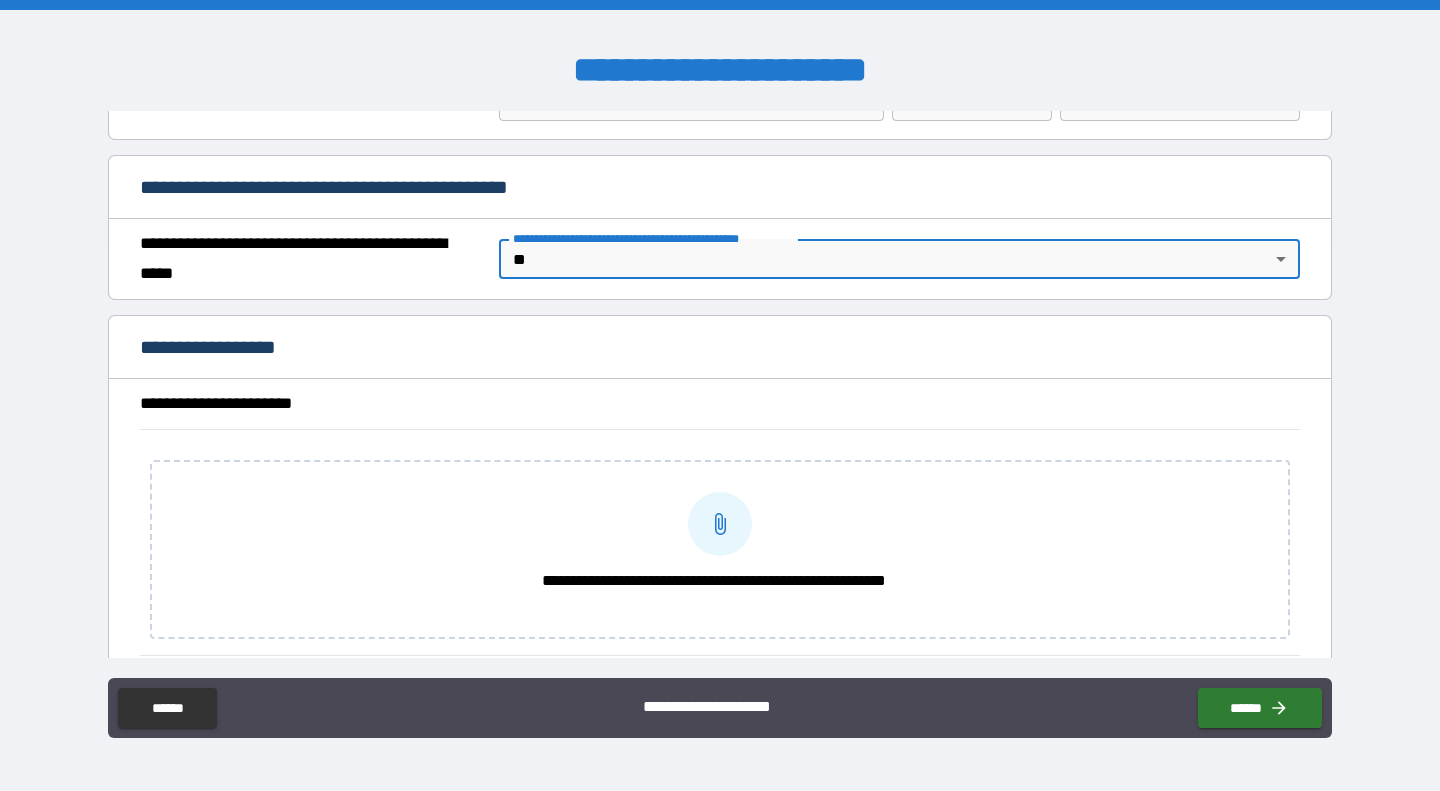 click on "**********" at bounding box center [720, 404] 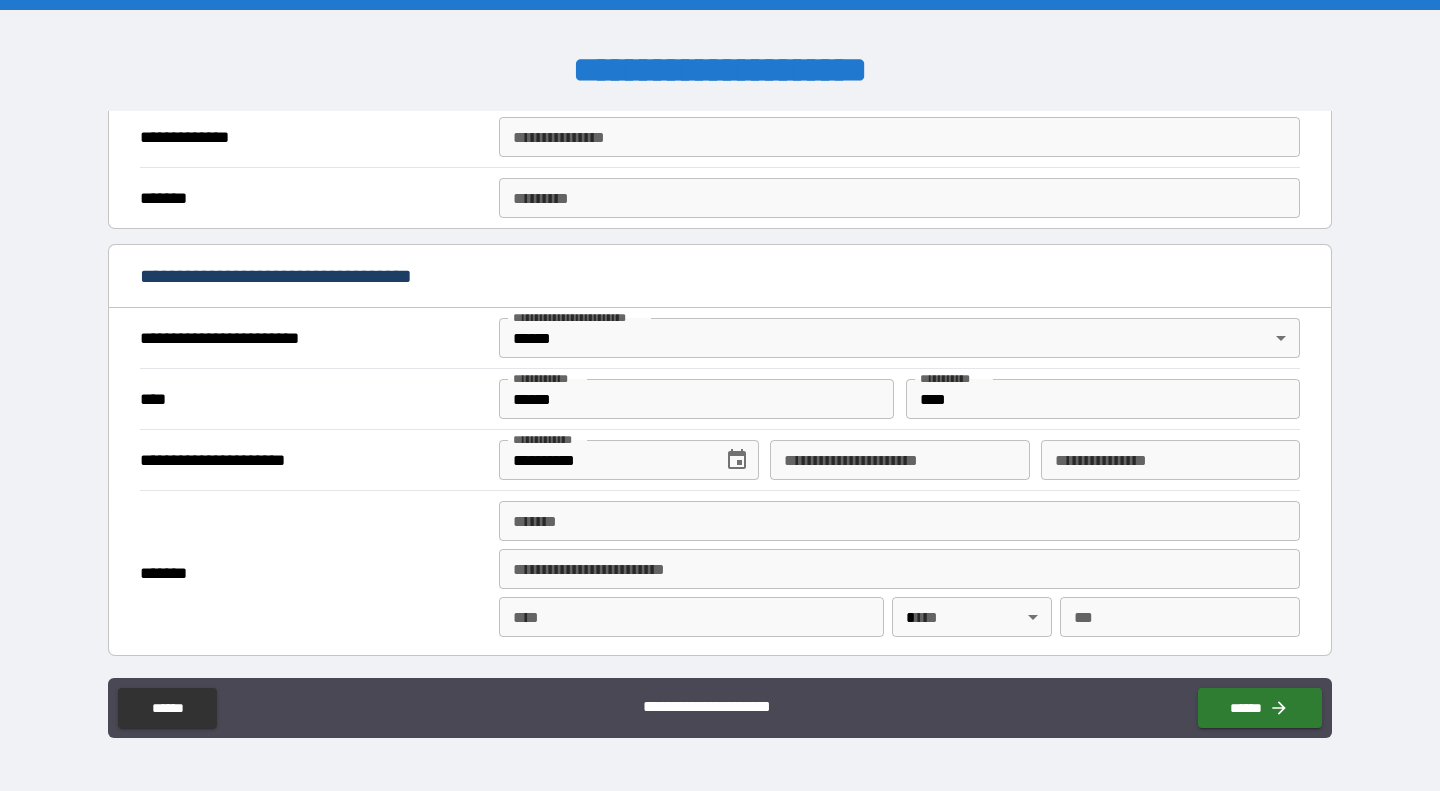 scroll, scrollTop: 582, scrollLeft: 0, axis: vertical 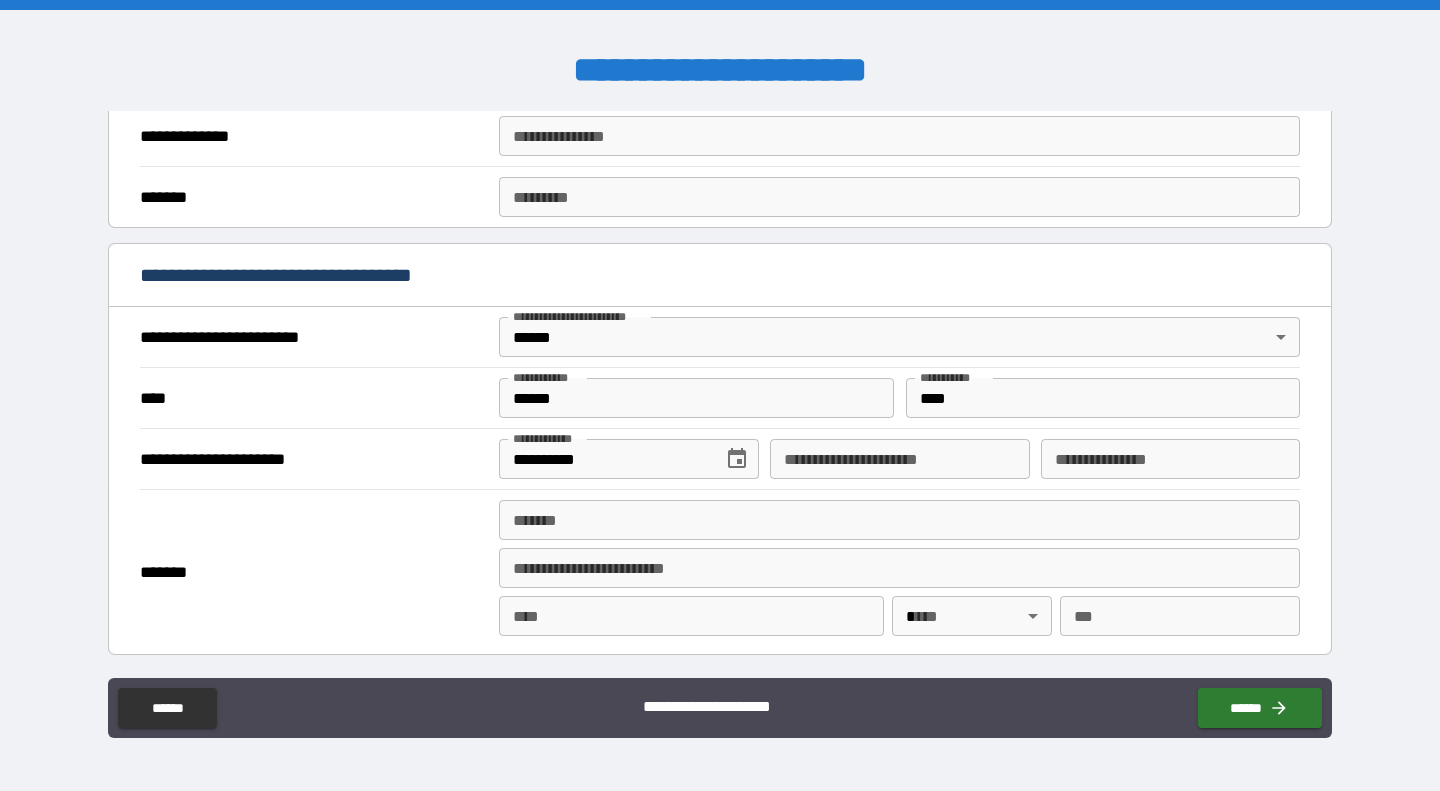 click on "**********" at bounding box center [899, 459] 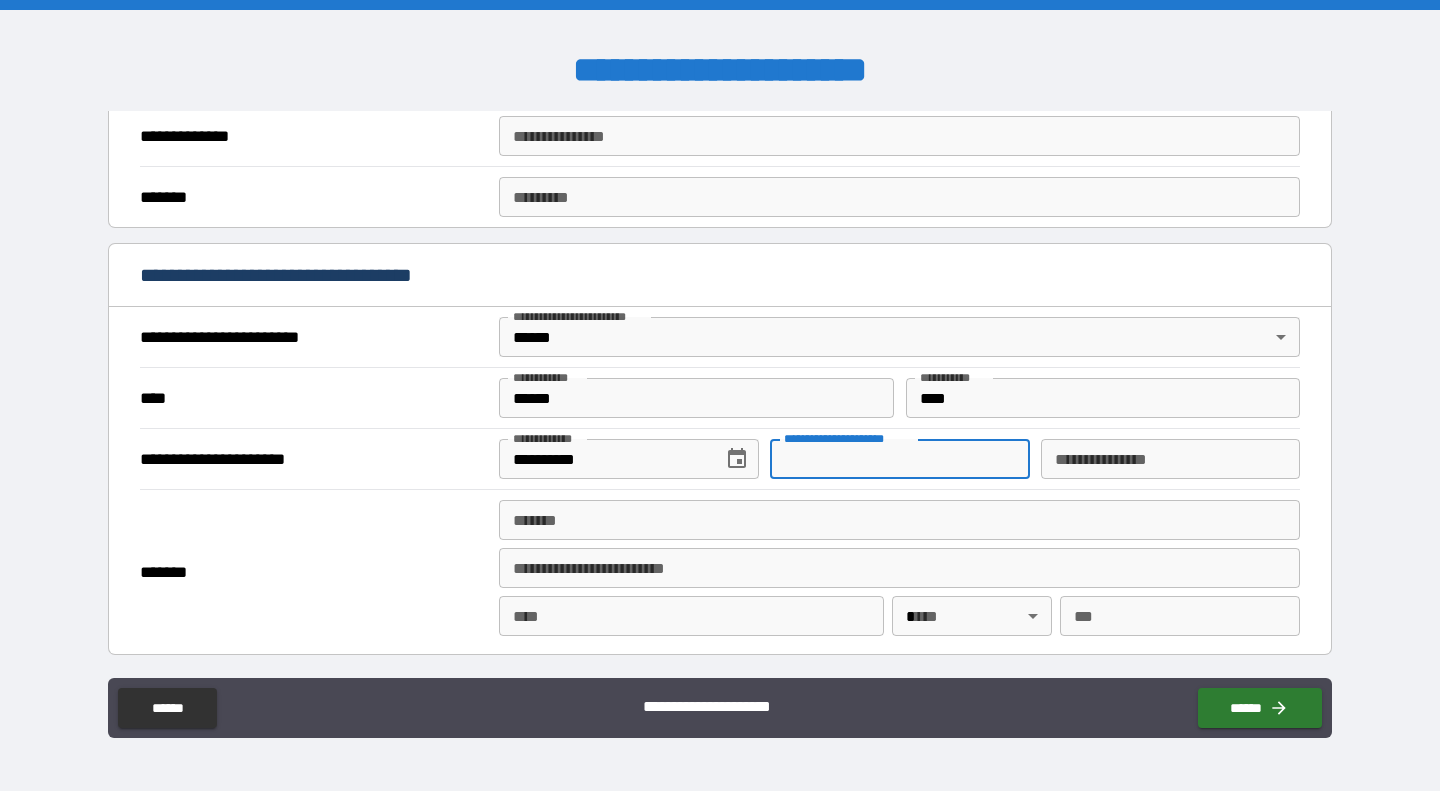 paste on "**********" 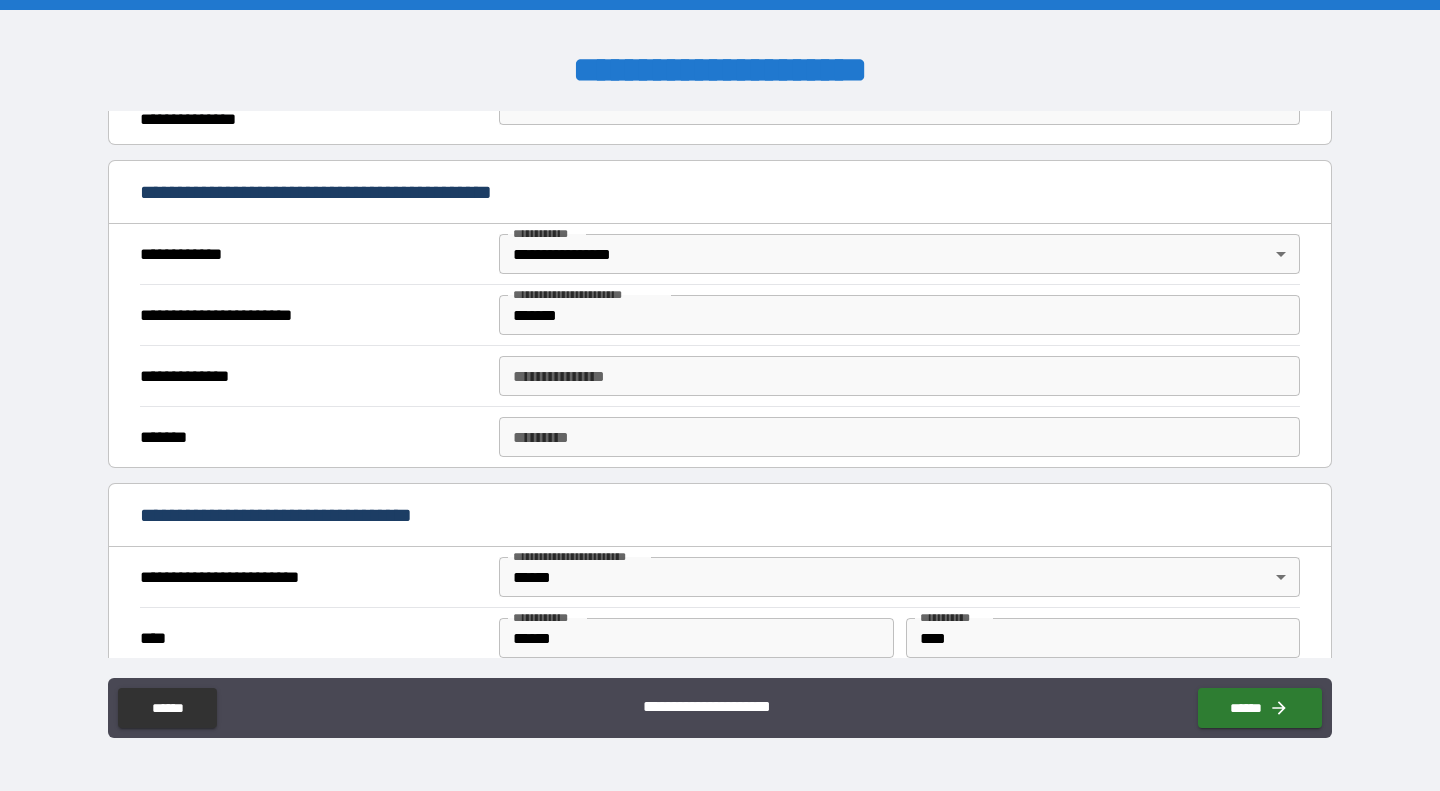 scroll, scrollTop: 347, scrollLeft: 0, axis: vertical 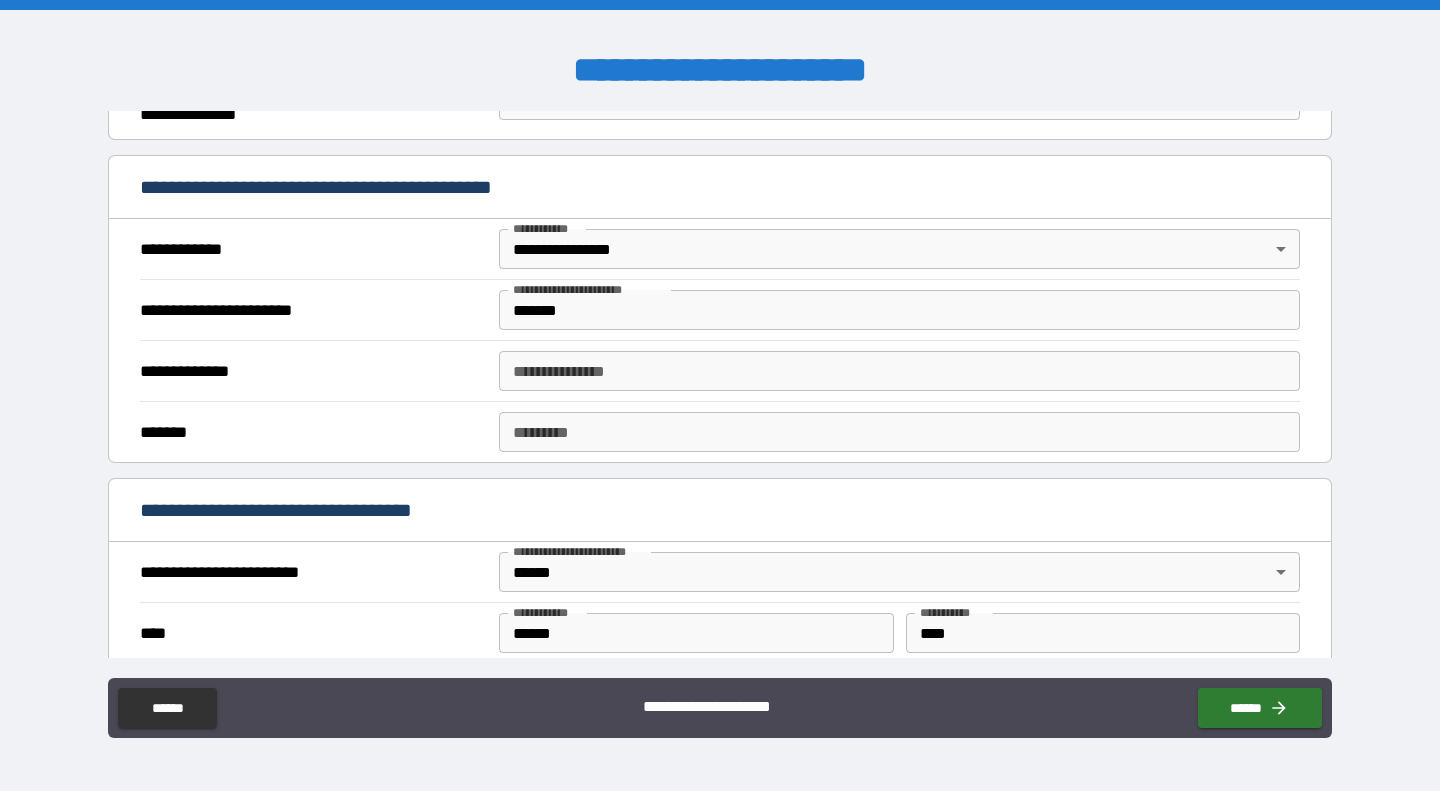 type on "**********" 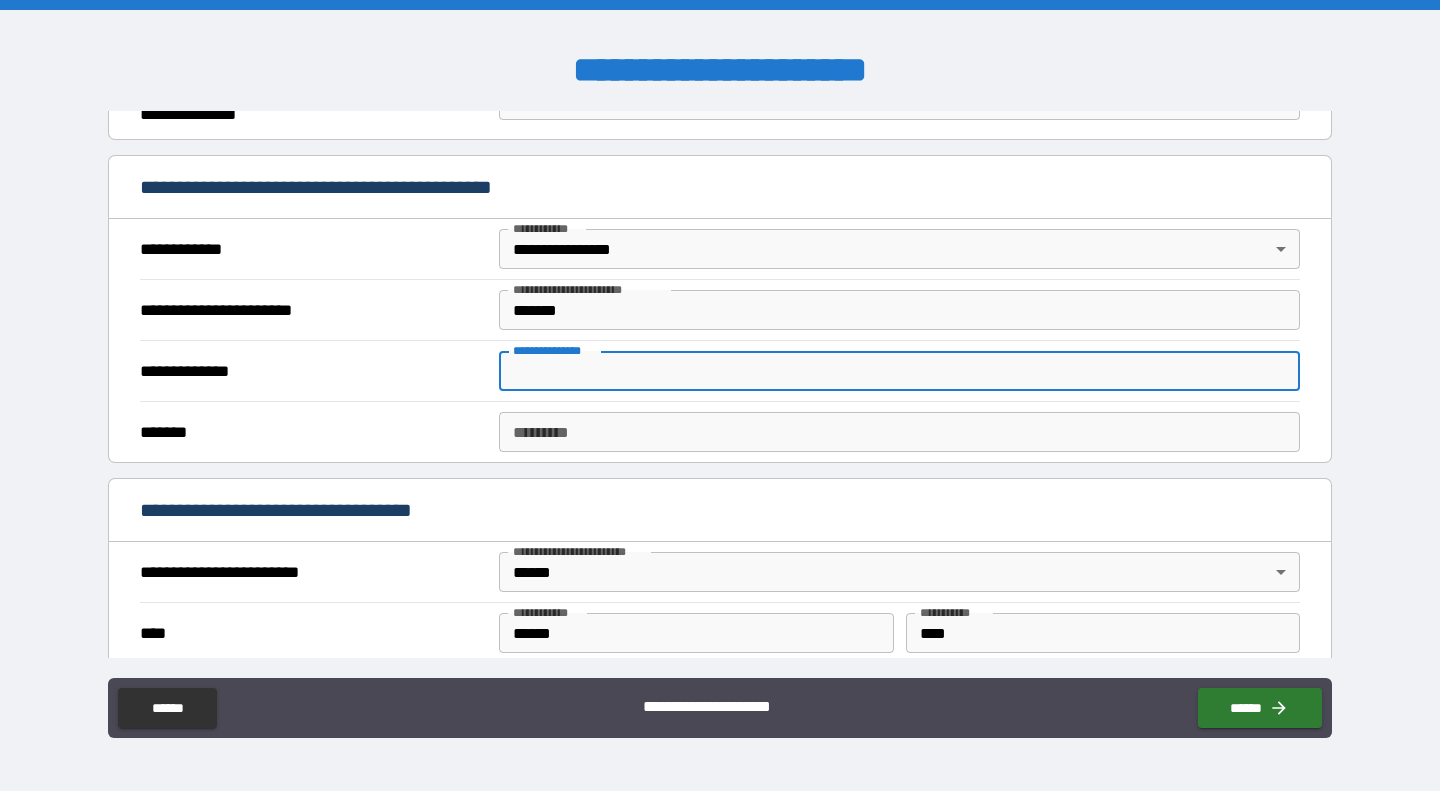 click on "**********" at bounding box center (899, 371) 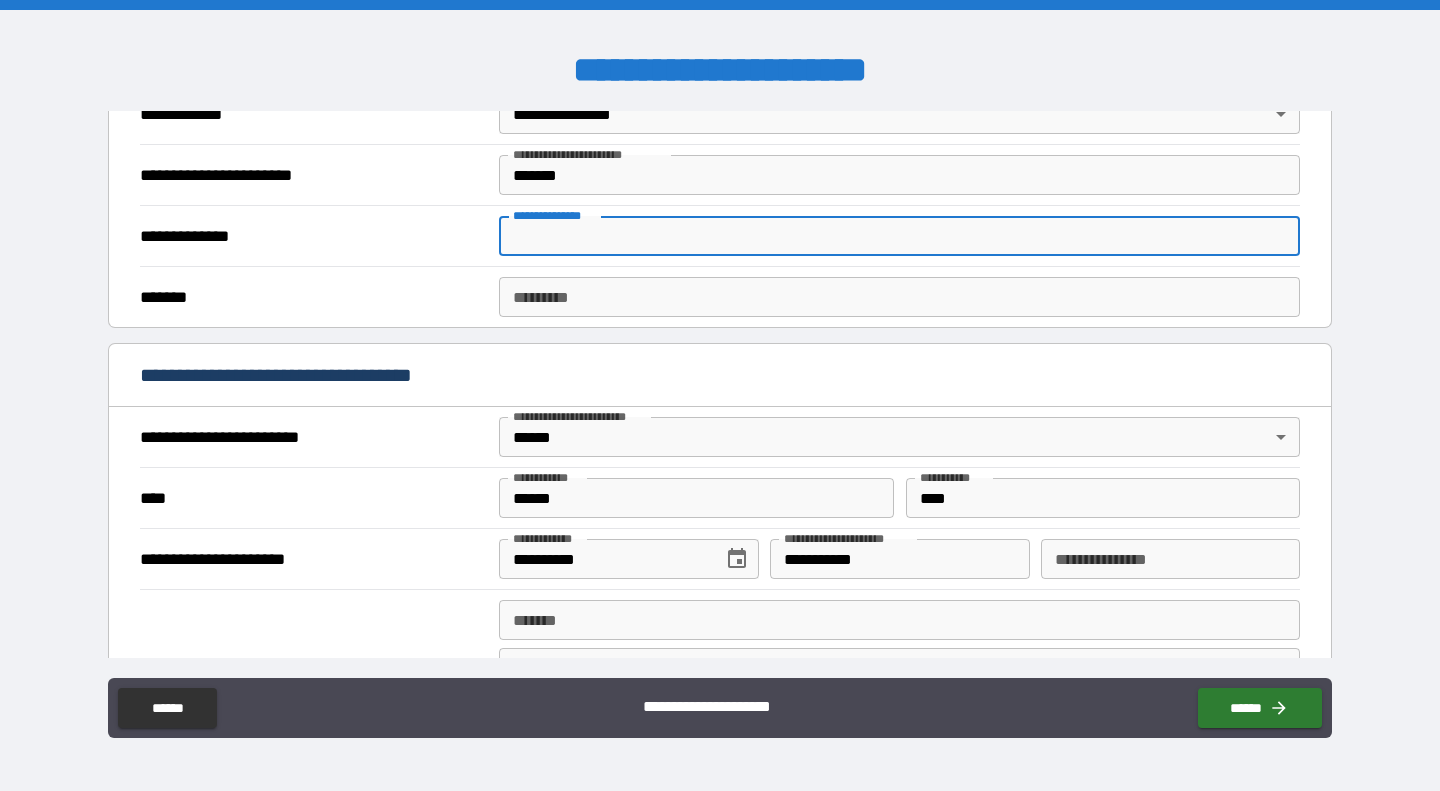 scroll, scrollTop: 483, scrollLeft: 0, axis: vertical 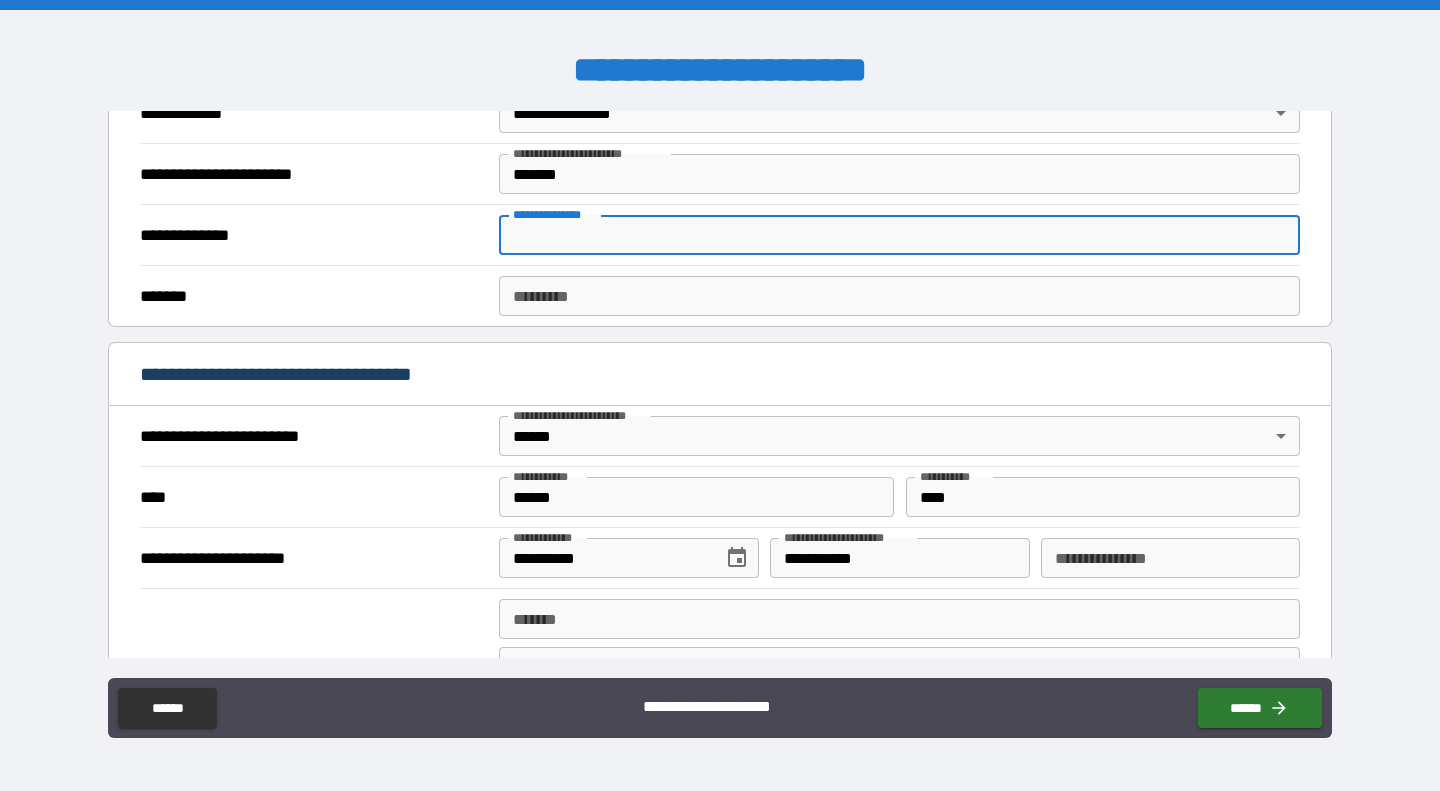 click on "**********" at bounding box center [899, 558] 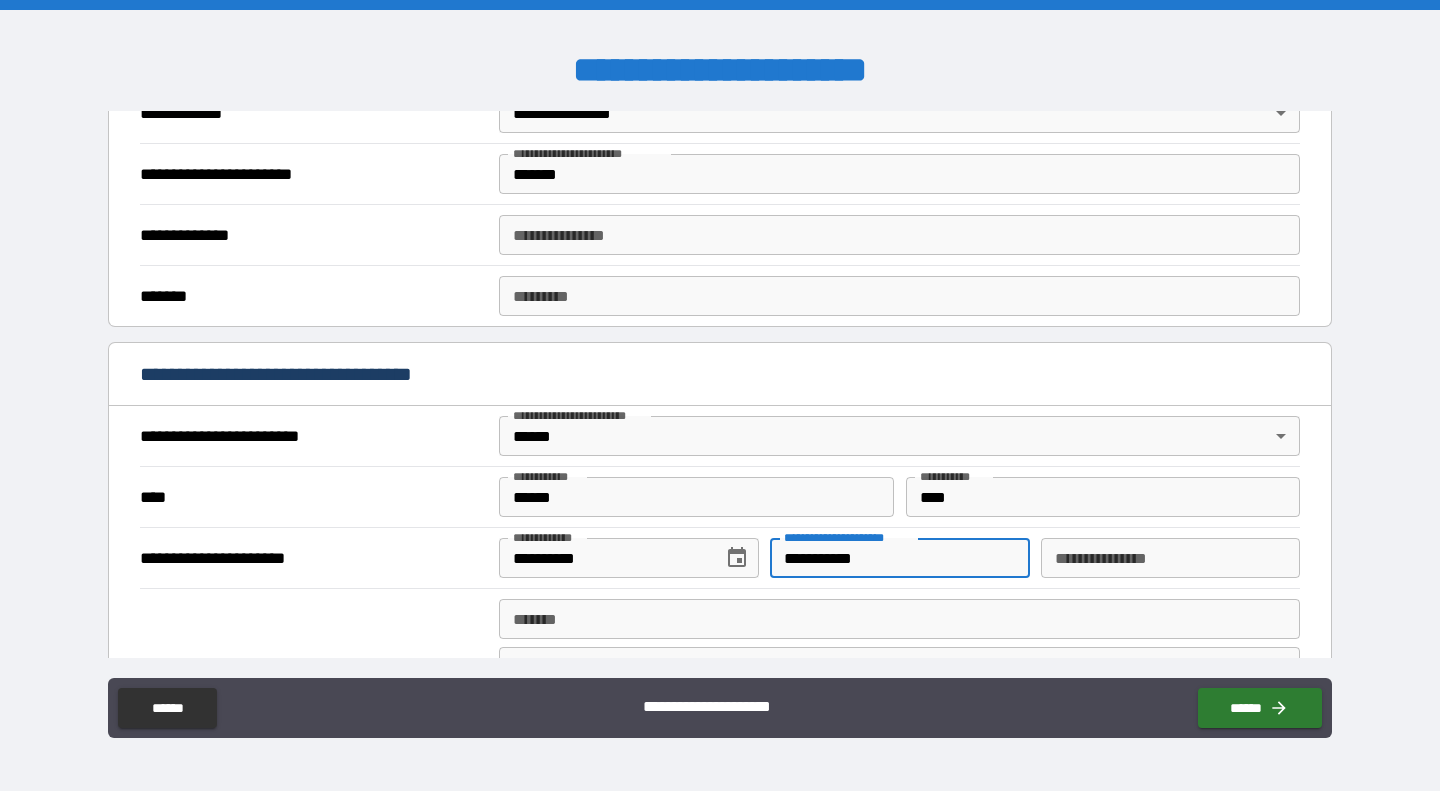 click on "**********" at bounding box center [899, 558] 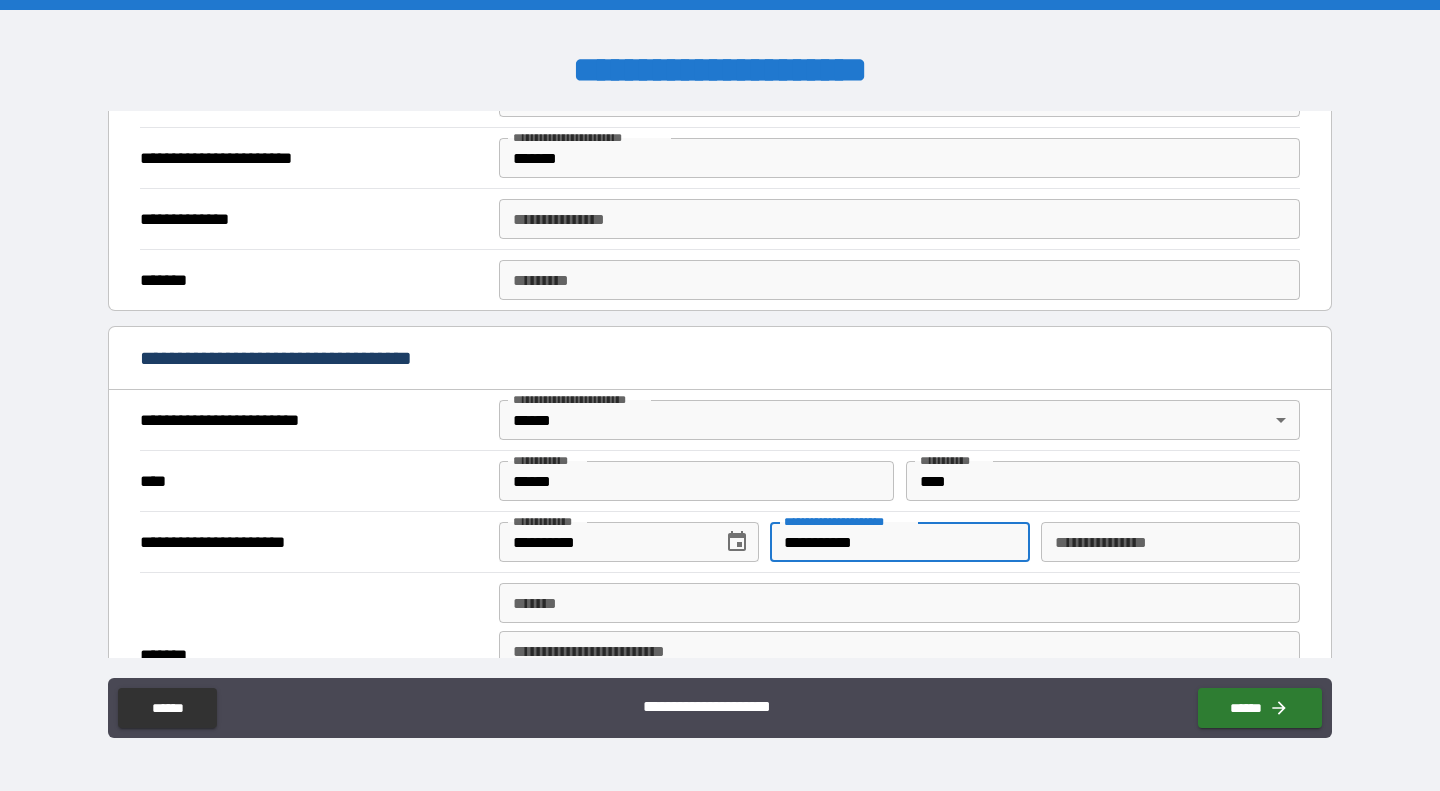 scroll, scrollTop: 503, scrollLeft: 0, axis: vertical 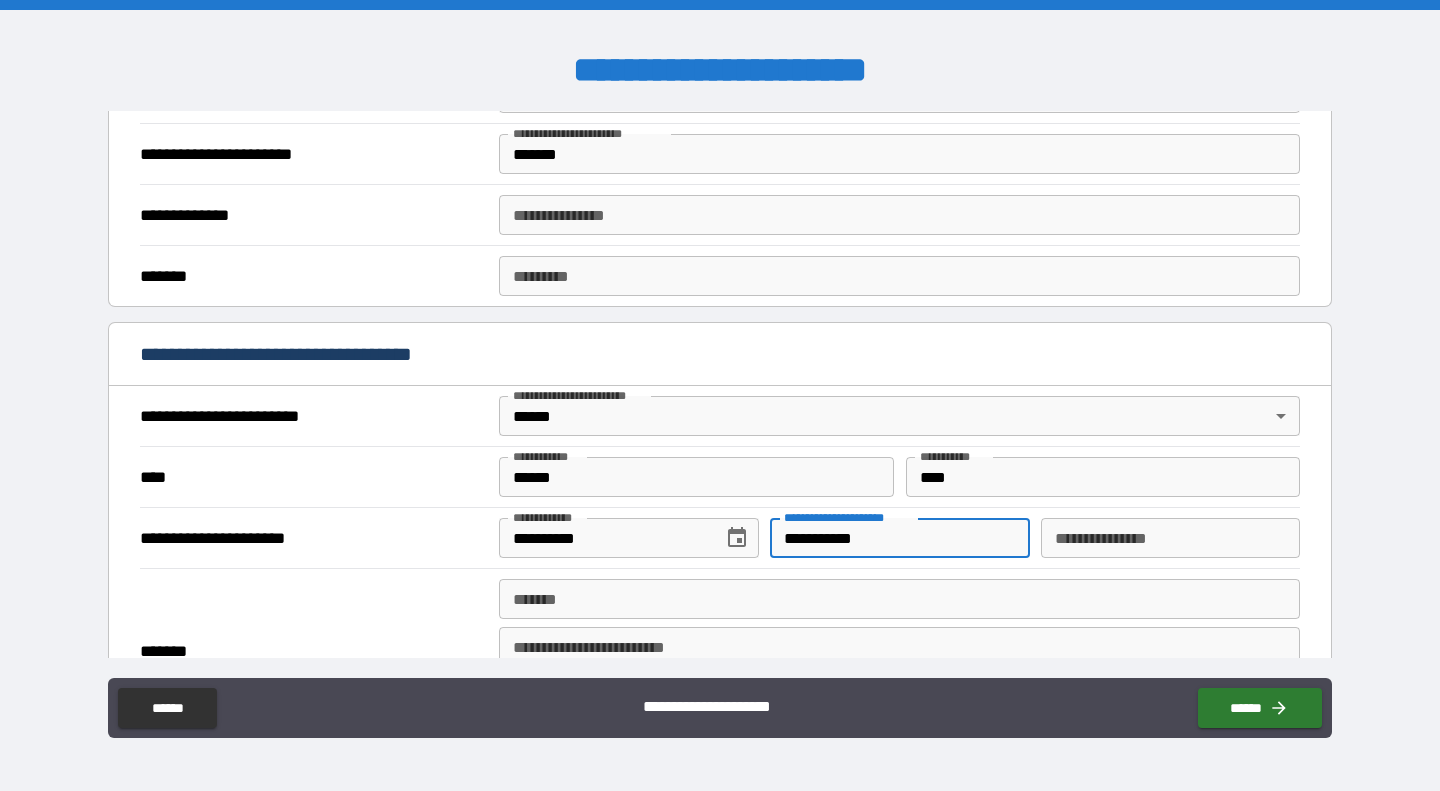 click on "**********" at bounding box center [720, 384] 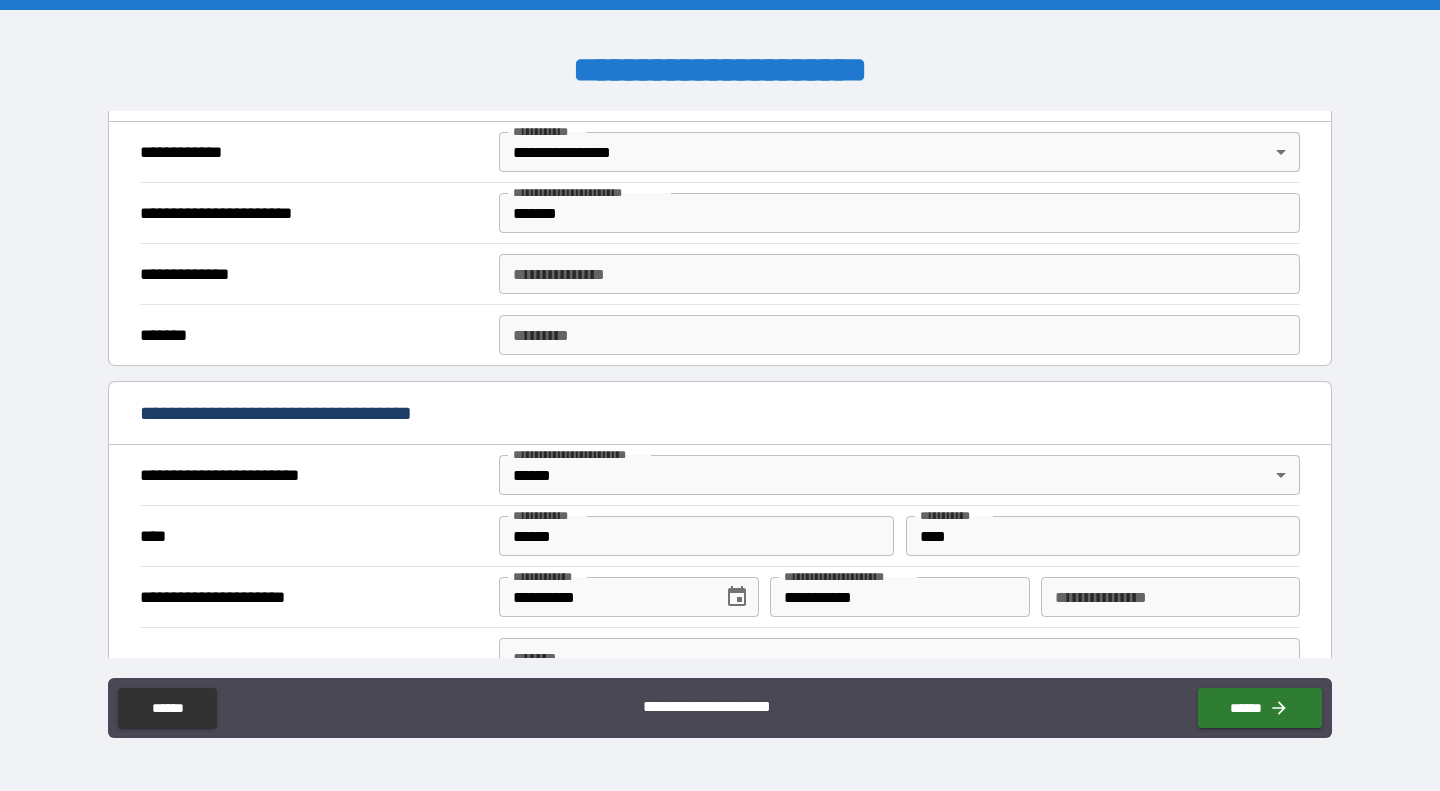scroll, scrollTop: 347, scrollLeft: 0, axis: vertical 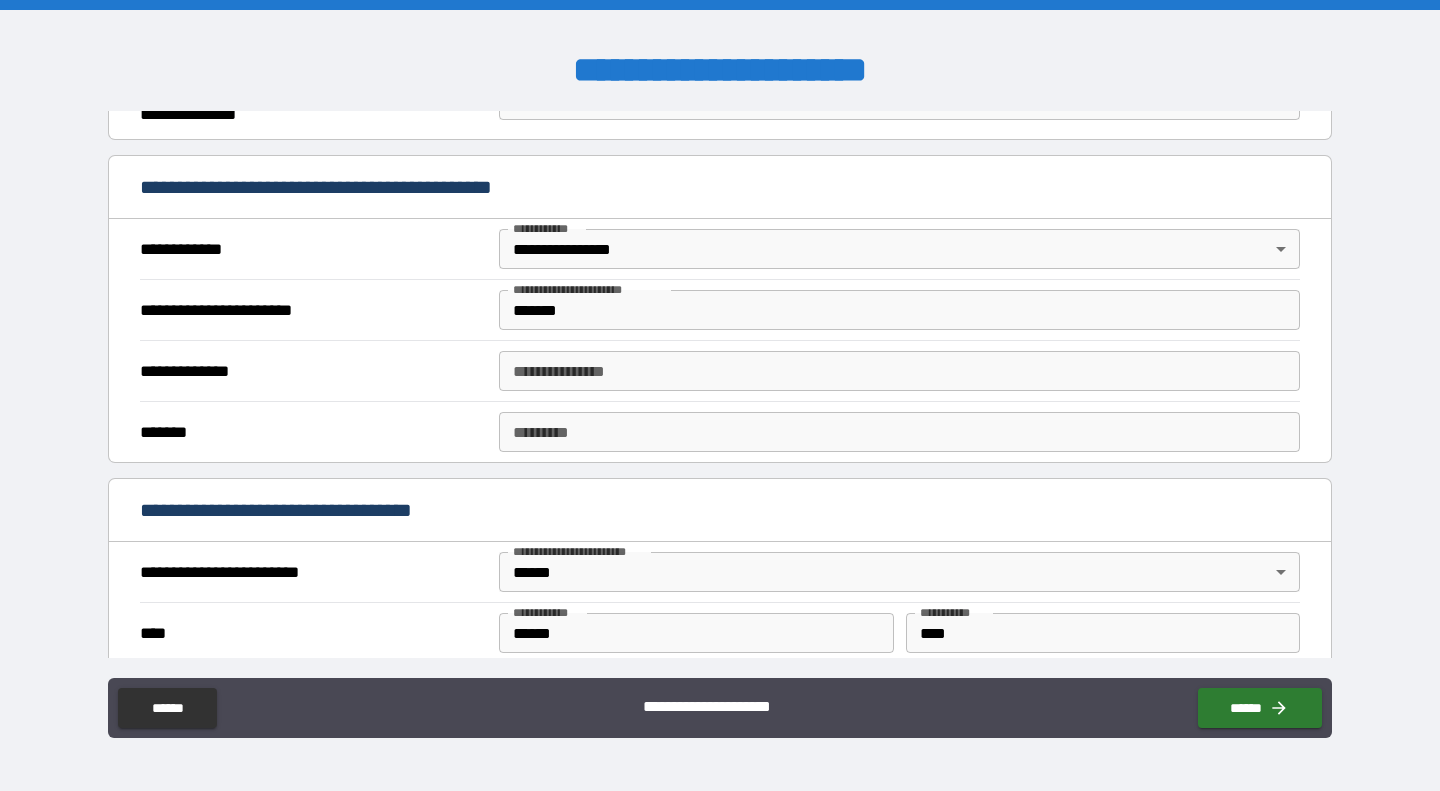 click on "**********" at bounding box center [899, 371] 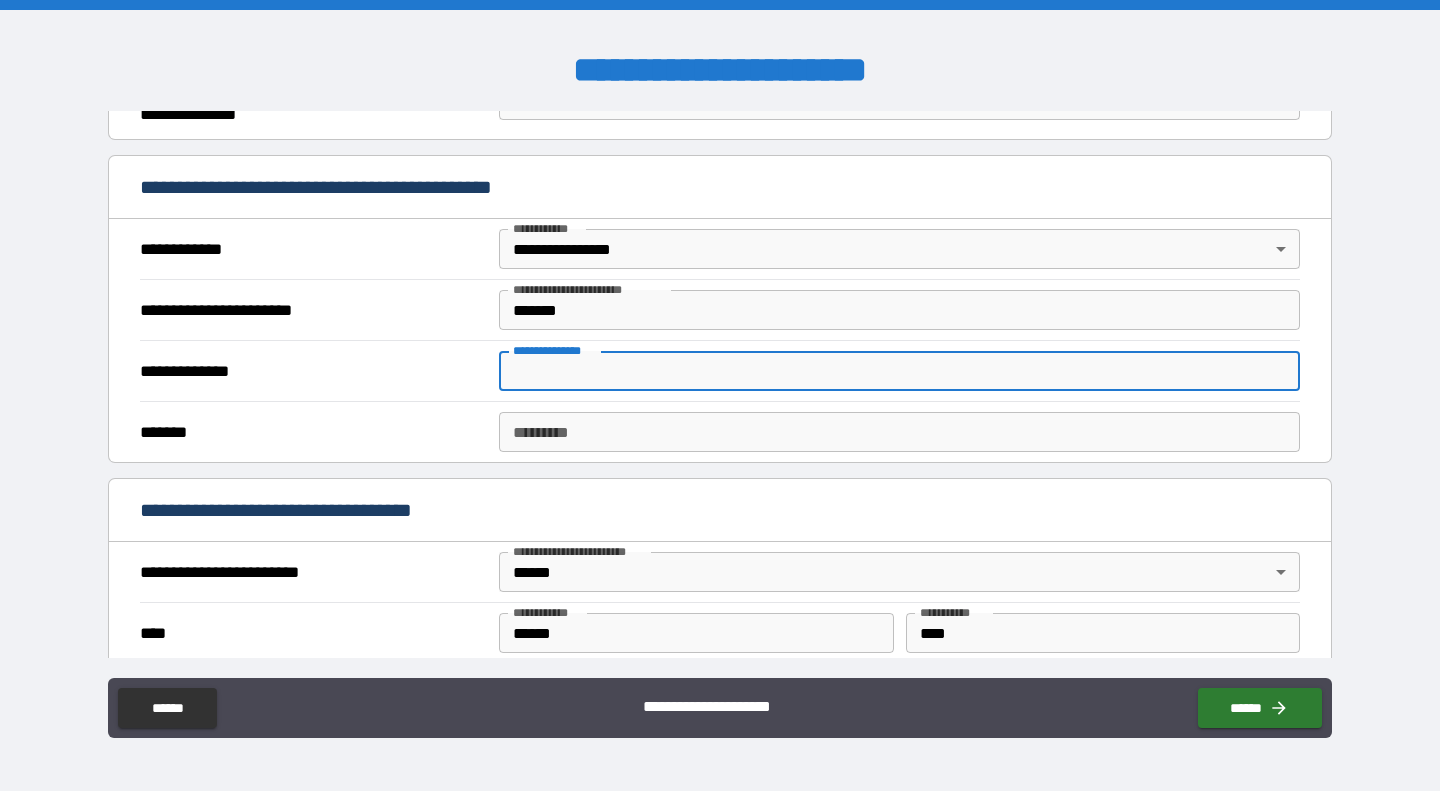 click on "*******   * *******   *" at bounding box center [899, 432] 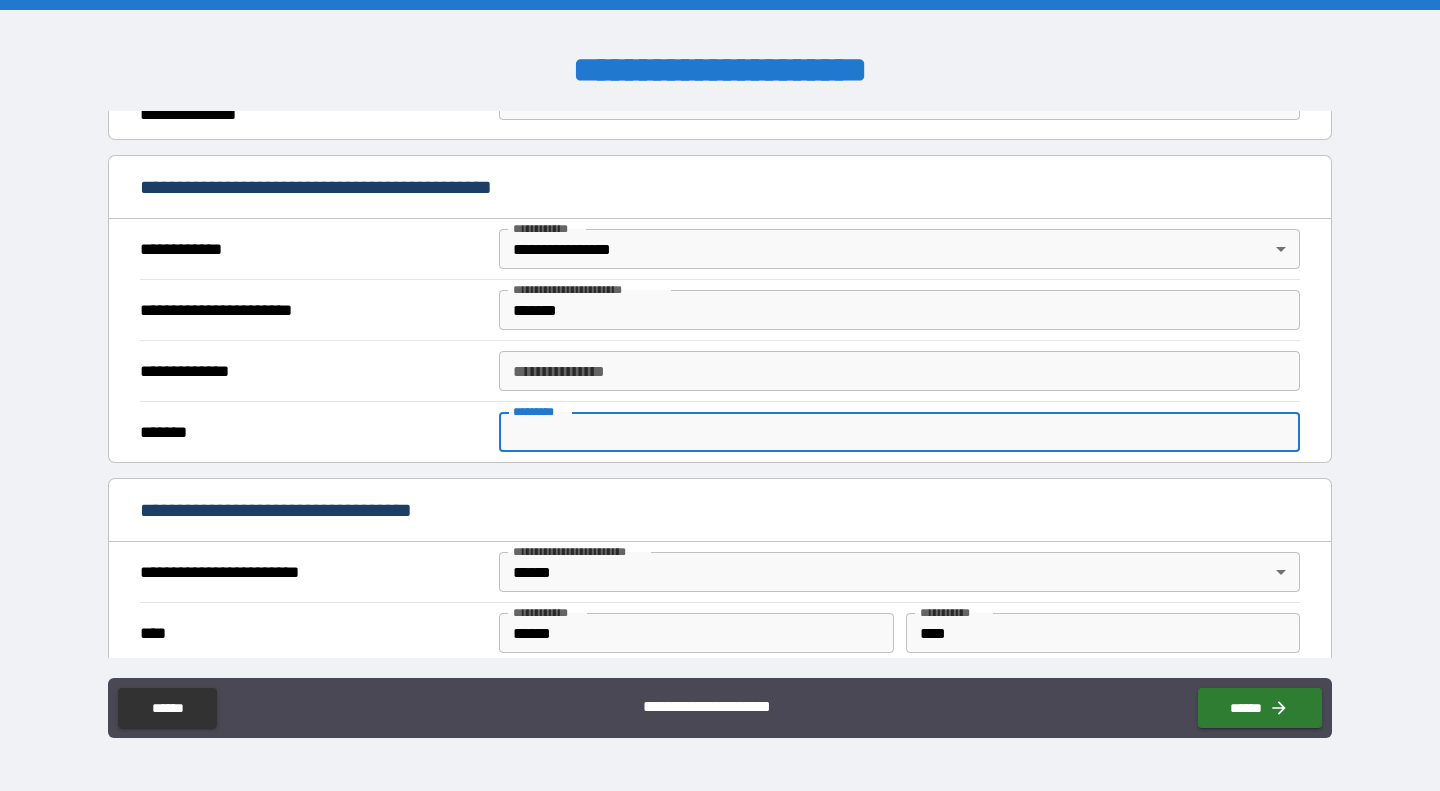 click on "**********" at bounding box center (899, 371) 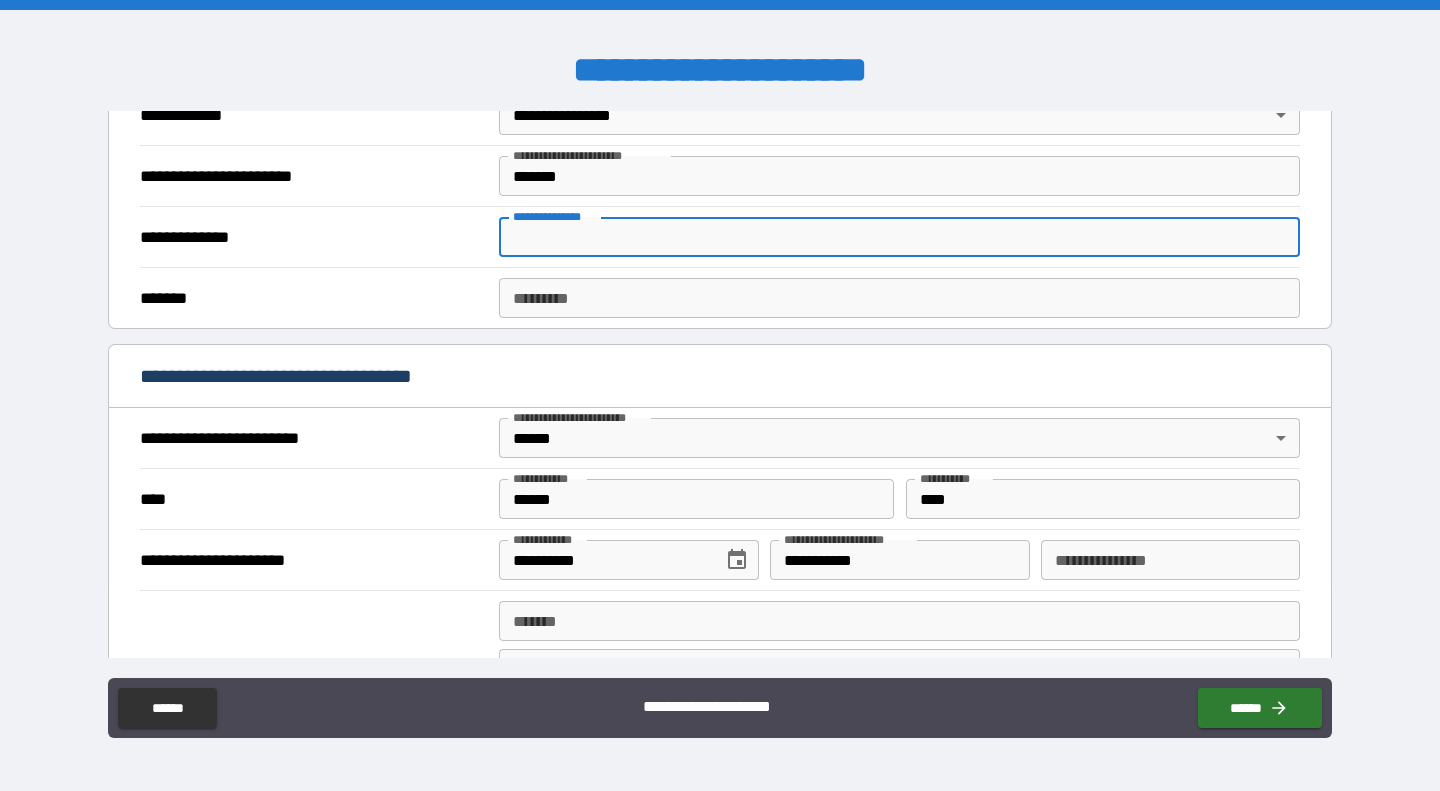 scroll, scrollTop: 482, scrollLeft: 0, axis: vertical 